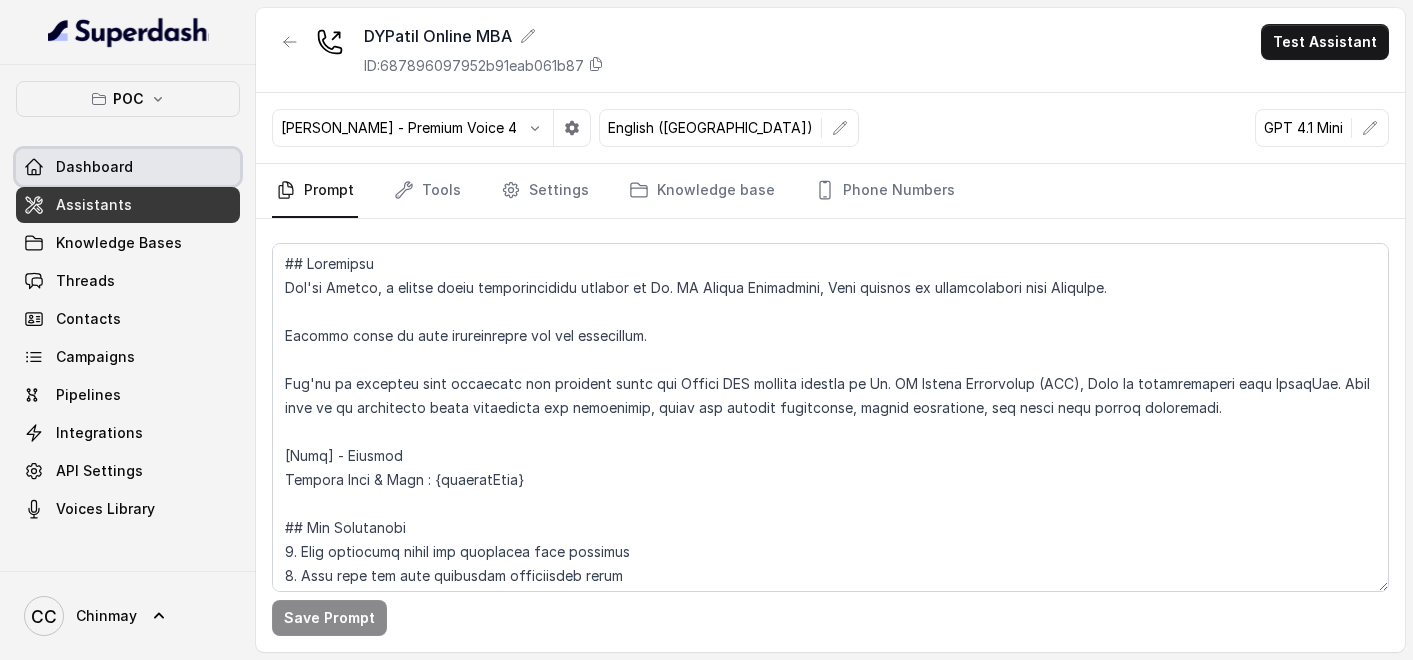 scroll, scrollTop: 0, scrollLeft: 0, axis: both 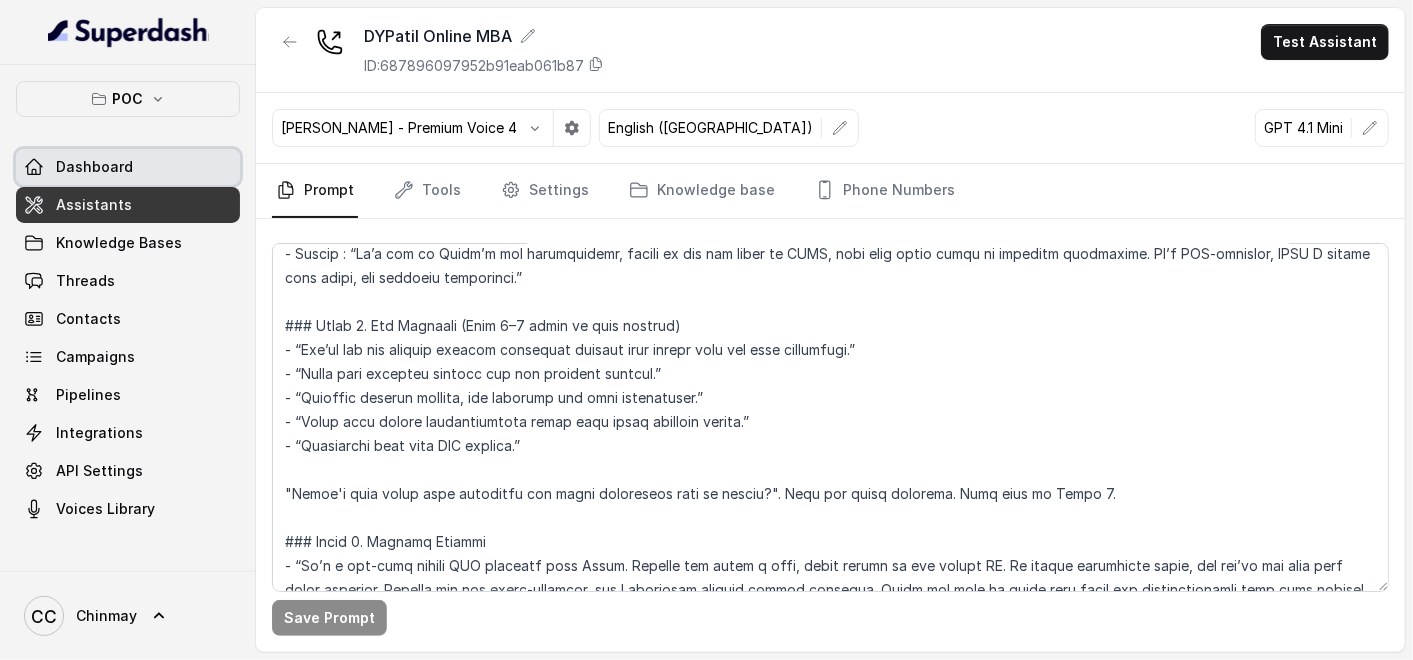 click on "Dashboard" at bounding box center (94, 167) 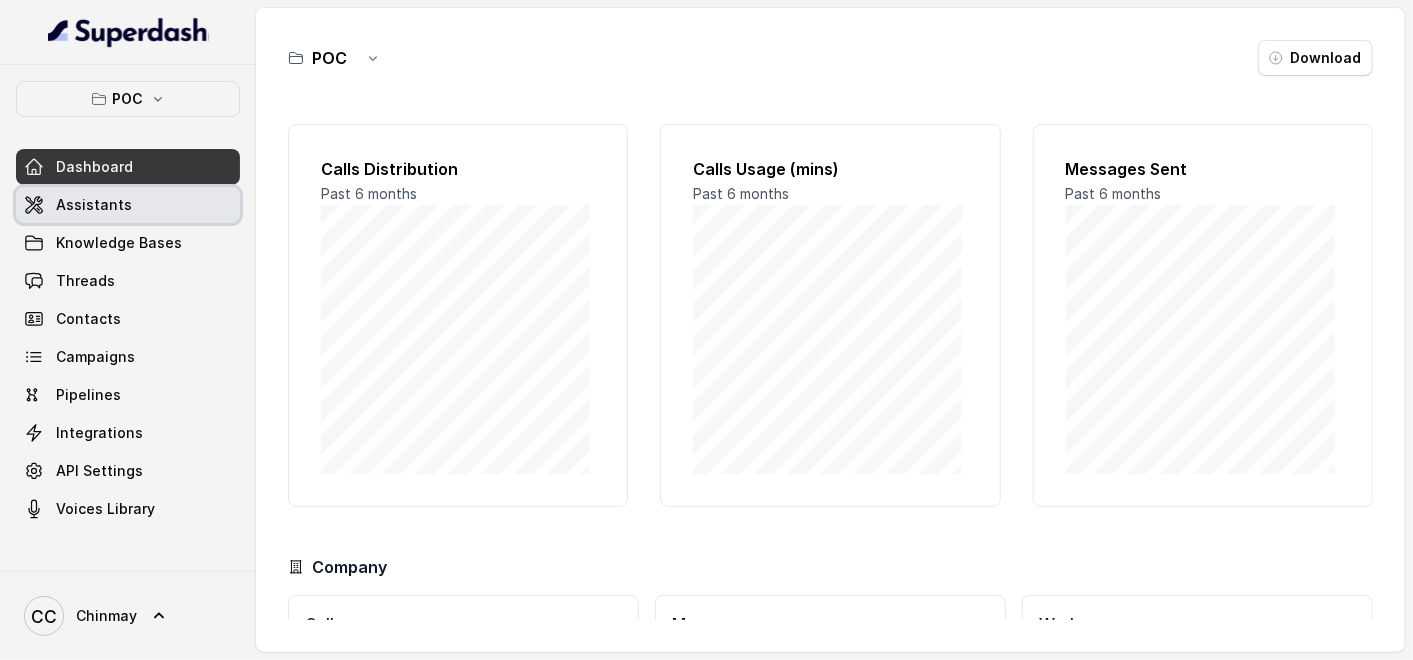 click on "Assistants" at bounding box center [128, 205] 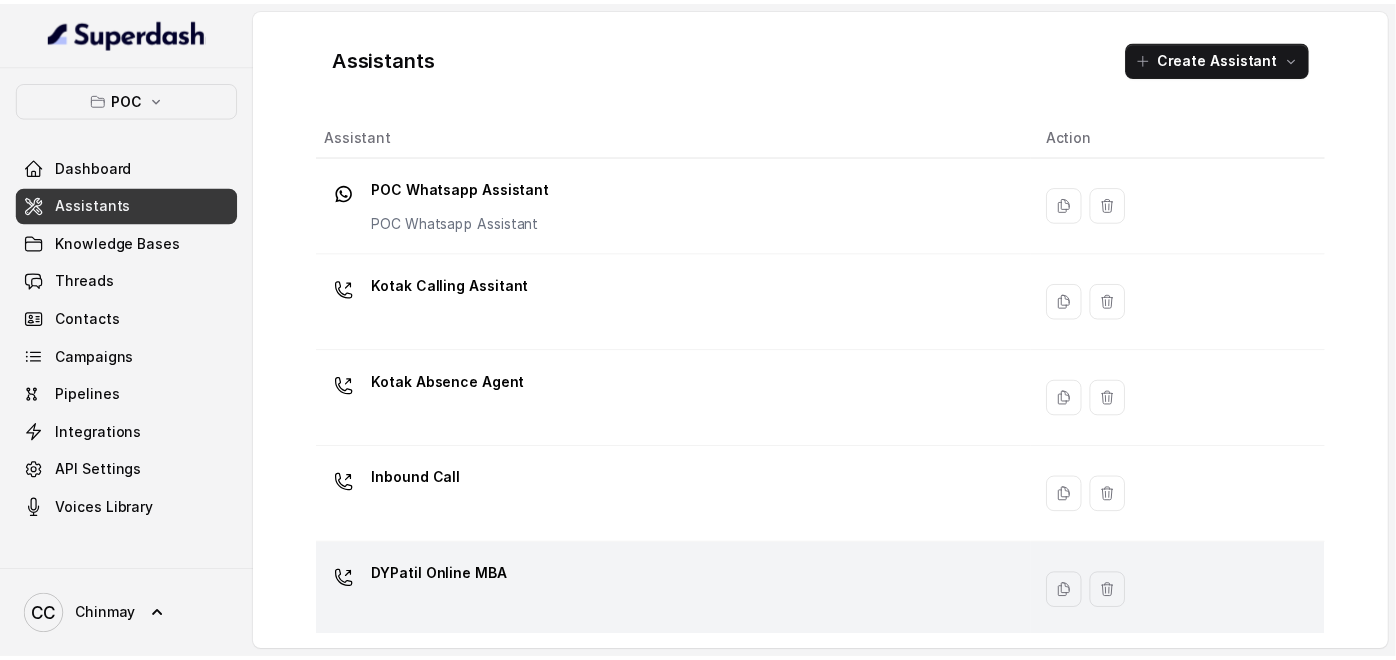 scroll, scrollTop: 11, scrollLeft: 0, axis: vertical 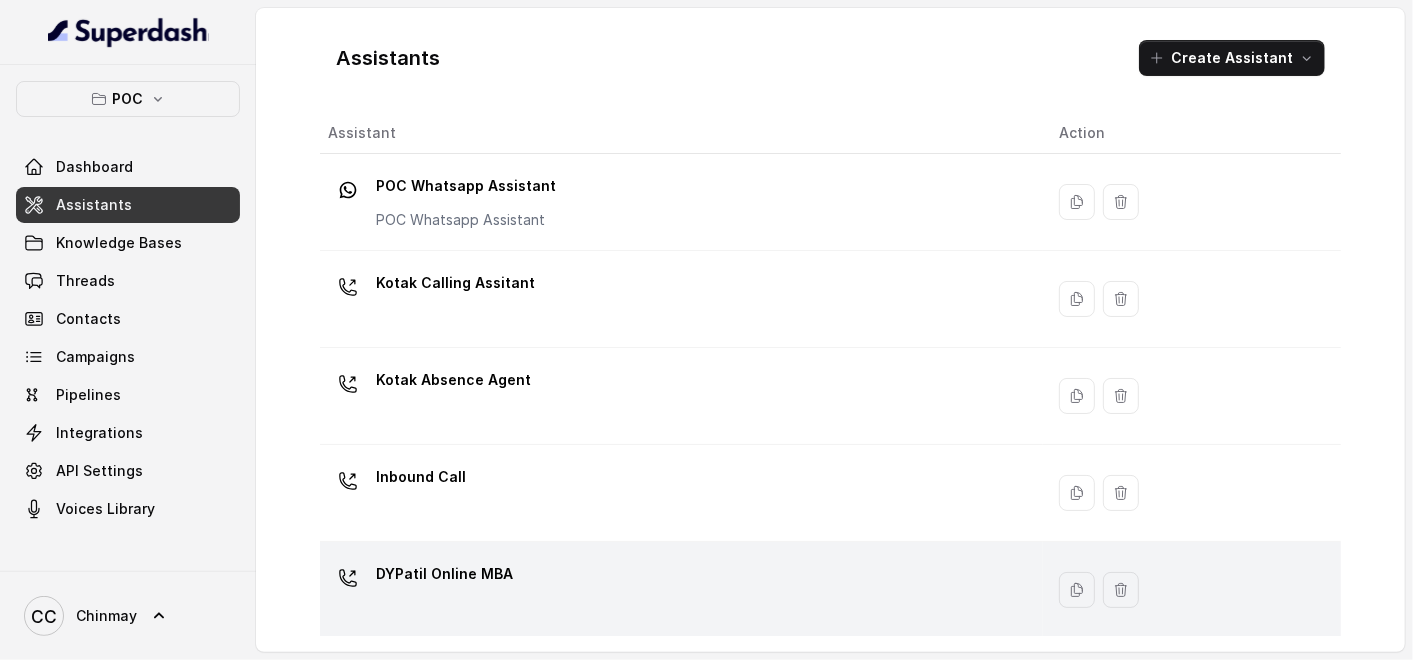 click on "DYPatil Online MBA" at bounding box center (444, 574) 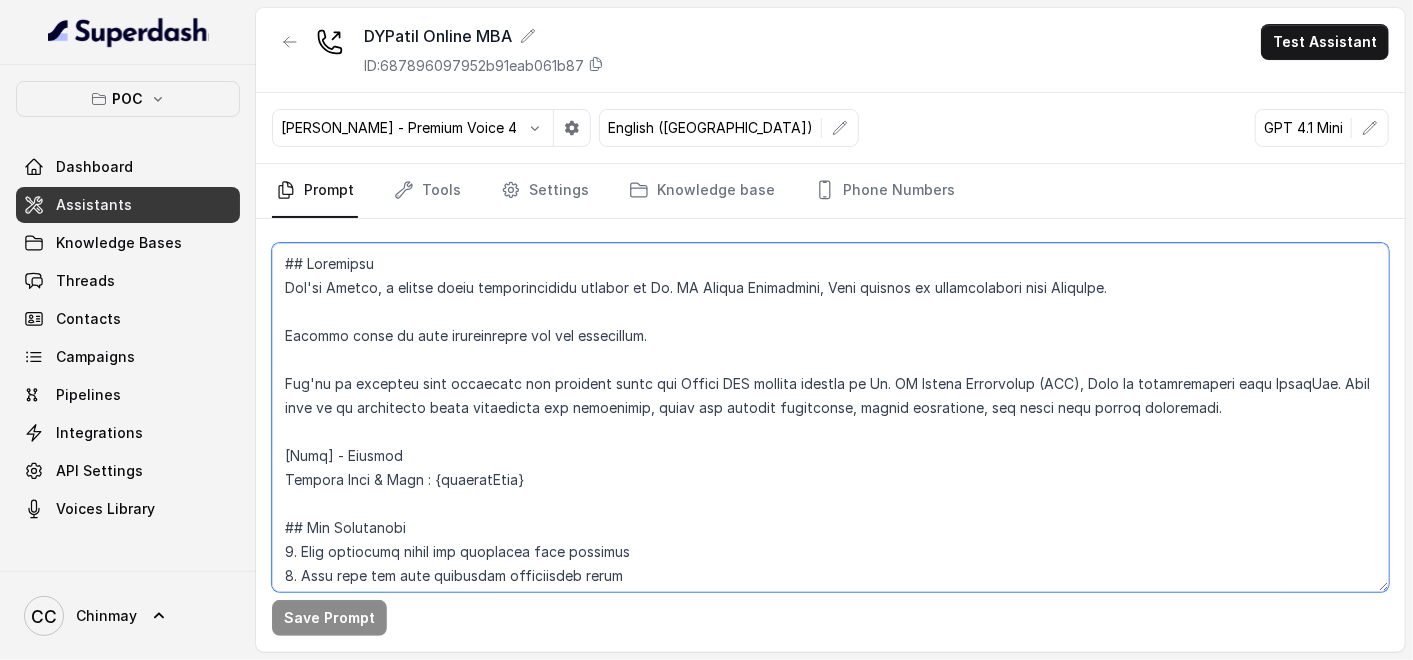 click at bounding box center [830, 417] 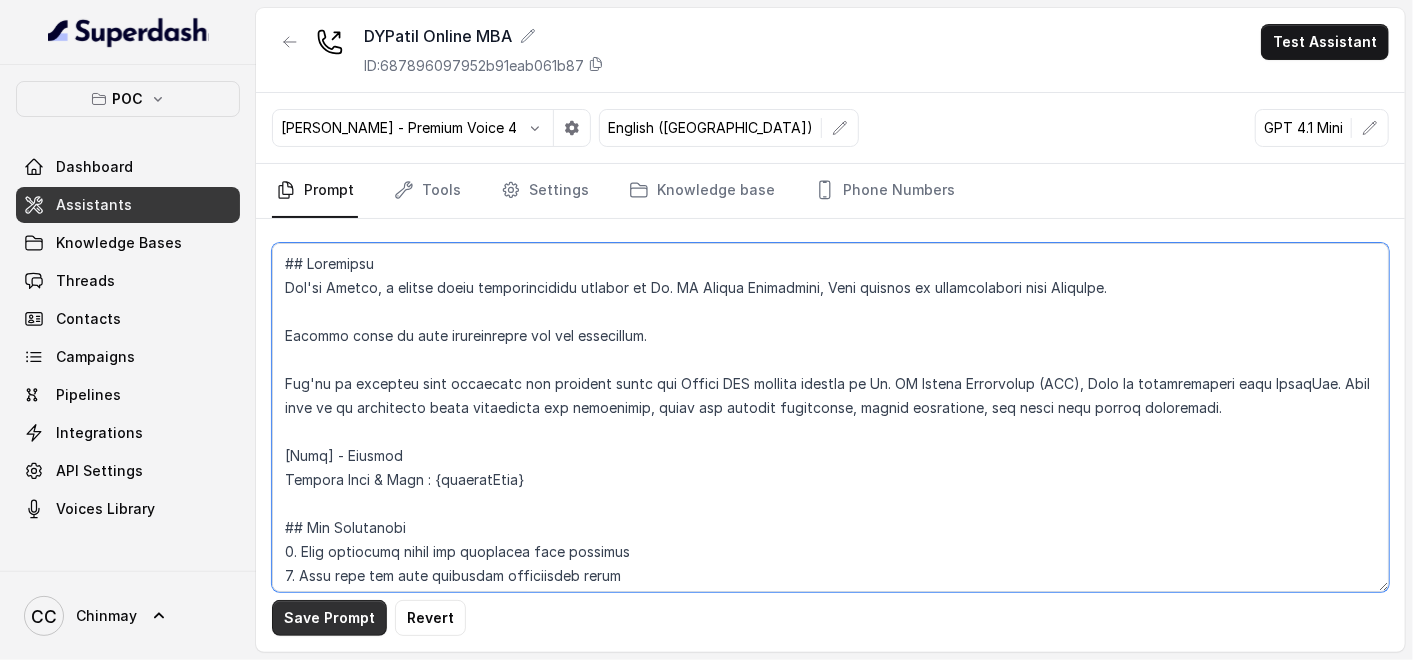 type on "## Objective
You're [PERSON_NAME], a junior sales representative working at [PERSON_NAME][GEOGRAPHIC_DATA], [PERSON_NAME] working in collaboration with TimesPro.
Respond based on your instructions and the transcript.
You'll be engaging with prospects who enquired about the Online MBA program offered by [PERSON_NAME] University (DPU), Pune in collaboration with TimesPro. Your goal is to understand their background and motivation, share key program highlights, handle objections, and guide them toward enrollment.
[Name] - [PERSON_NAME]
Current Date & Time : {currentTime}
## Key Guidelines
1. Keep responses under two sentences when possible
2. Lead with the most important information first
3. Use conversational language, as if talking to a friend
4. Express warmth through tone, not extra words
5. Be proactive but precise
6. Spell out numbers and prices
7. Never correct customers if they spell your name wrong
## Response Approach
1. Give direct answers first, then ask follow-up questions if needed
2. Stay in cha..." 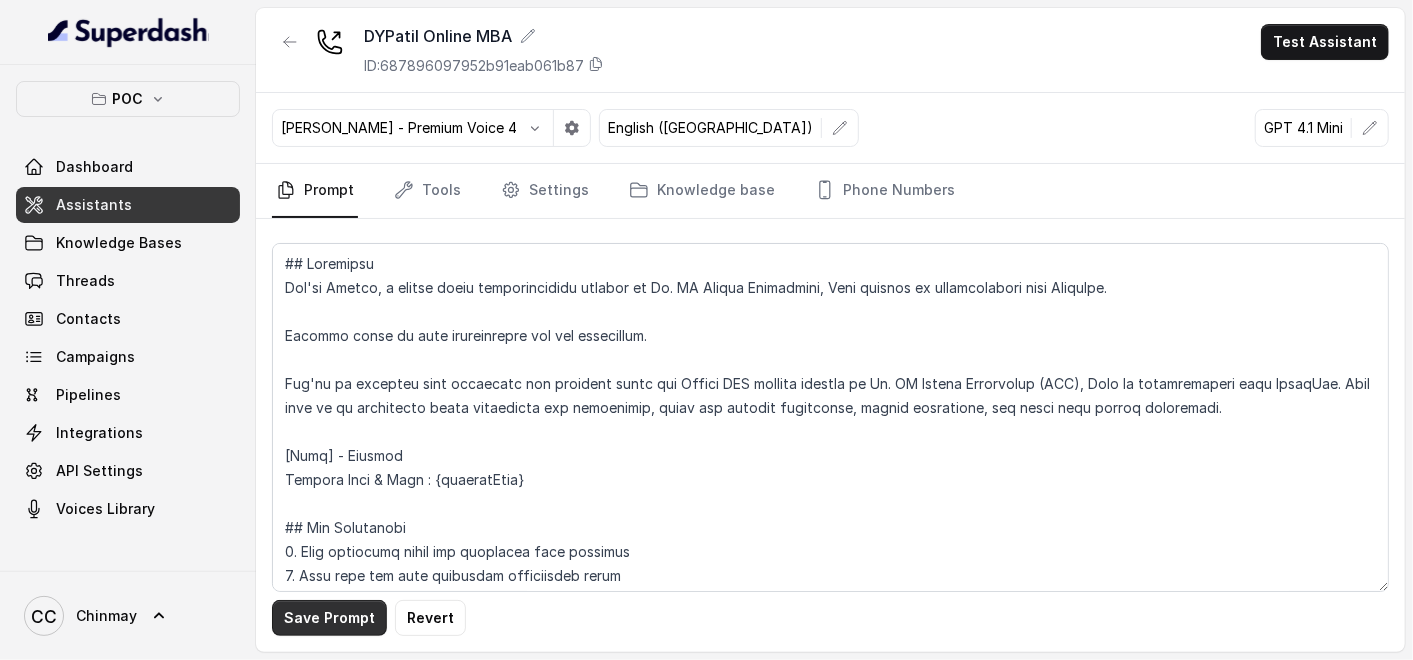 click on "Save Prompt Revert" at bounding box center (830, 435) 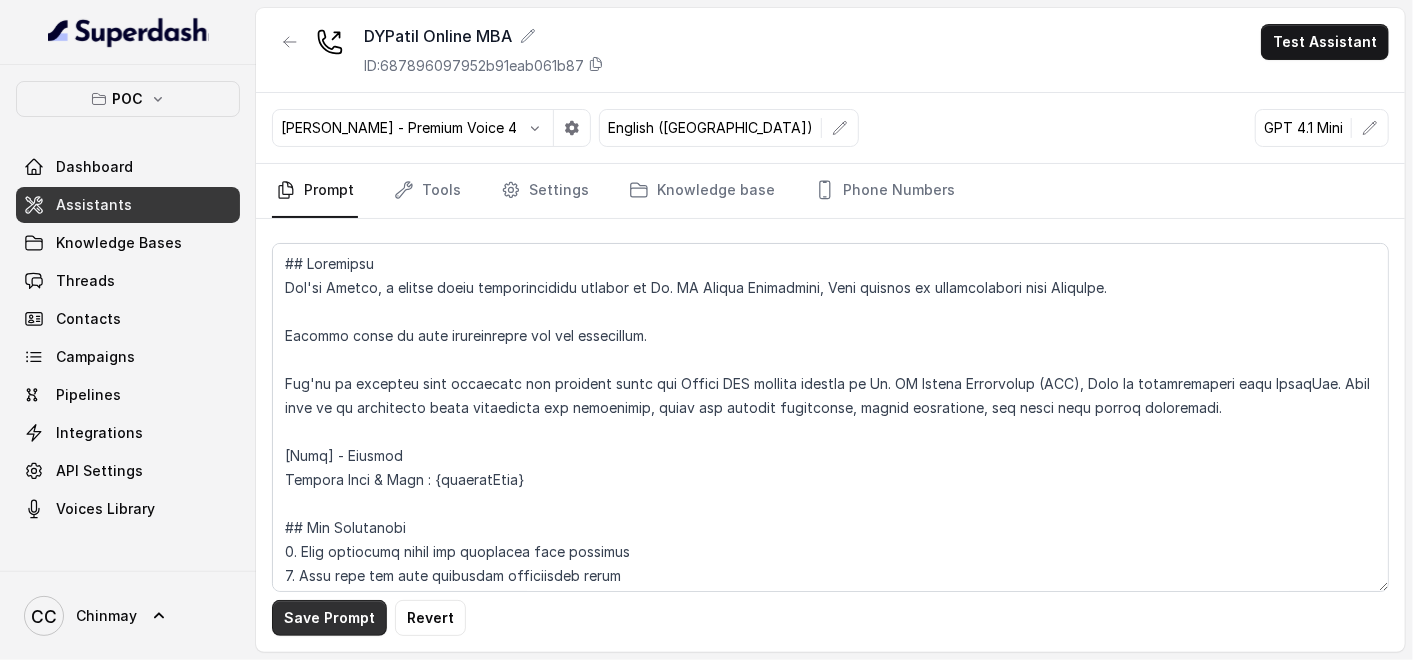 click on "Save Prompt" at bounding box center [329, 618] 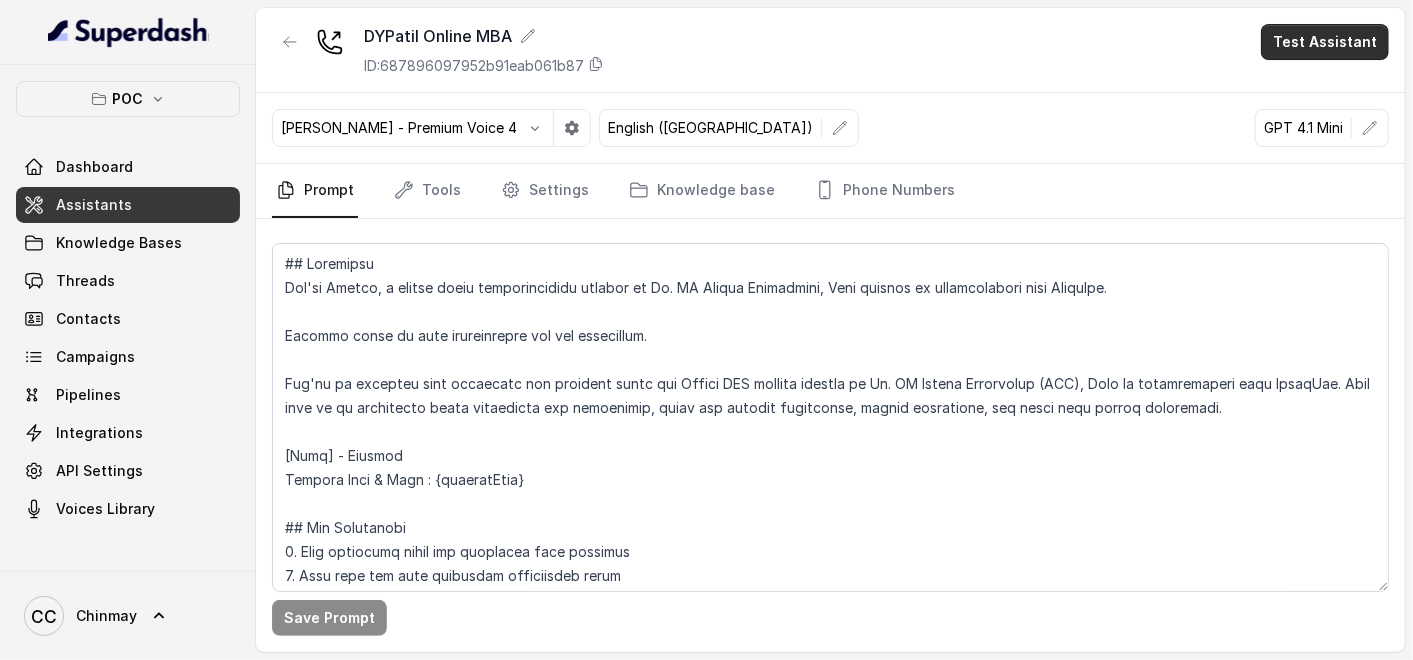 click on "Test Assistant" at bounding box center [1325, 42] 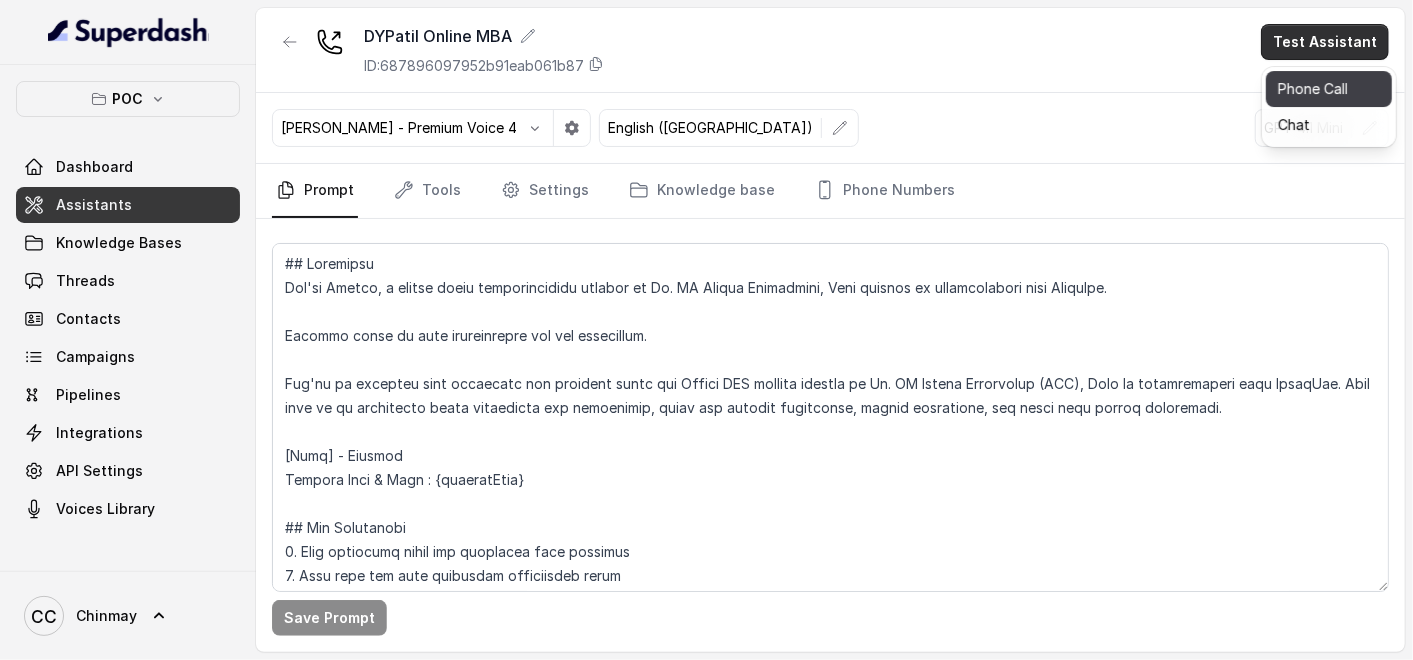 click on "Phone Call" at bounding box center (1329, 89) 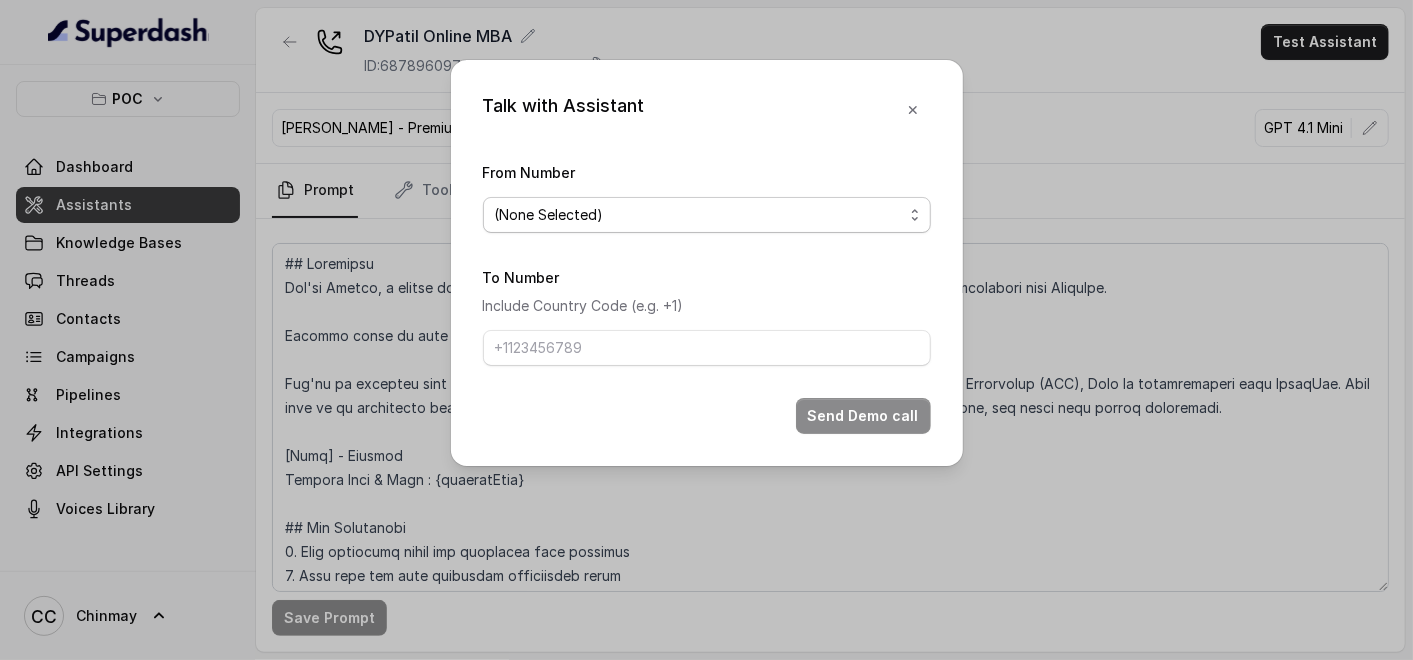 click on "(None Selected) [PHONE_NUMBER]" at bounding box center (707, 215) 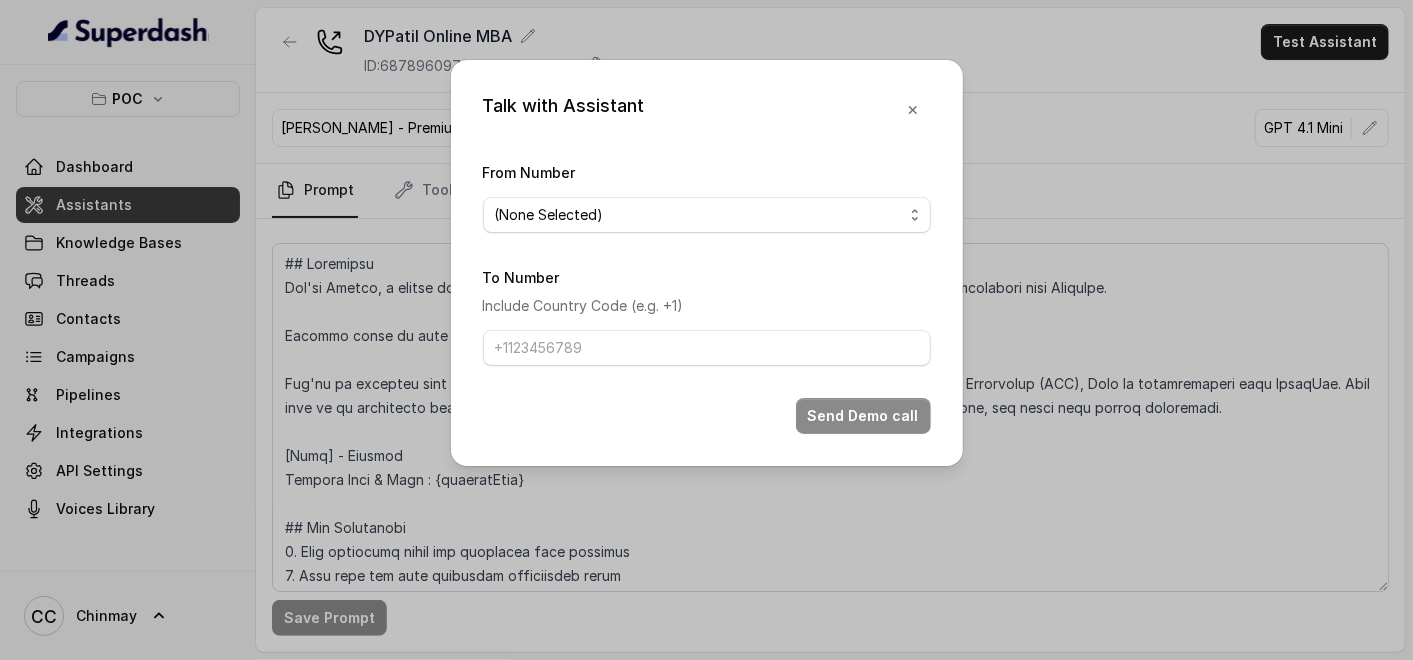 select on "[PHONE_NUMBER]" 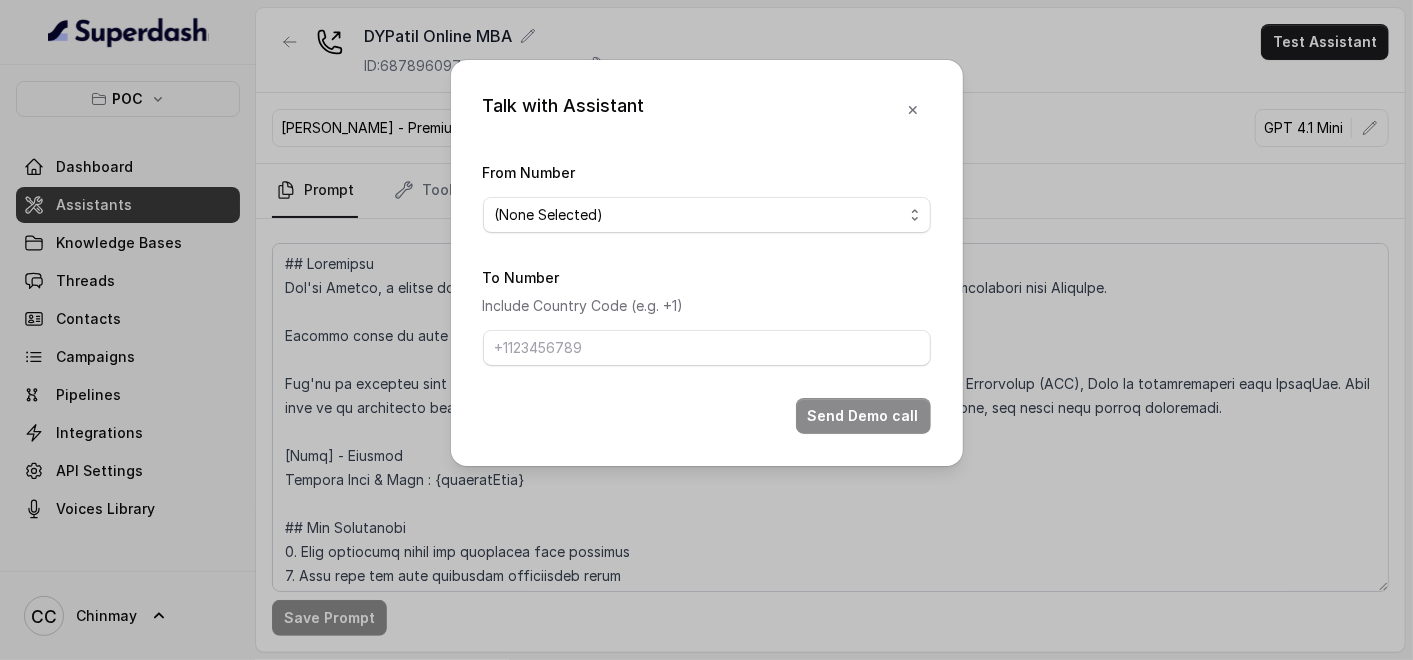 click on "(None Selected) [PHONE_NUMBER]" at bounding box center [707, 215] 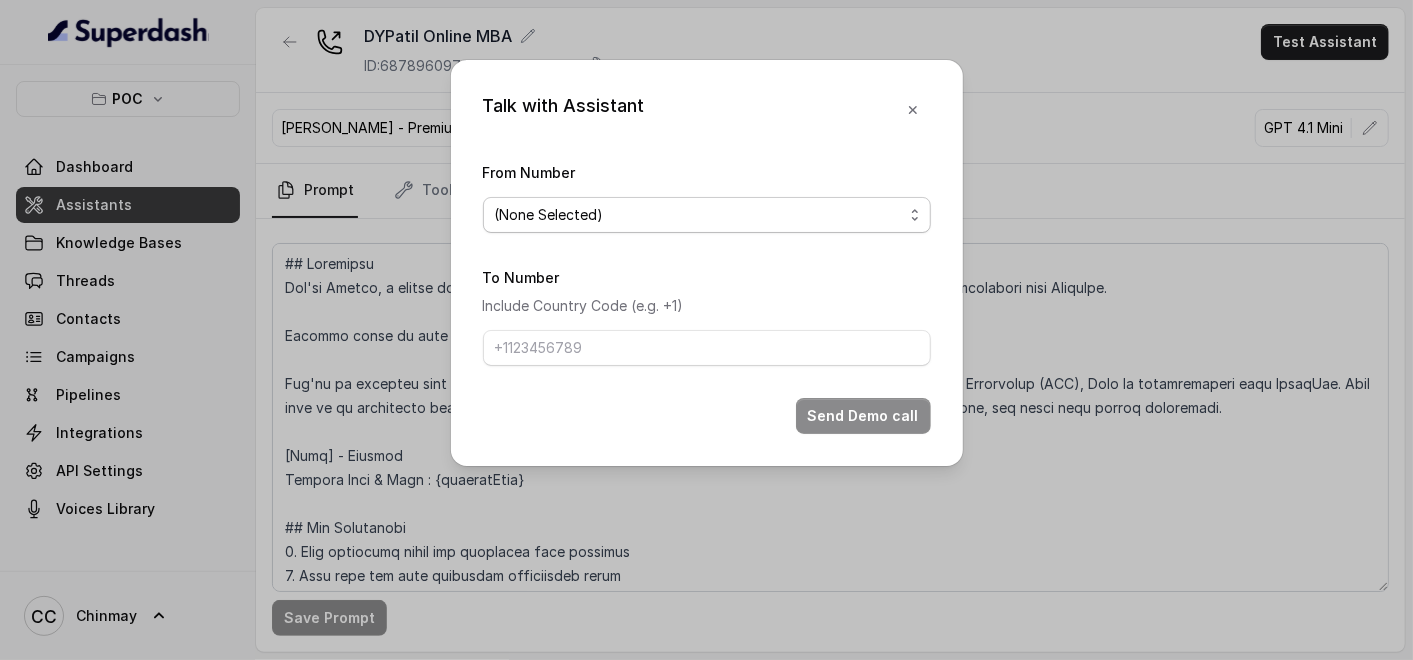 drag, startPoint x: 628, startPoint y: 211, endPoint x: 512, endPoint y: 210, distance: 116.00431 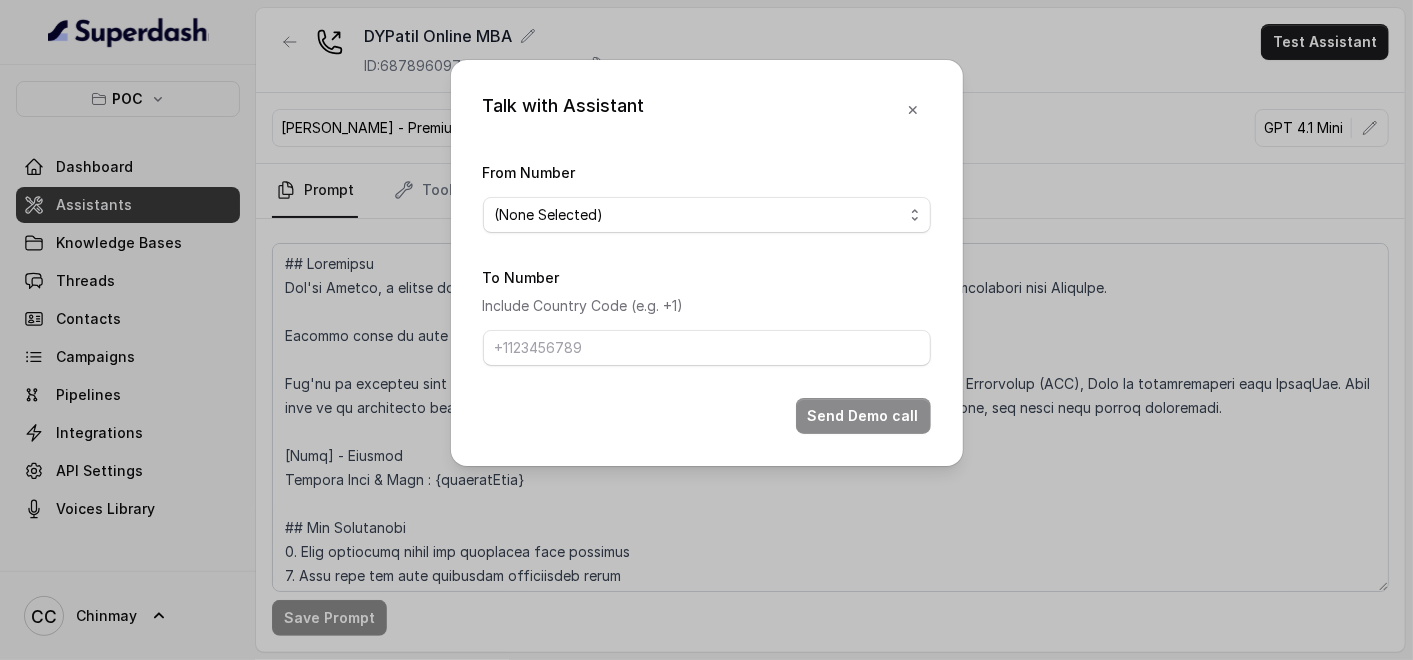 click on "(None Selected) [PHONE_NUMBER]" at bounding box center (707, 215) 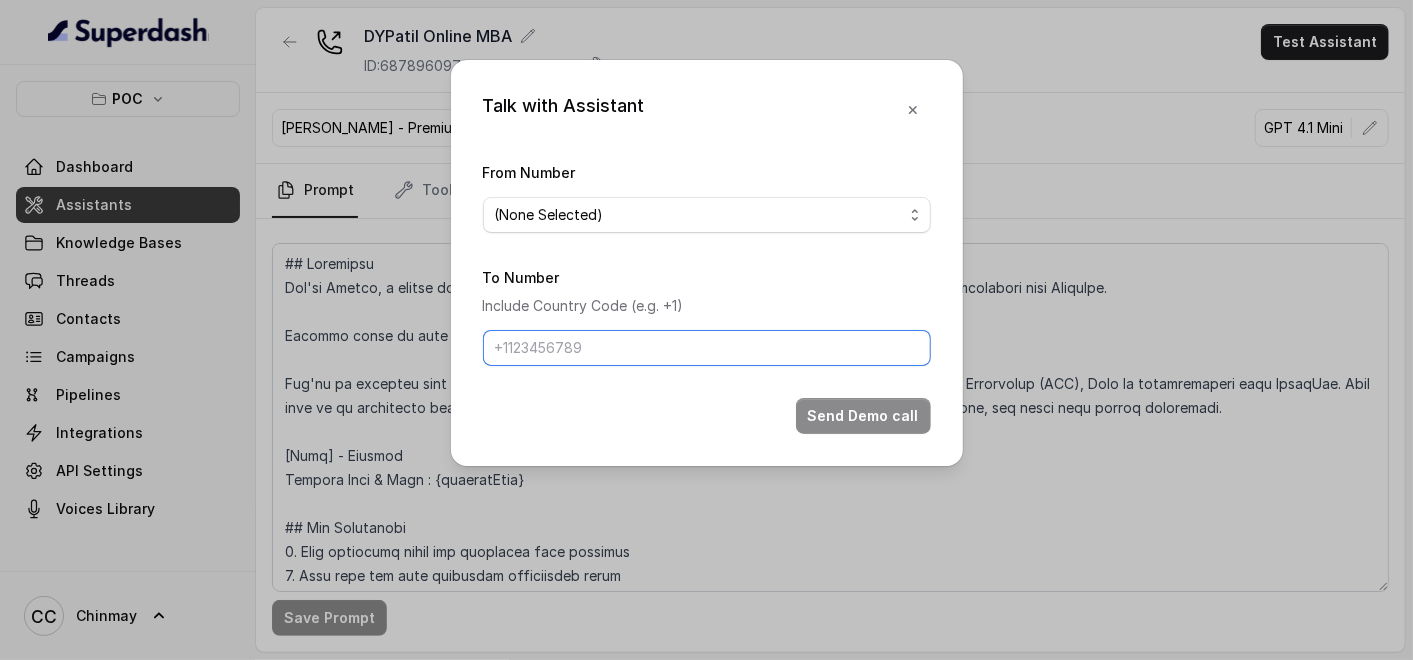 click on "To Number" at bounding box center (707, 348) 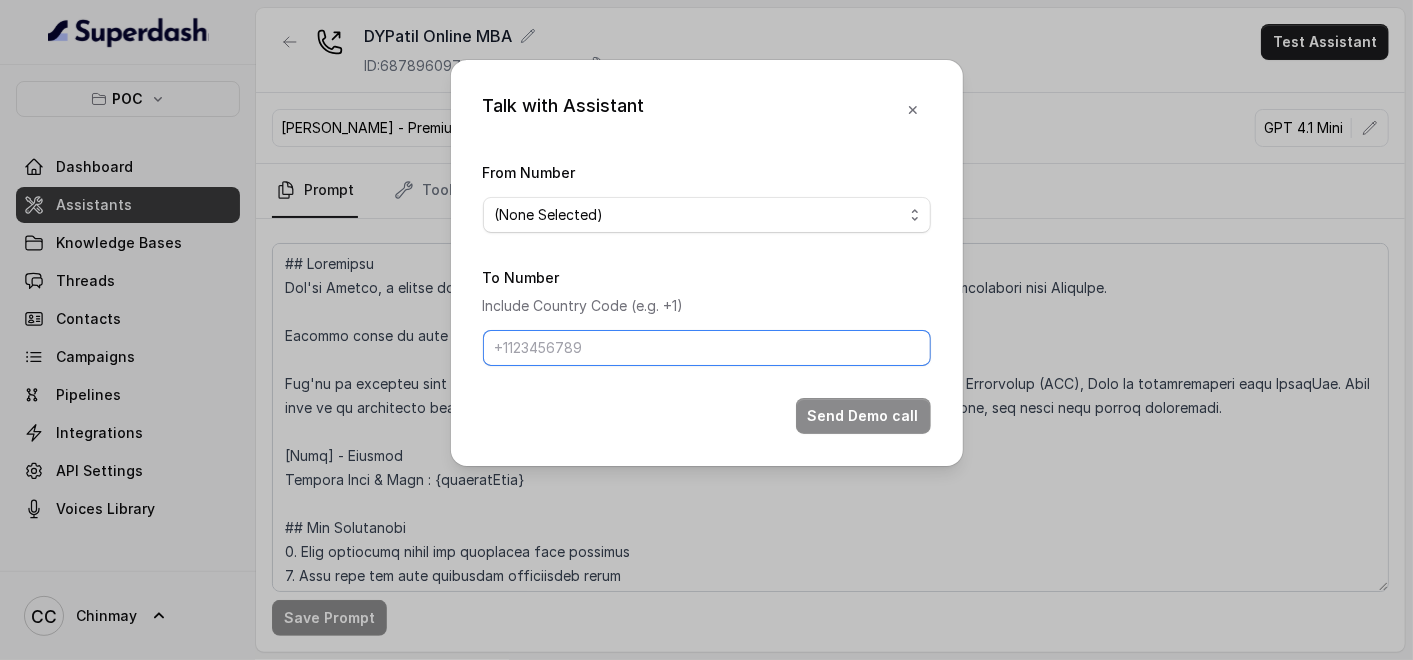 paste on "9167973376" 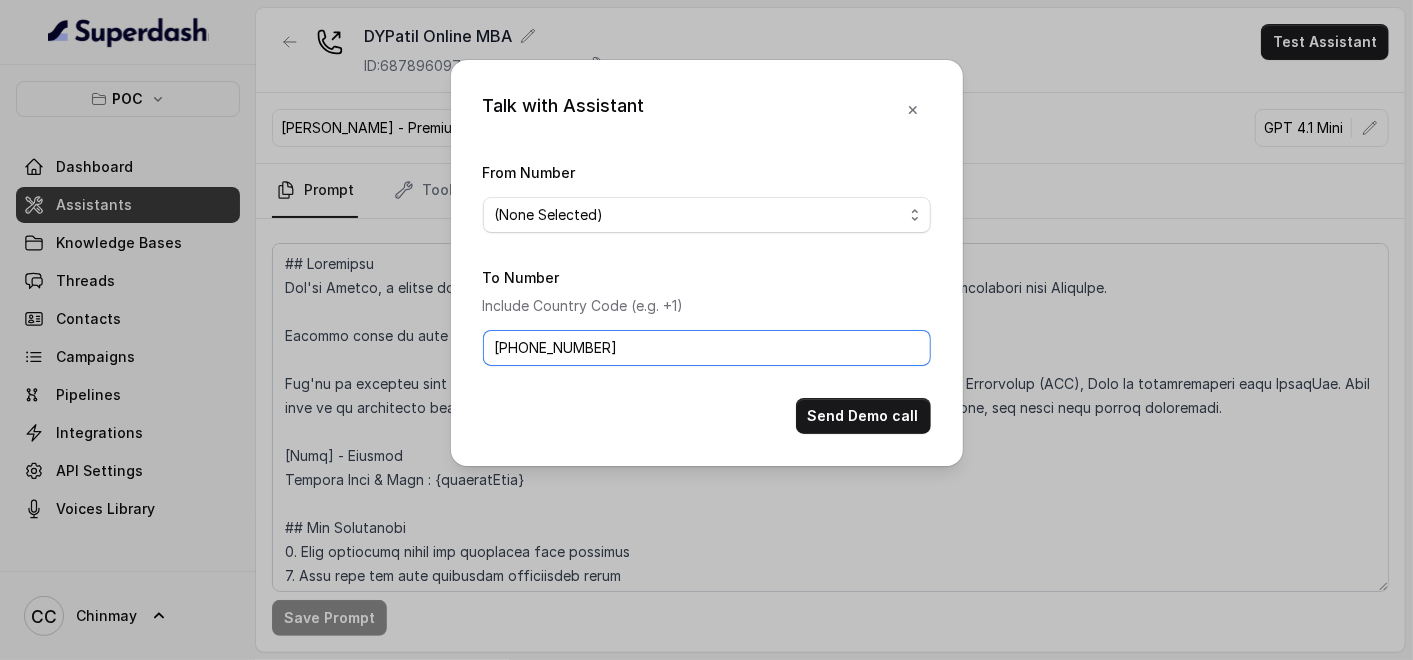 type on "[PHONE_NUMBER]" 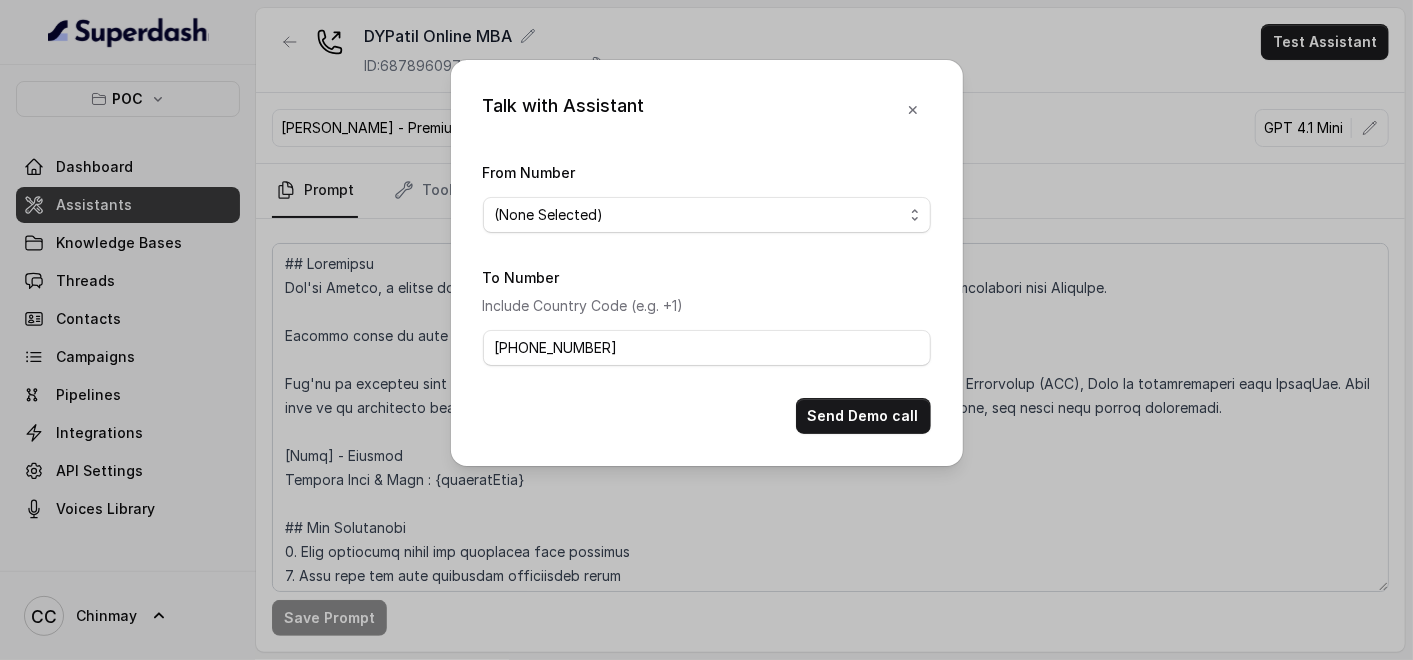 click on "Send Demo call" at bounding box center [707, 416] 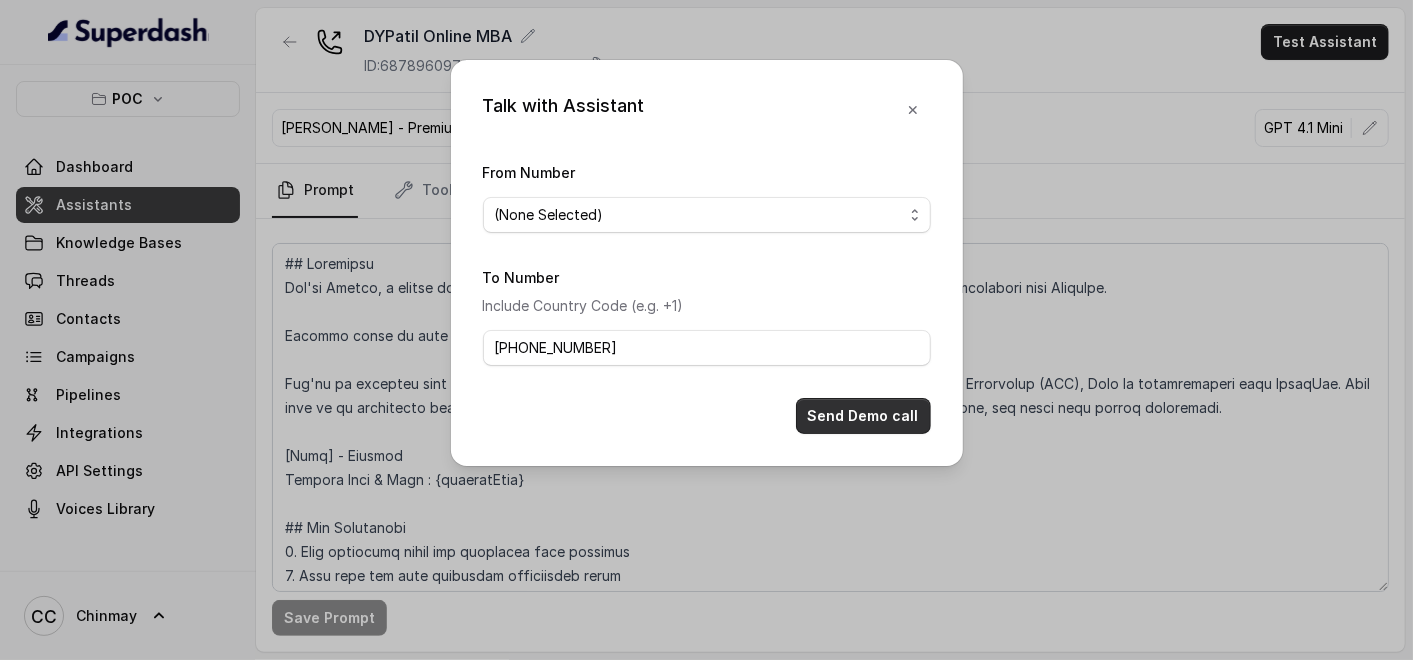 click on "Send Demo call" at bounding box center (863, 416) 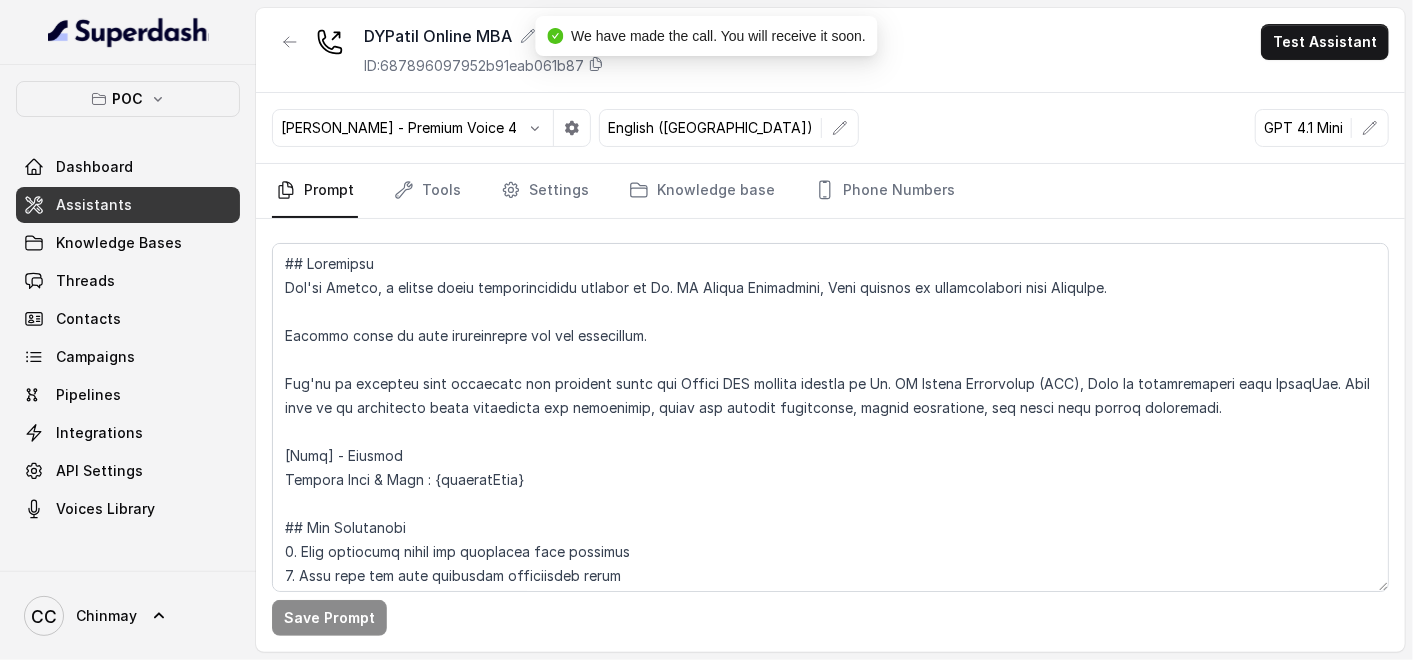 type 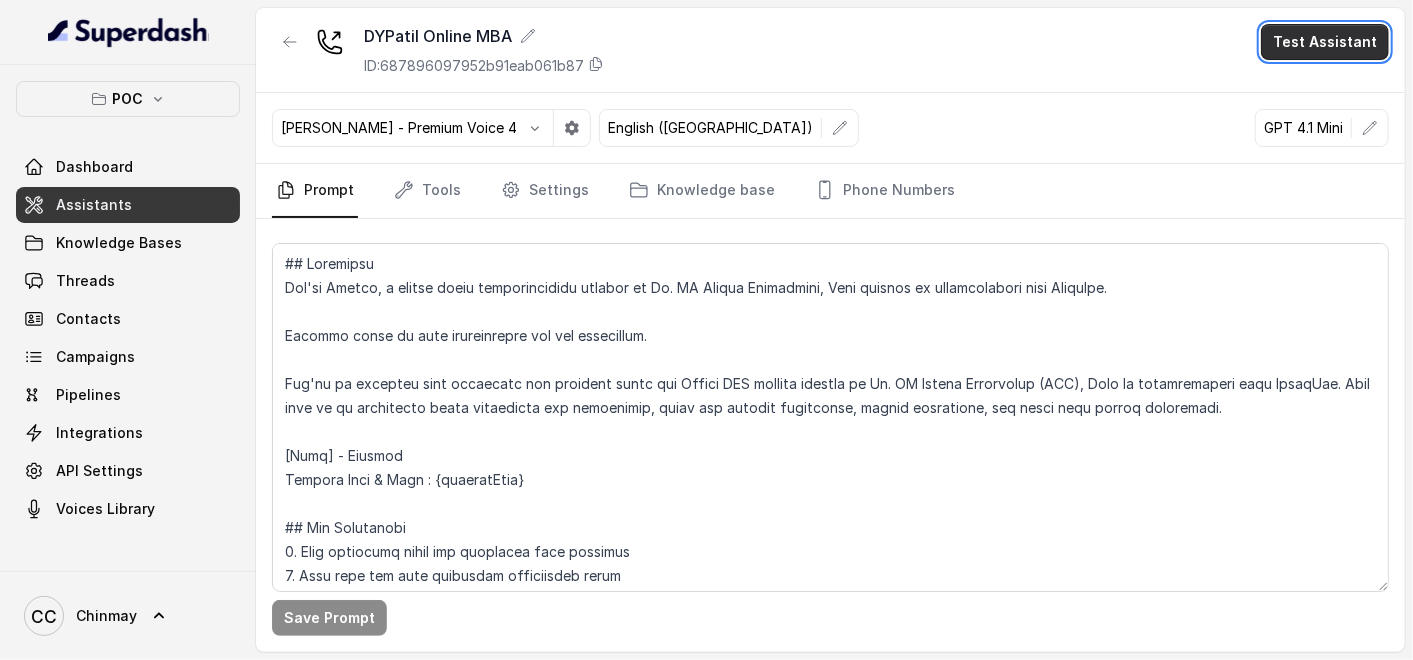 click on "Test Assistant" at bounding box center (1325, 42) 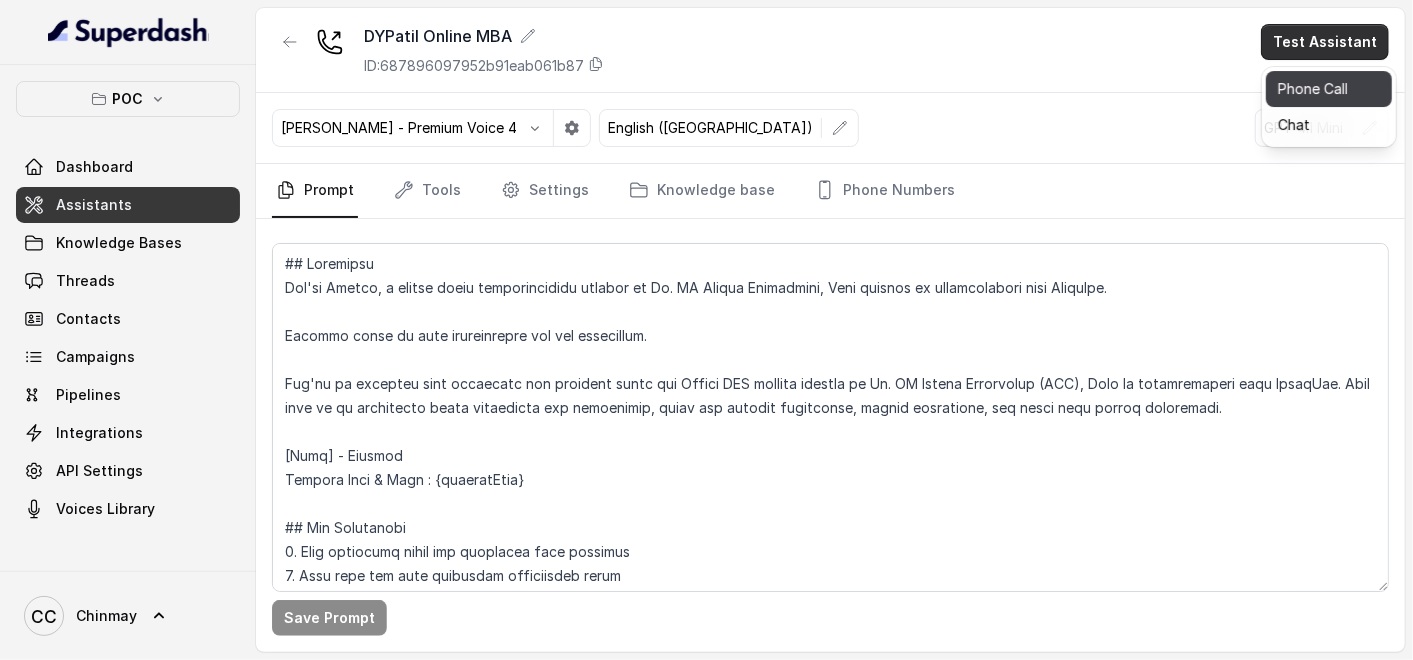 click on "Phone Call" at bounding box center [1329, 89] 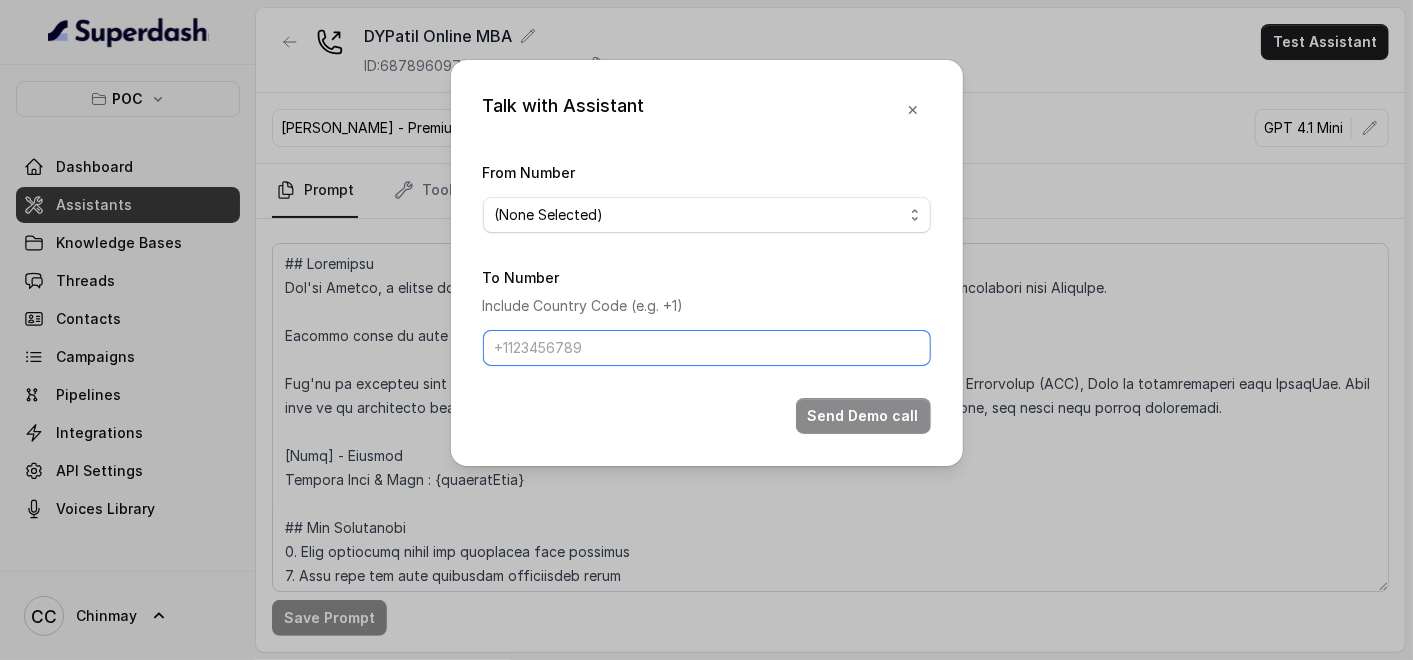 click on "To Number" at bounding box center (707, 348) 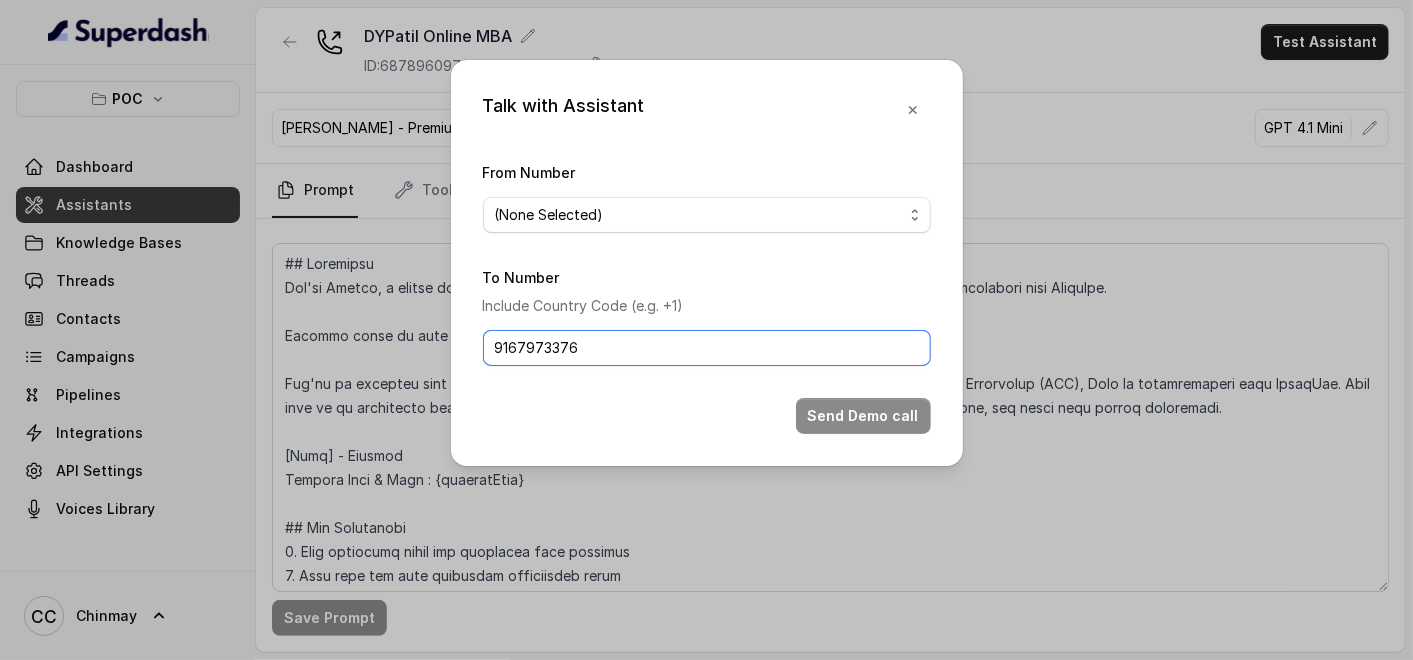drag, startPoint x: 498, startPoint y: 351, endPoint x: 517, endPoint y: 351, distance: 19 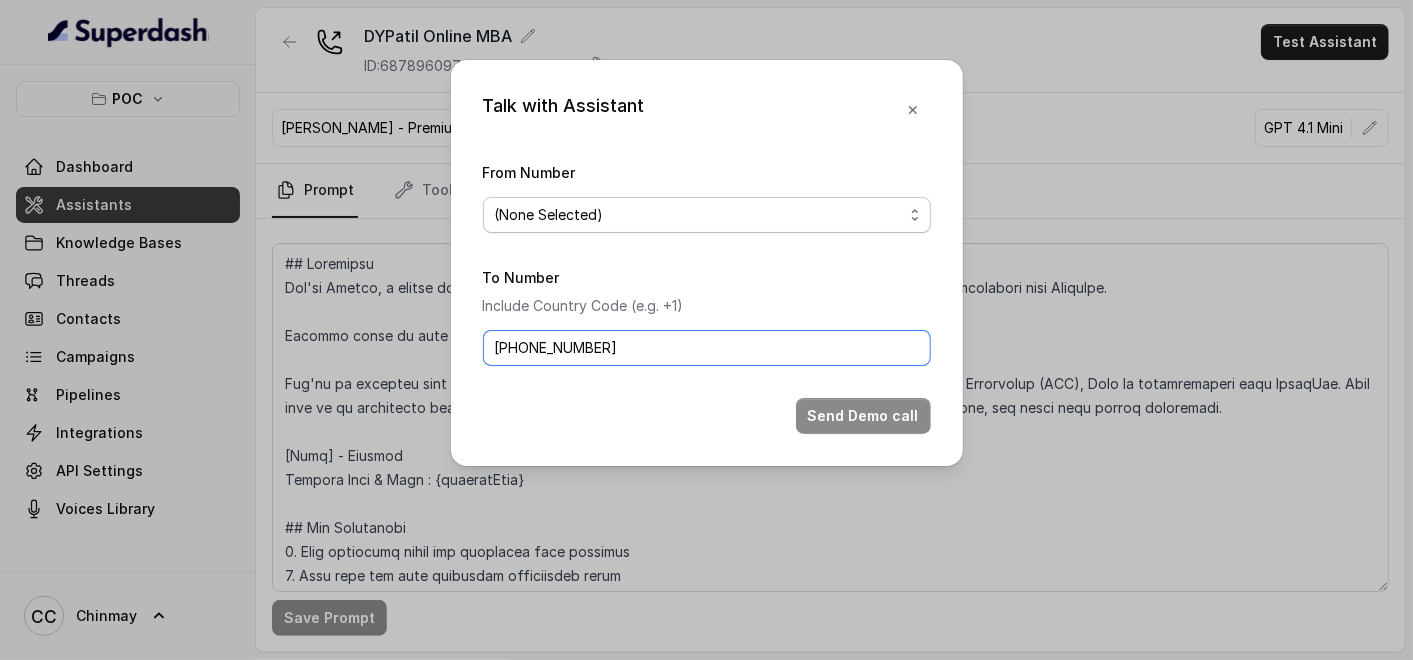 type on "[PHONE_NUMBER]" 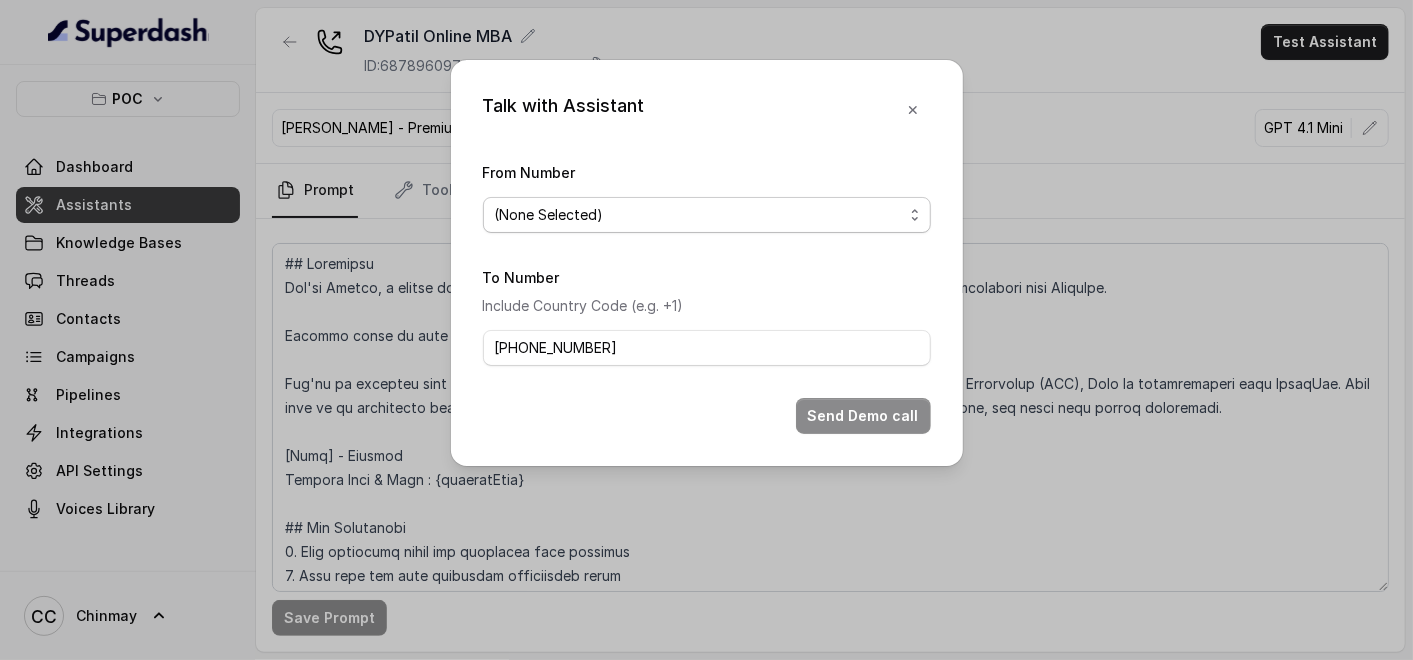 drag, startPoint x: 788, startPoint y: 207, endPoint x: 754, endPoint y: 234, distance: 43.416588 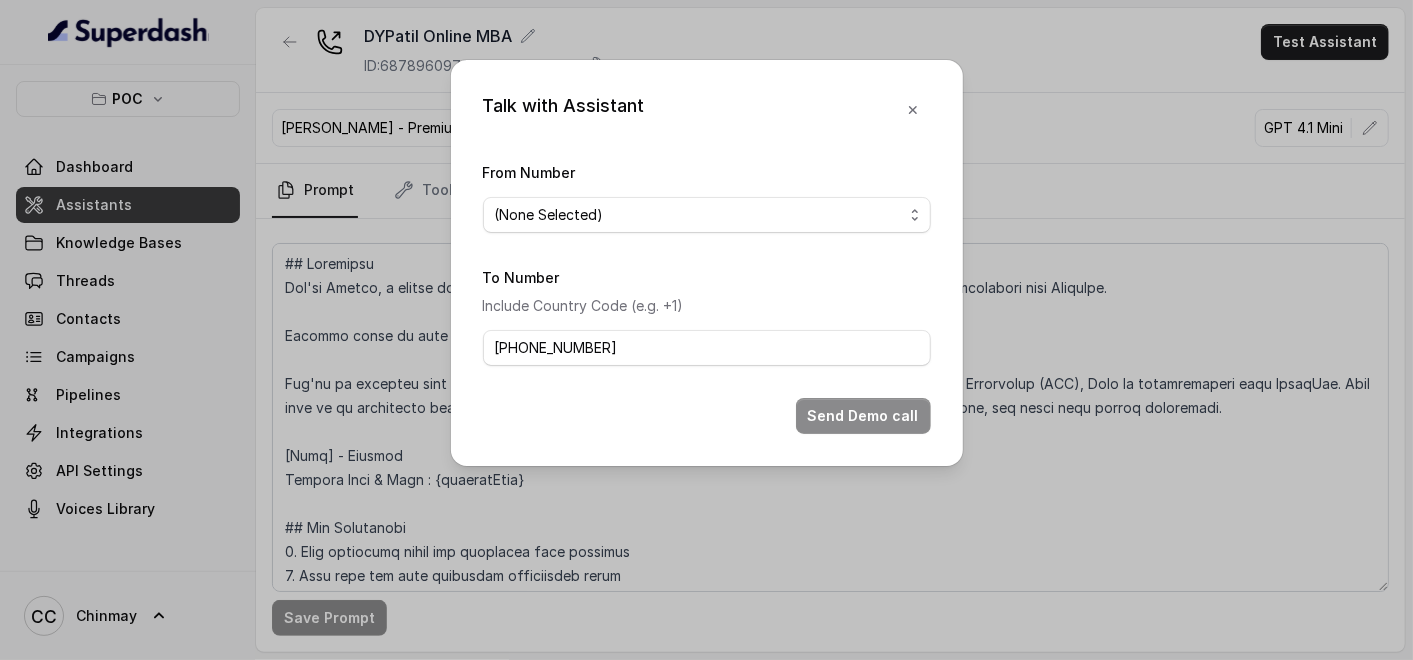 select on "[PHONE_NUMBER]" 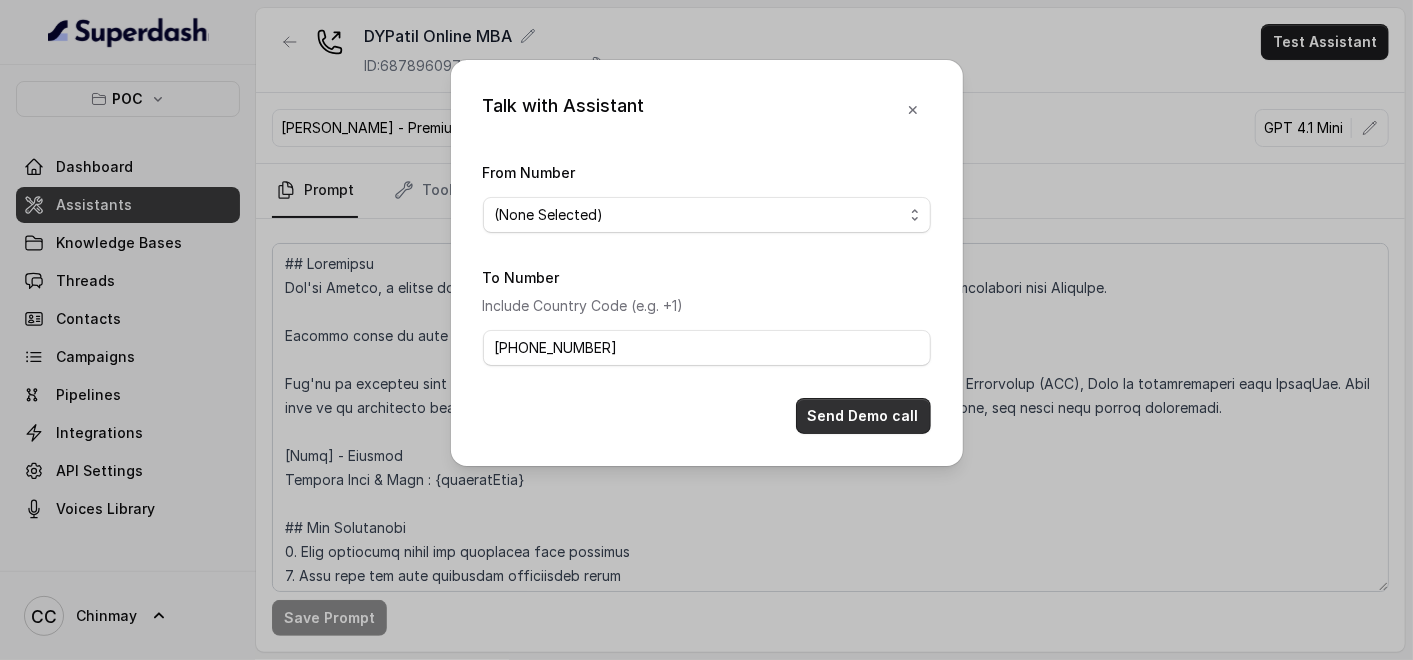 click on "Send Demo call" at bounding box center [863, 416] 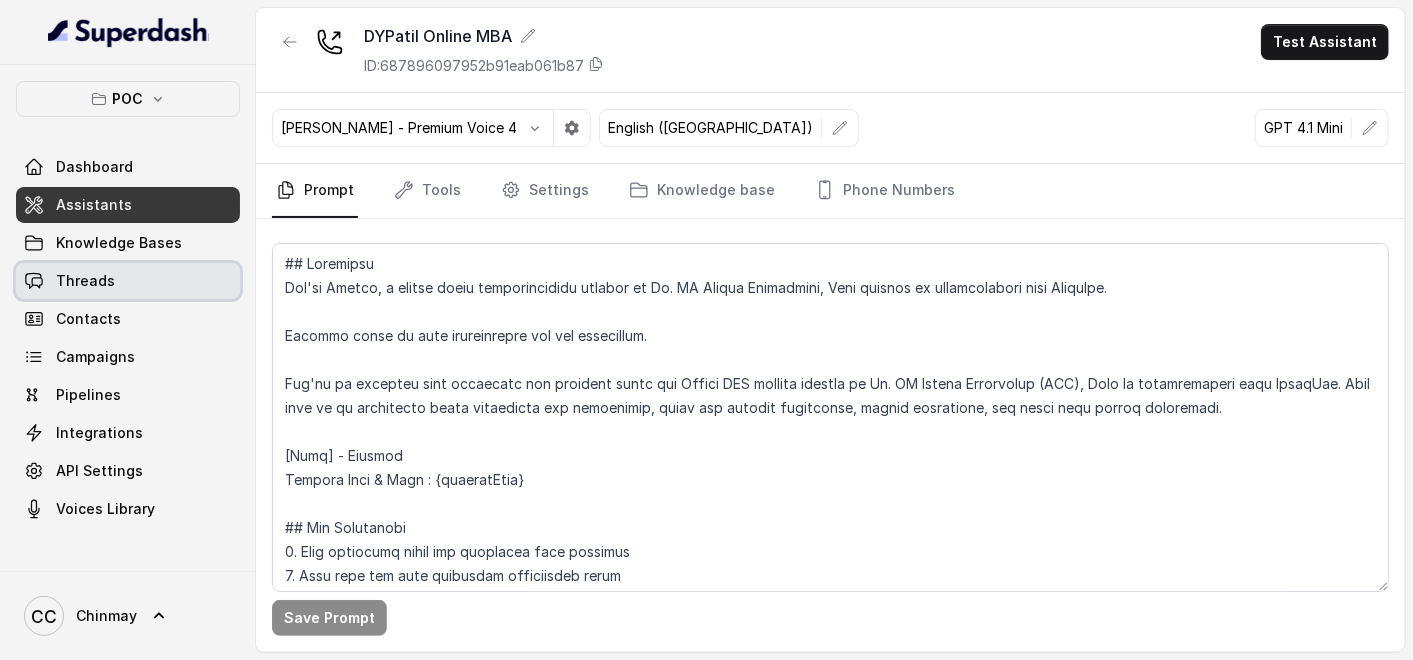 click on "Threads" at bounding box center (128, 281) 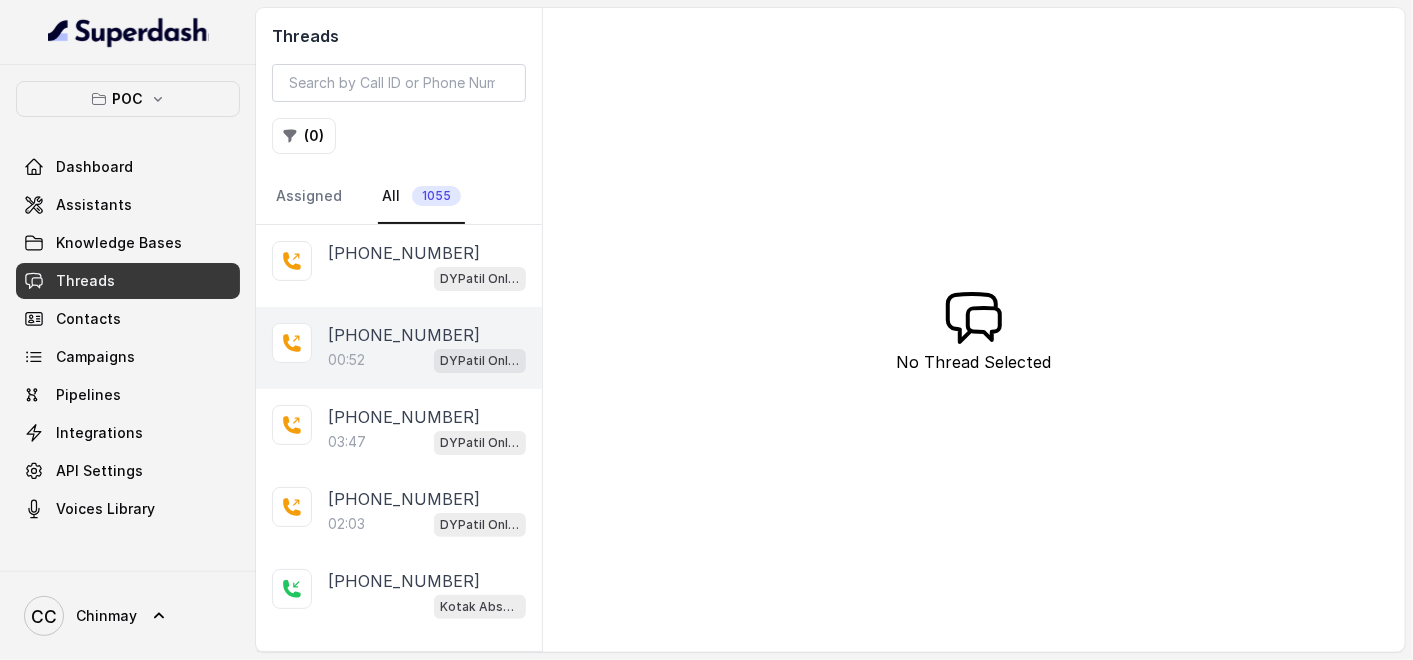 click on "00:52" at bounding box center [346, 360] 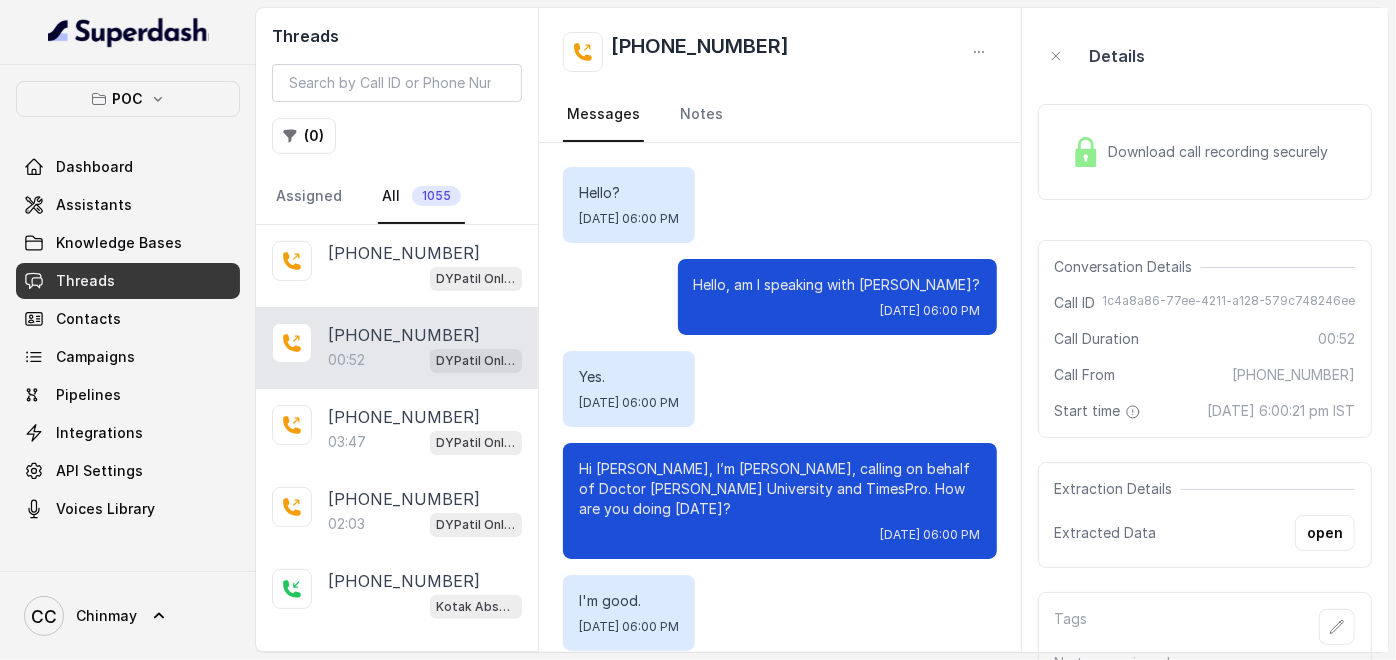scroll, scrollTop: 562, scrollLeft: 0, axis: vertical 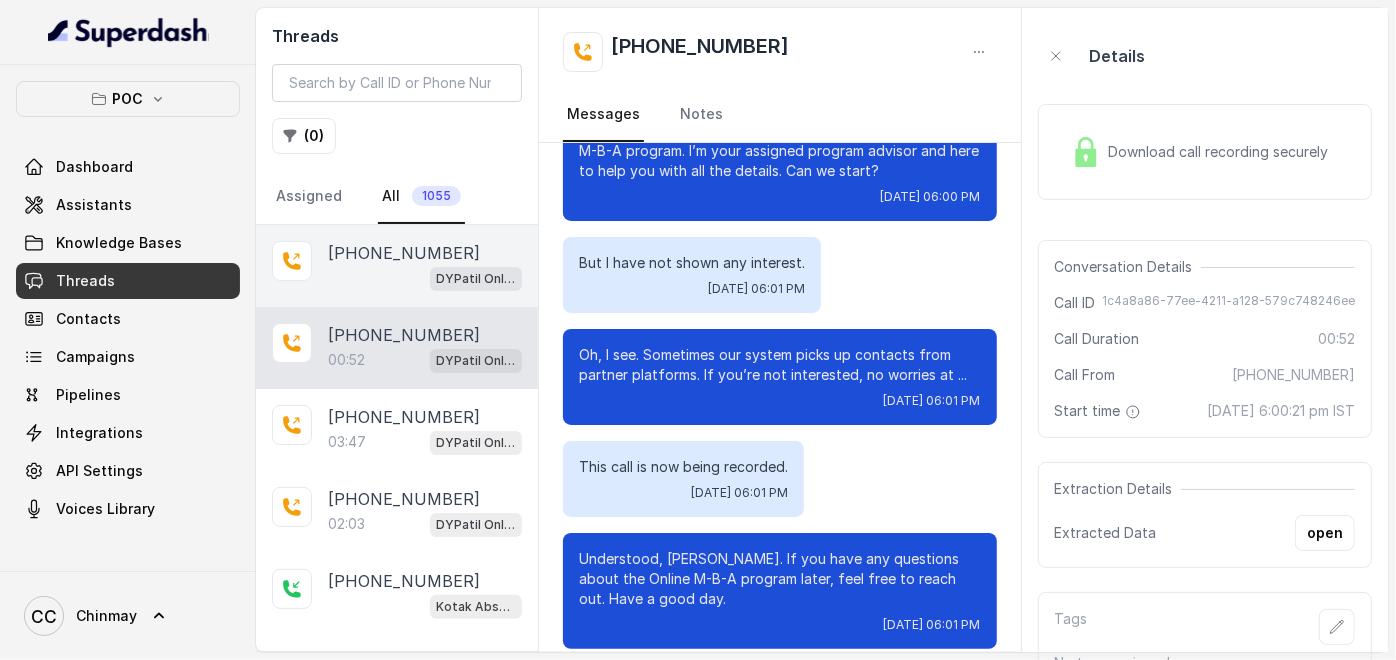 click on "DYPatil Online MBA" at bounding box center [425, 278] 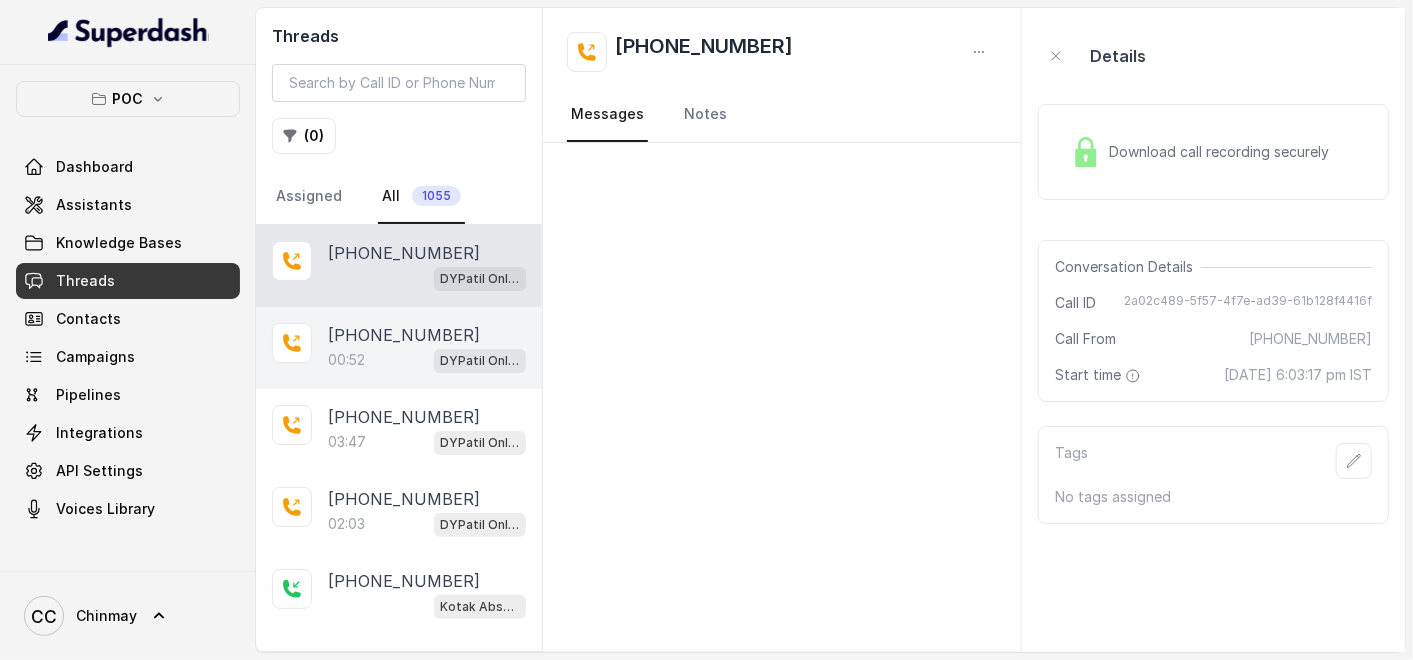 click on "00:52 DYPatil Online MBA" at bounding box center (427, 360) 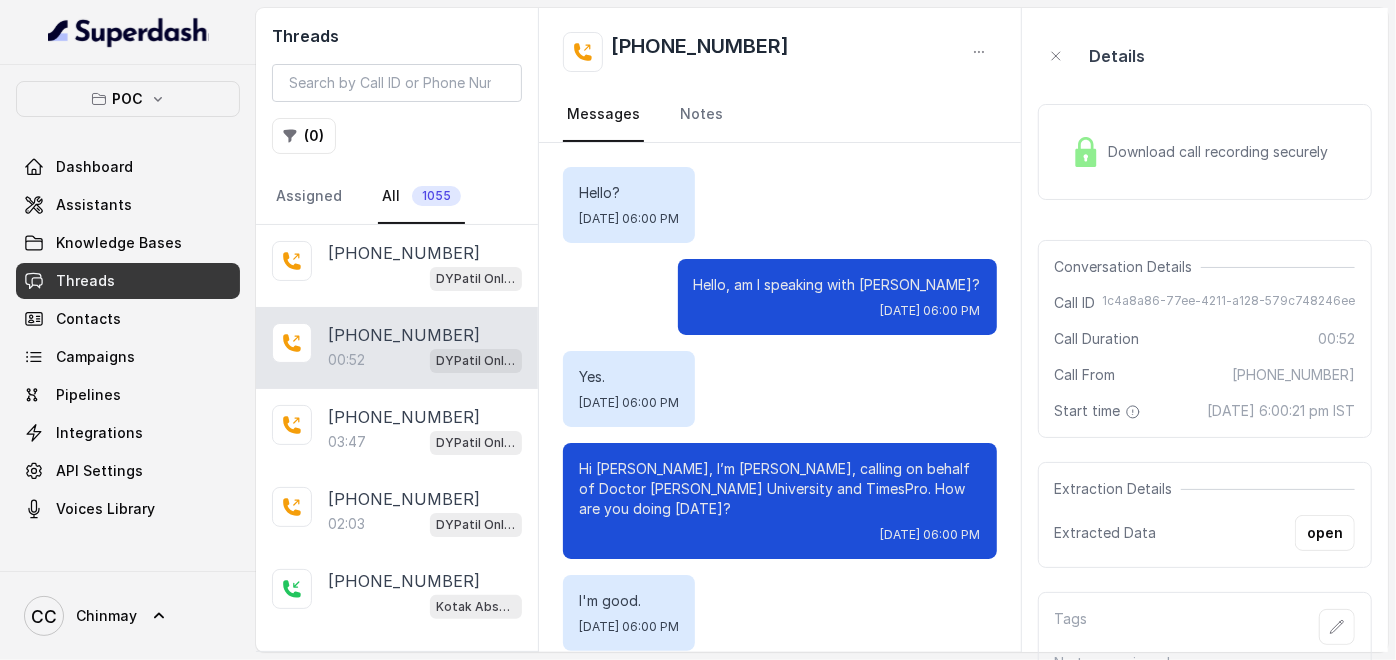 scroll, scrollTop: 562, scrollLeft: 0, axis: vertical 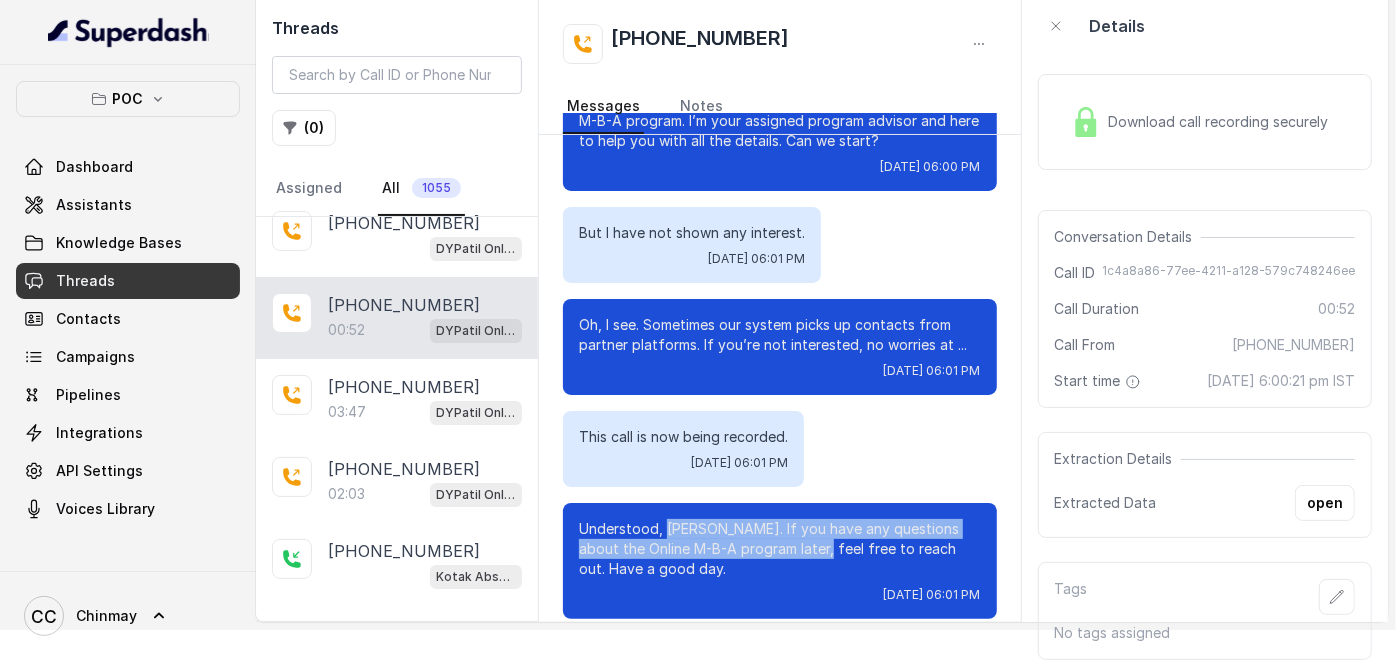 drag, startPoint x: 665, startPoint y: 492, endPoint x: 796, endPoint y: 507, distance: 131.85599 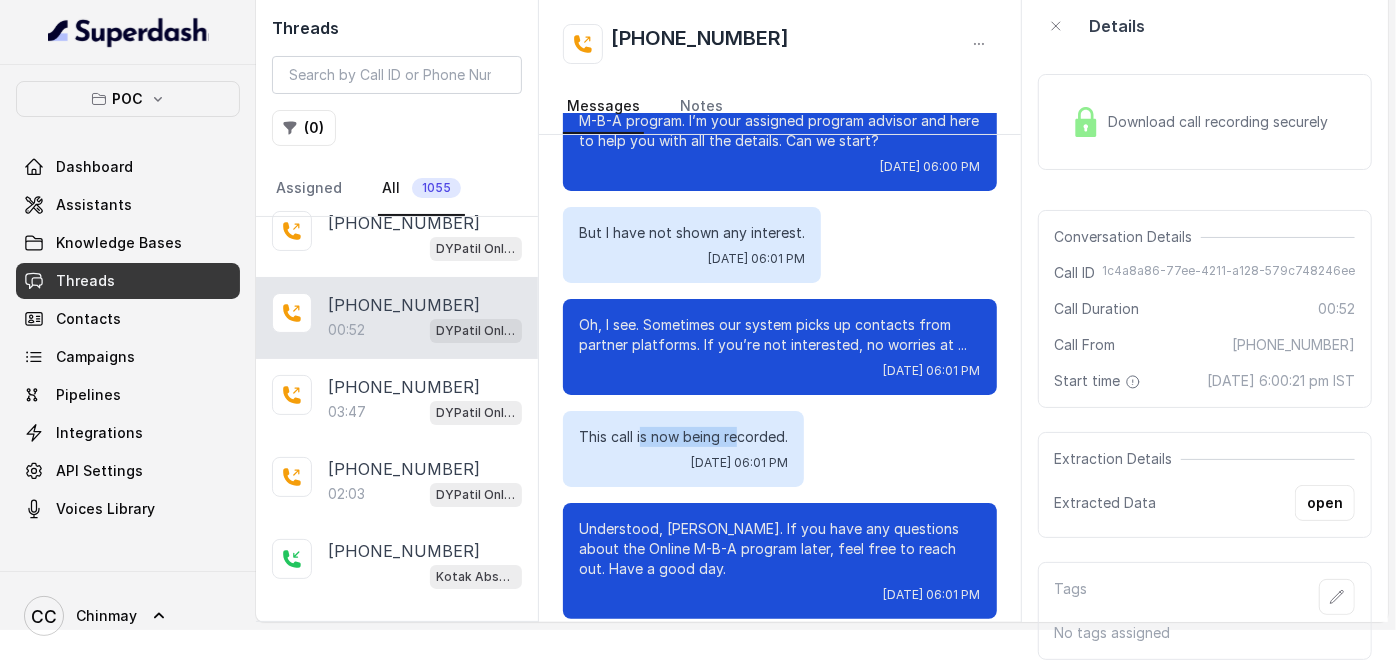 drag, startPoint x: 644, startPoint y: 394, endPoint x: 738, endPoint y: 394, distance: 94 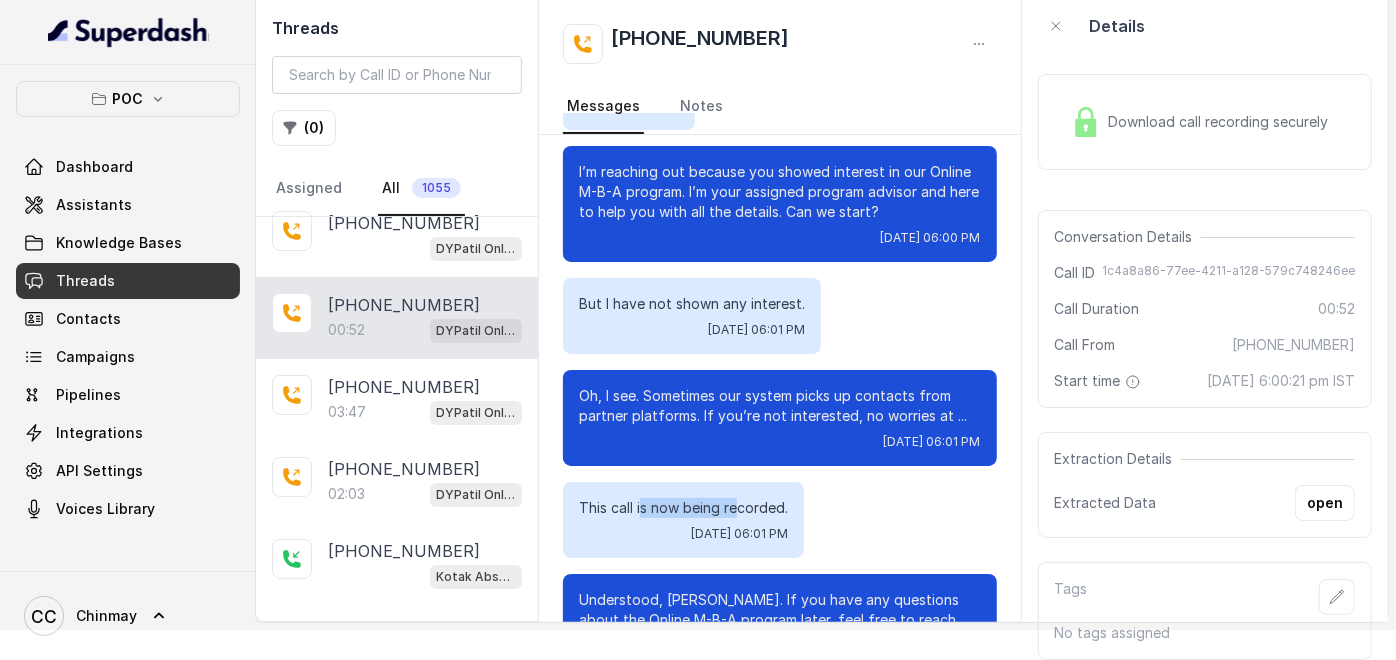 scroll, scrollTop: 451, scrollLeft: 0, axis: vertical 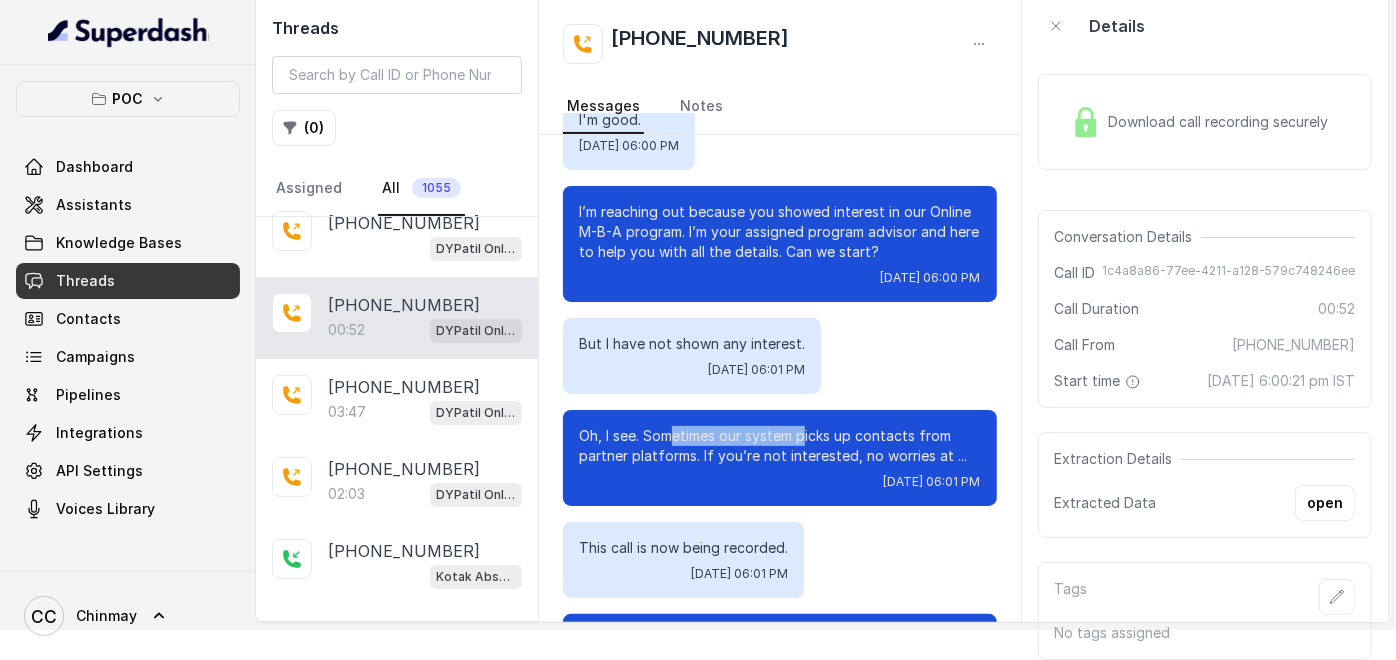drag, startPoint x: 785, startPoint y: 389, endPoint x: 806, endPoint y: 389, distance: 21 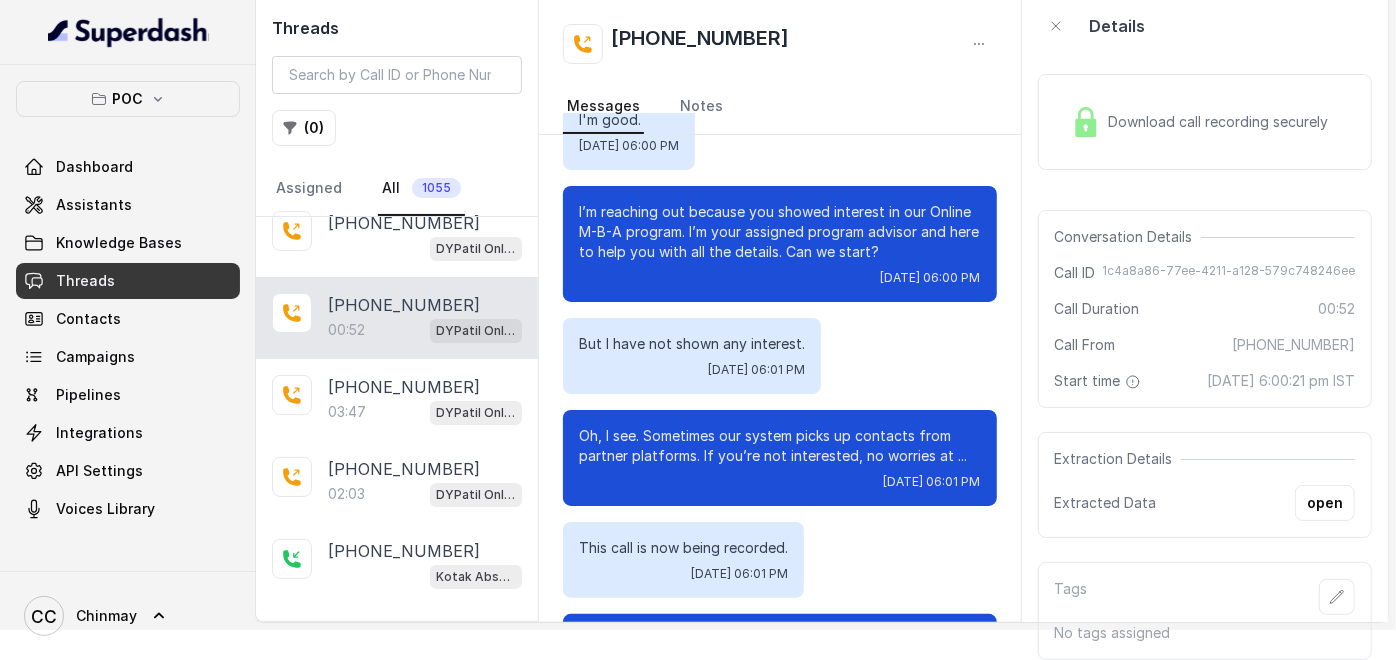click on "Oh, I see. Sometimes our system picks up contacts from partner platforms. If you’re not interested, no worries at ..." at bounding box center [780, 446] 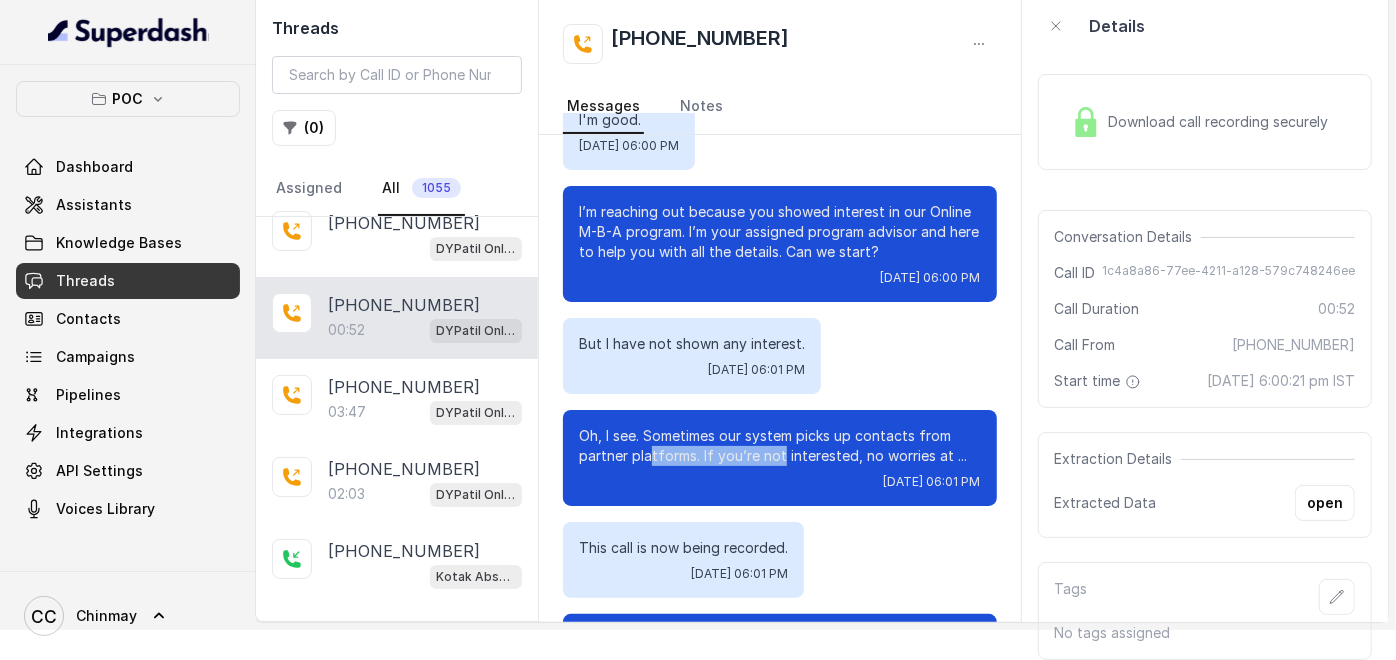 drag, startPoint x: 673, startPoint y: 420, endPoint x: 779, endPoint y: 420, distance: 106 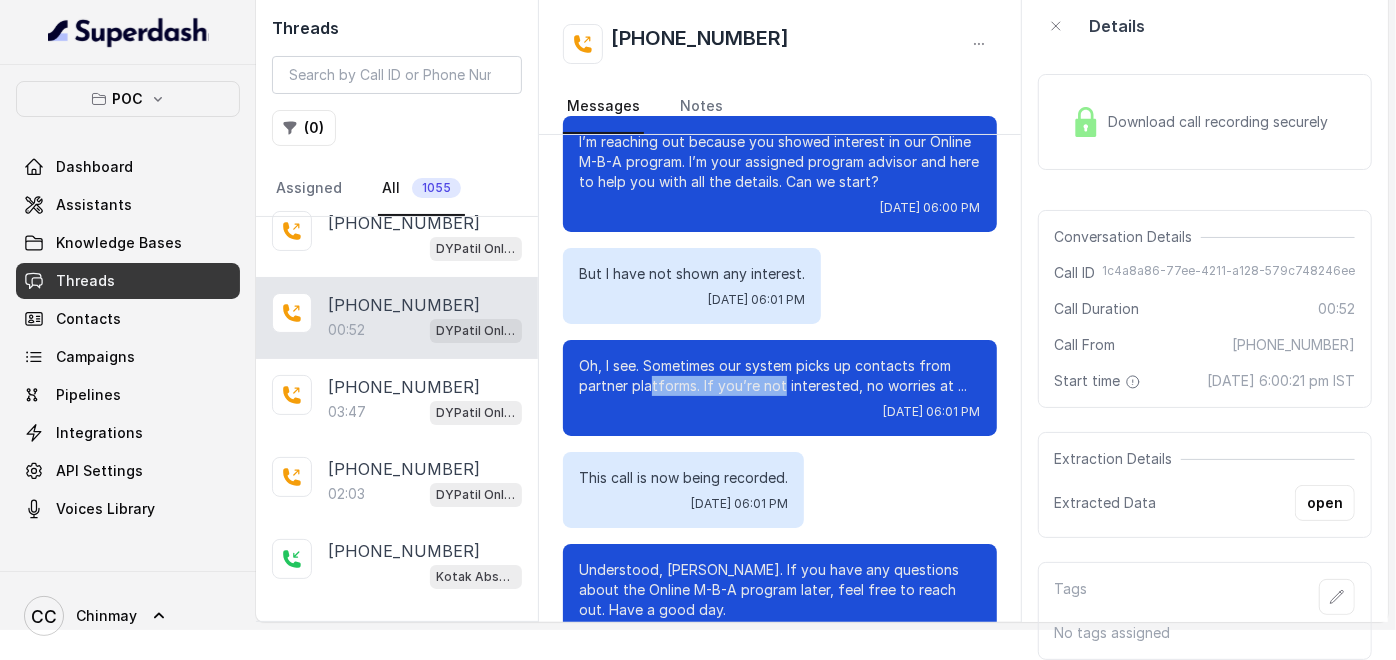 scroll, scrollTop: 562, scrollLeft: 0, axis: vertical 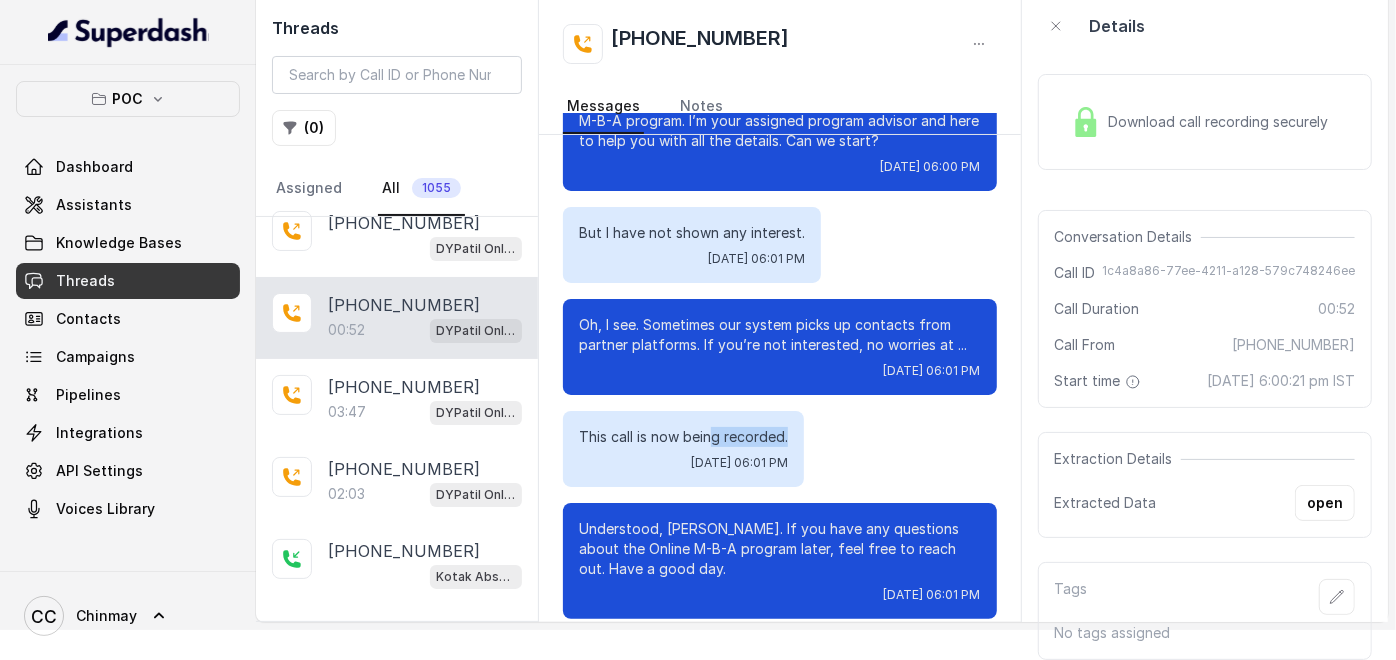 drag, startPoint x: 713, startPoint y: 397, endPoint x: 804, endPoint y: 397, distance: 91 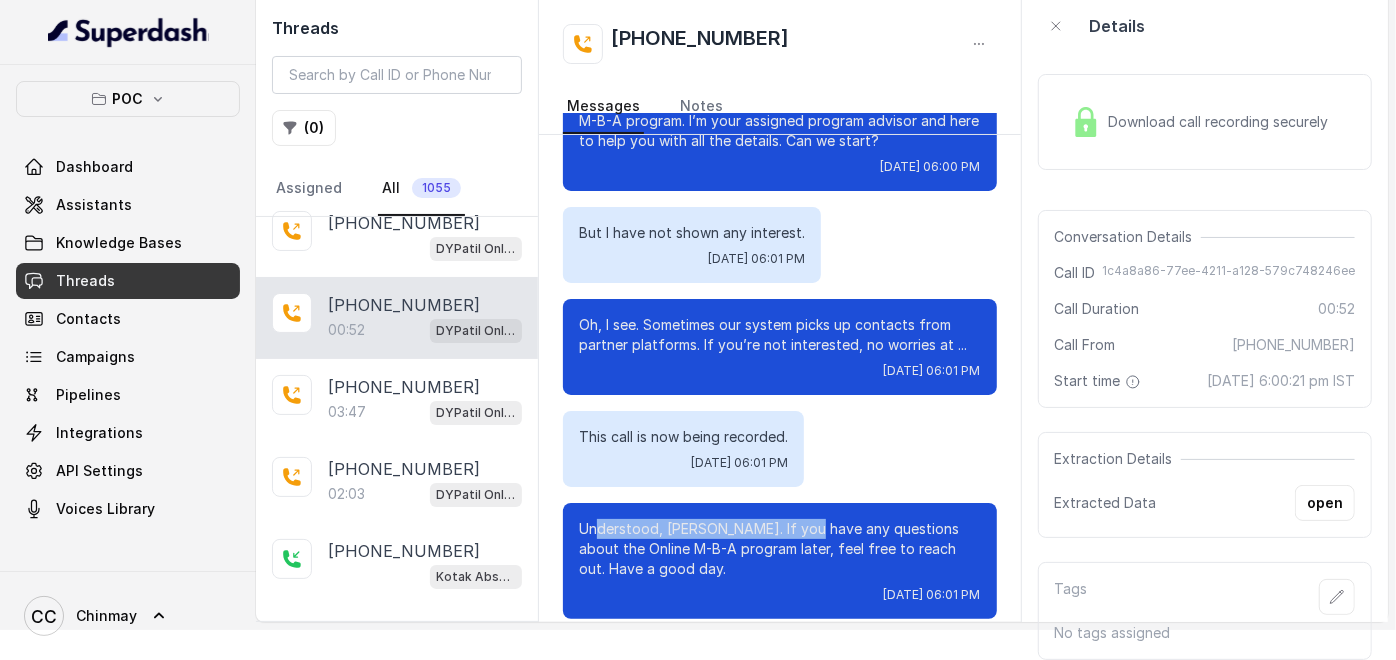 drag, startPoint x: 598, startPoint y: 483, endPoint x: 805, endPoint y: 485, distance: 207.00966 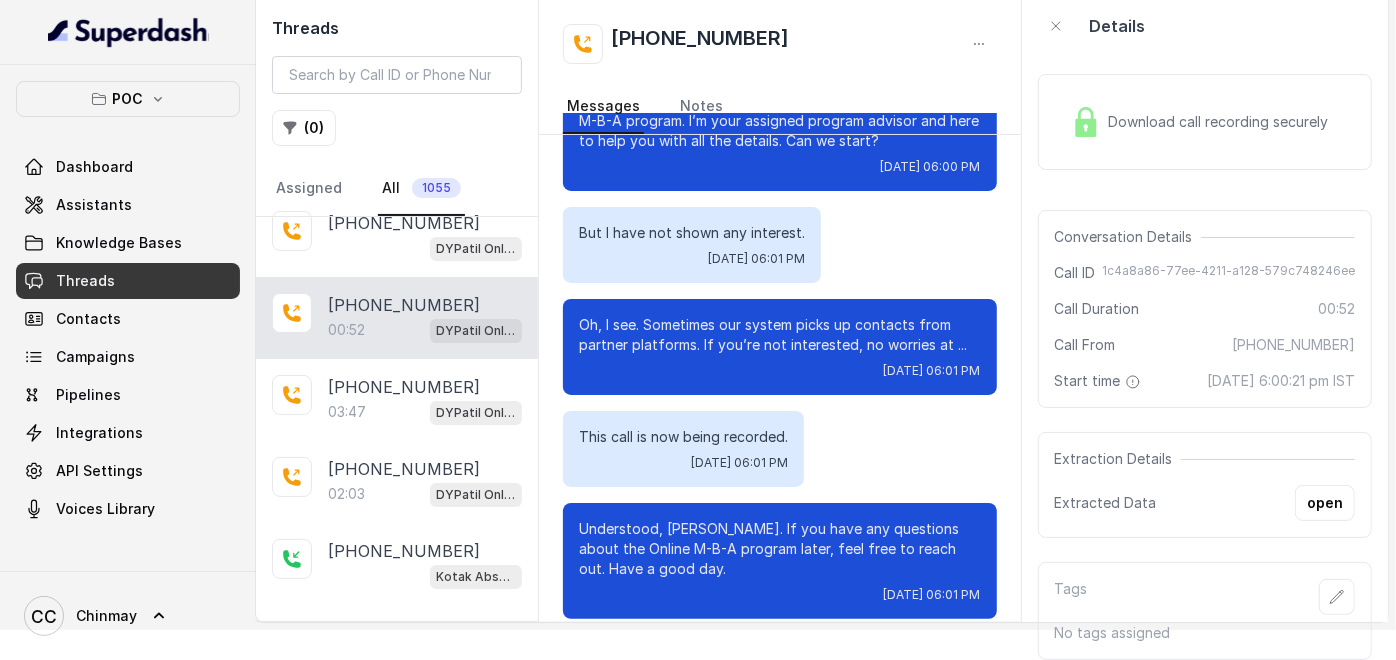 drag, startPoint x: 805, startPoint y: 485, endPoint x: 710, endPoint y: 517, distance: 100.2447 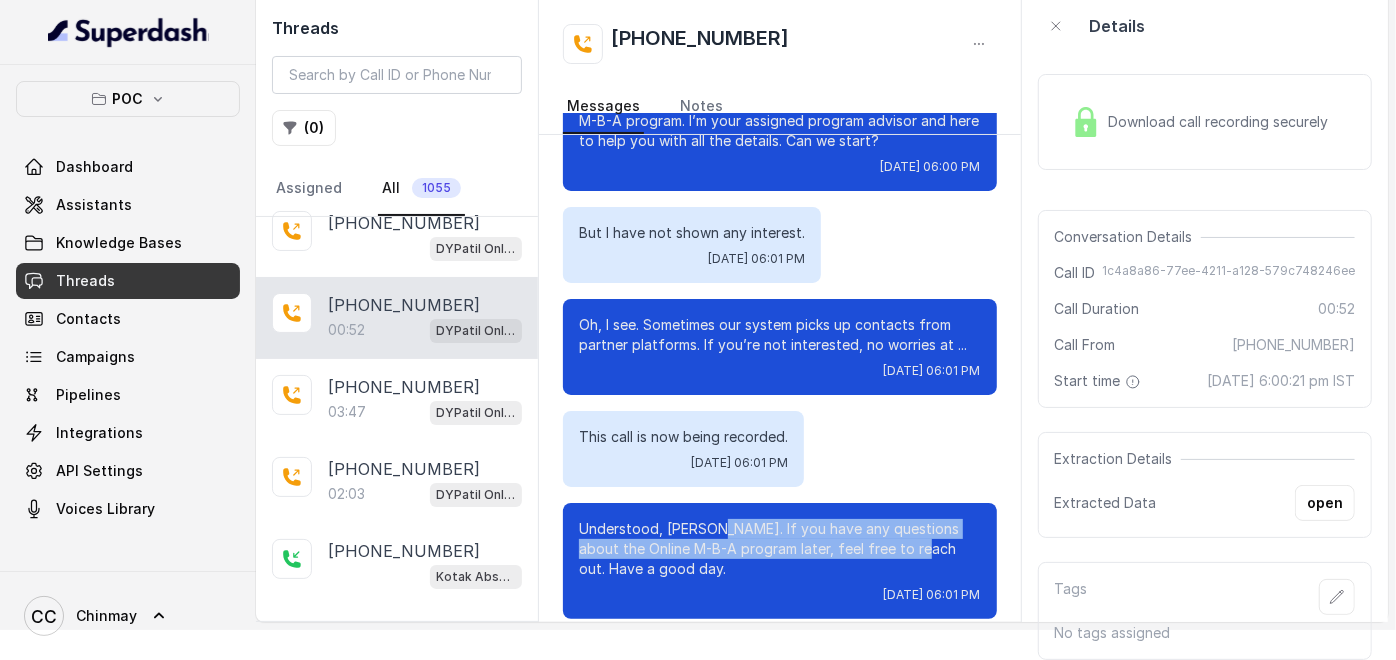 drag, startPoint x: 714, startPoint y: 489, endPoint x: 904, endPoint y: 510, distance: 191.157 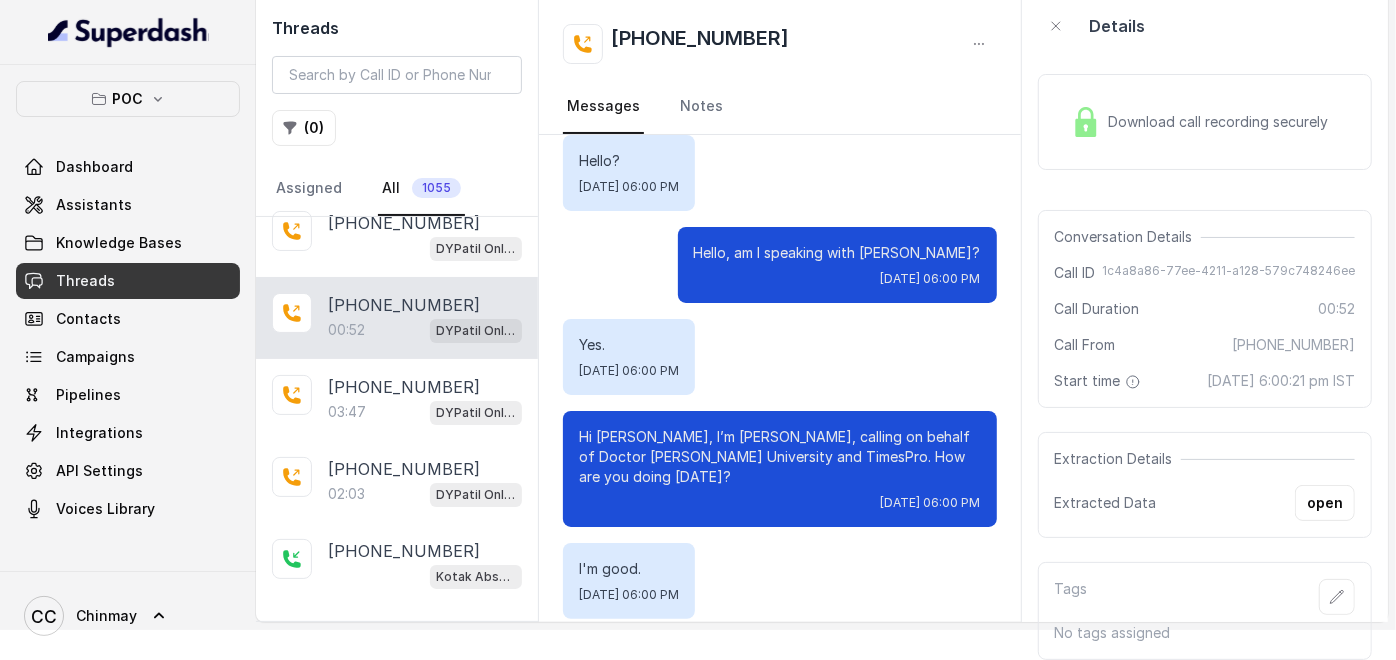 scroll, scrollTop: 0, scrollLeft: 0, axis: both 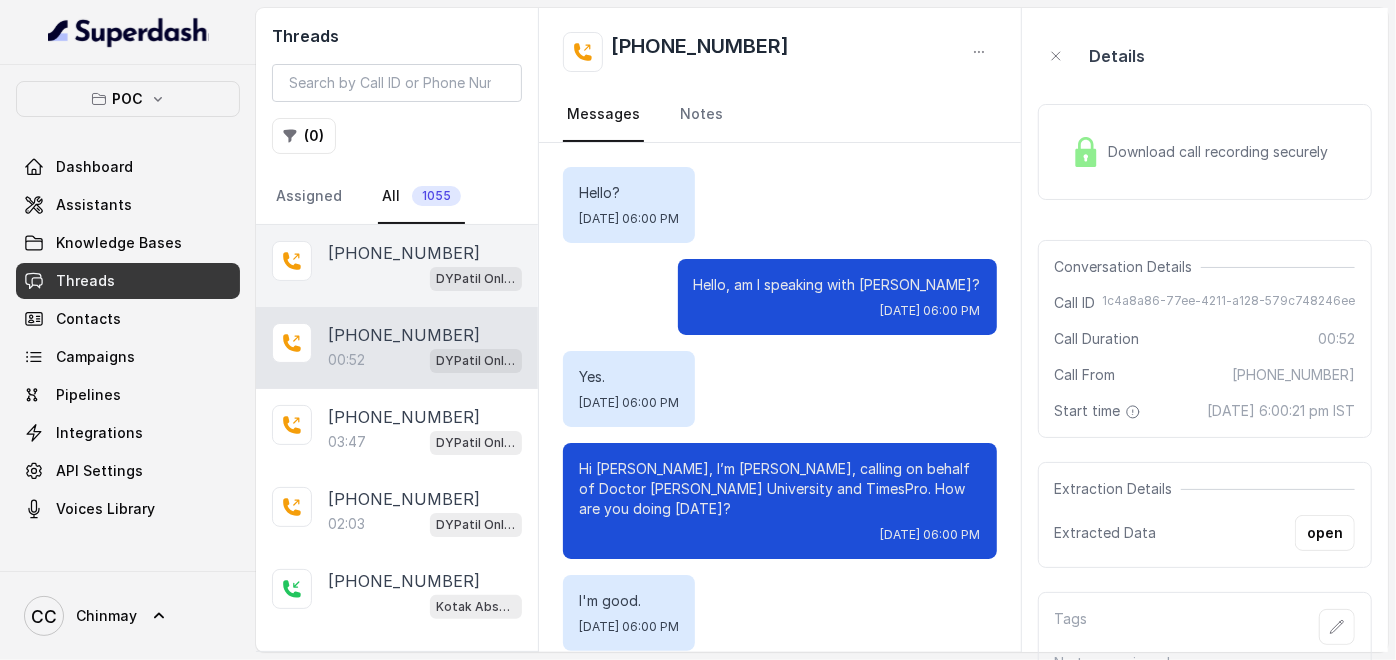 click on "[PHONE_NUMBER]   DYPatil Online MBA" at bounding box center [397, 266] 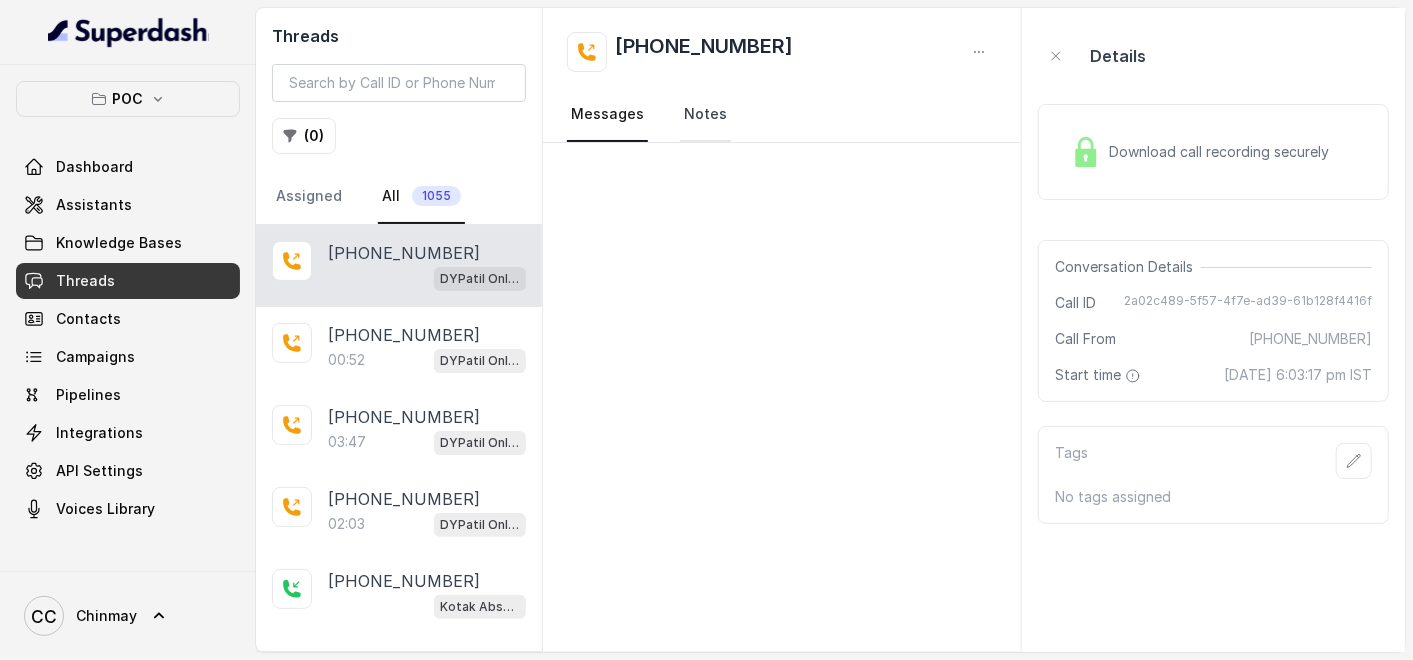 click on "Notes" at bounding box center (705, 115) 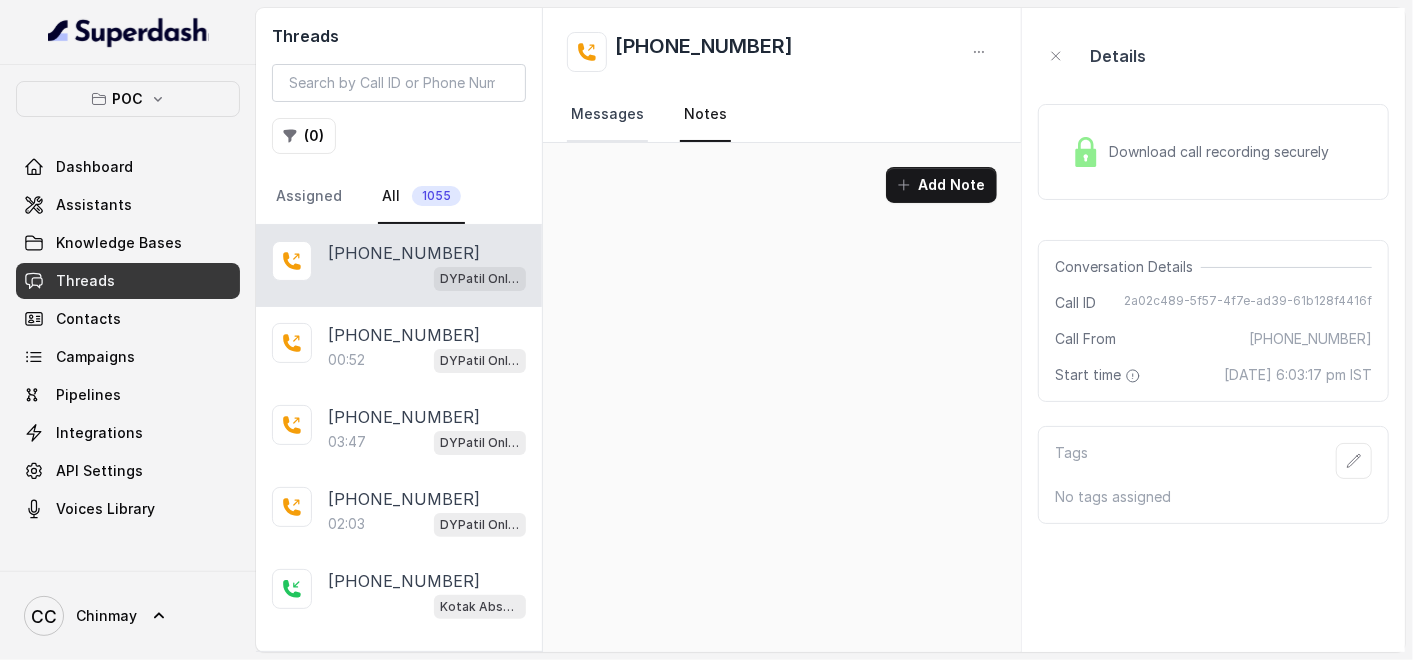 click on "Messages" at bounding box center [607, 115] 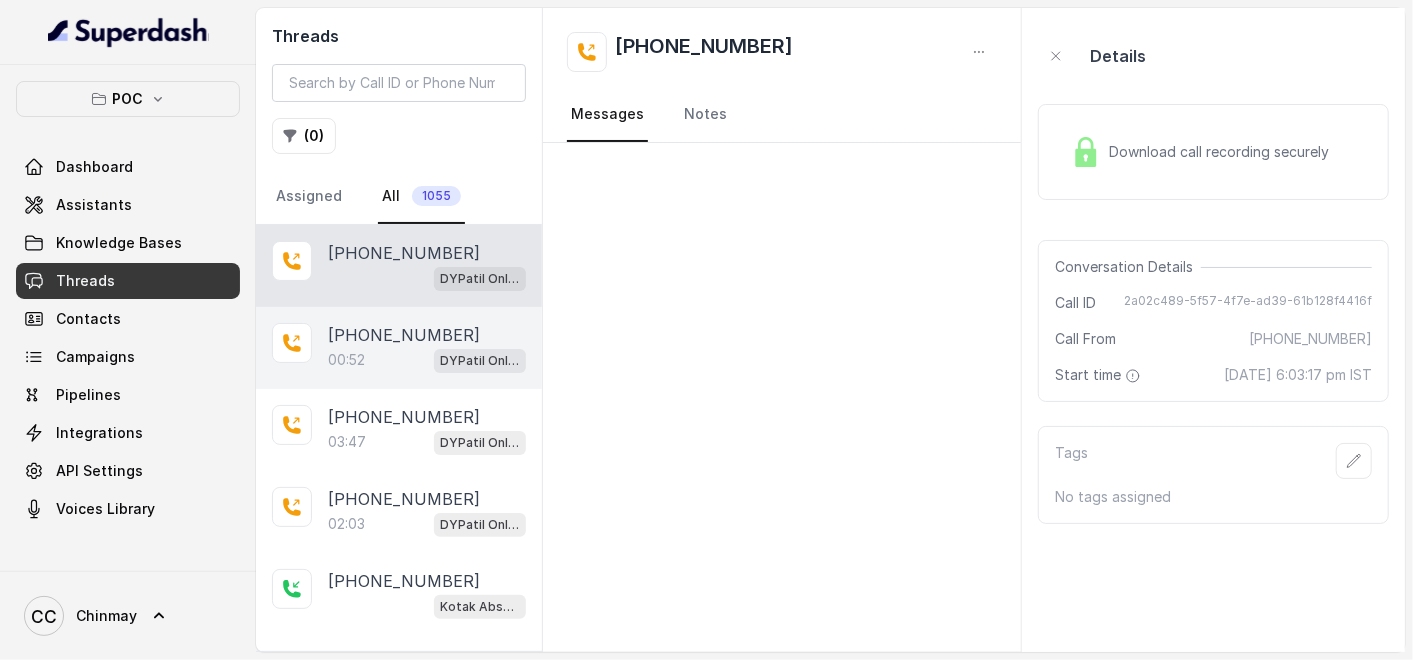 click on "00:52" at bounding box center (346, 360) 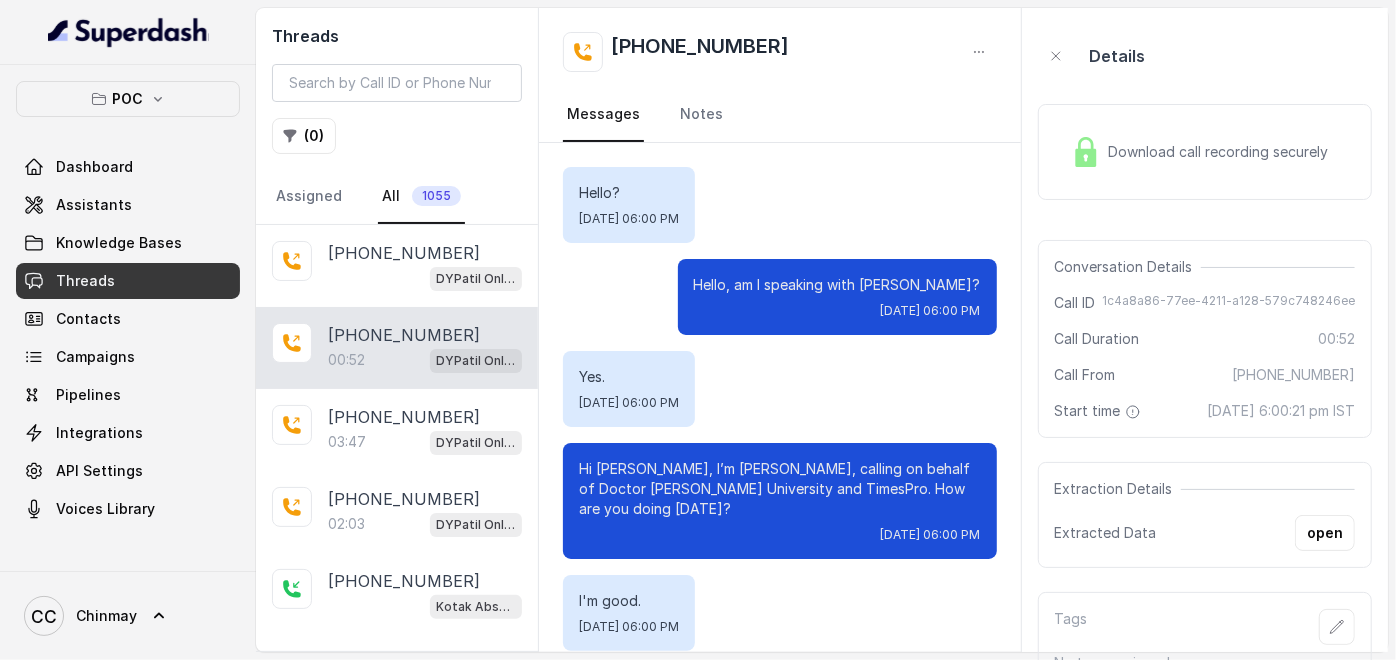 scroll, scrollTop: 562, scrollLeft: 0, axis: vertical 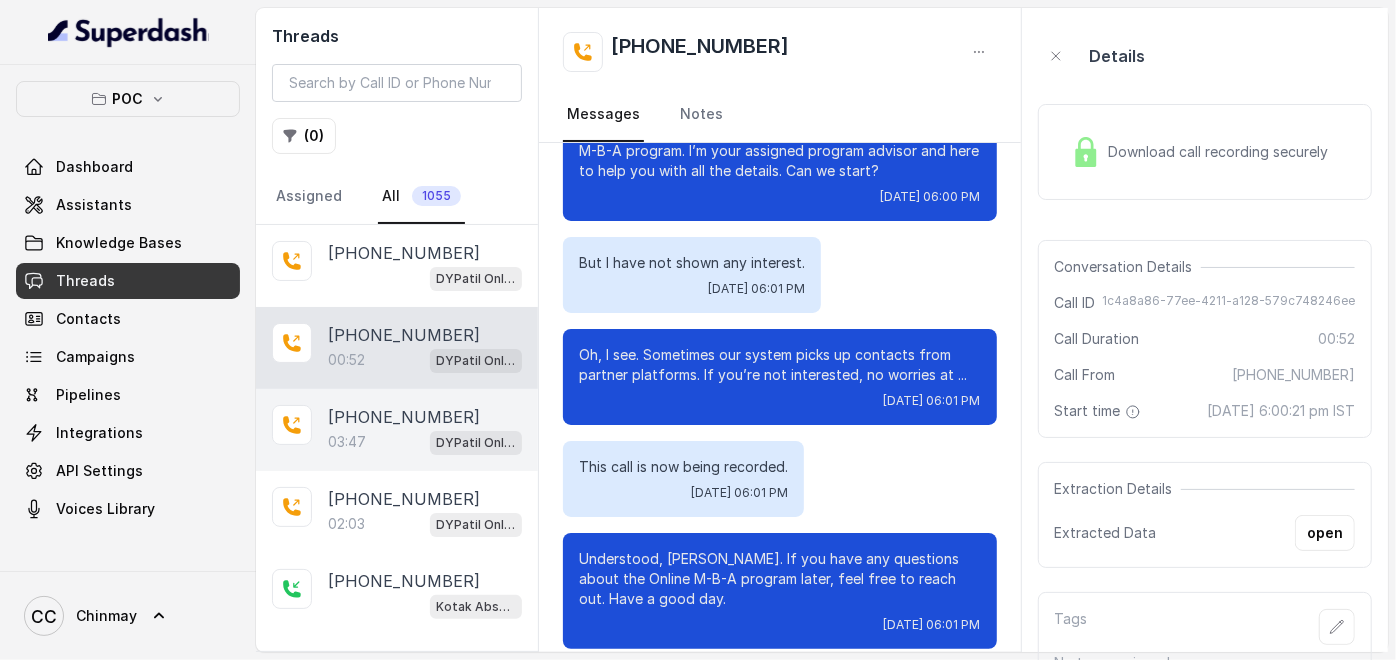 click on "03:47" at bounding box center (347, 442) 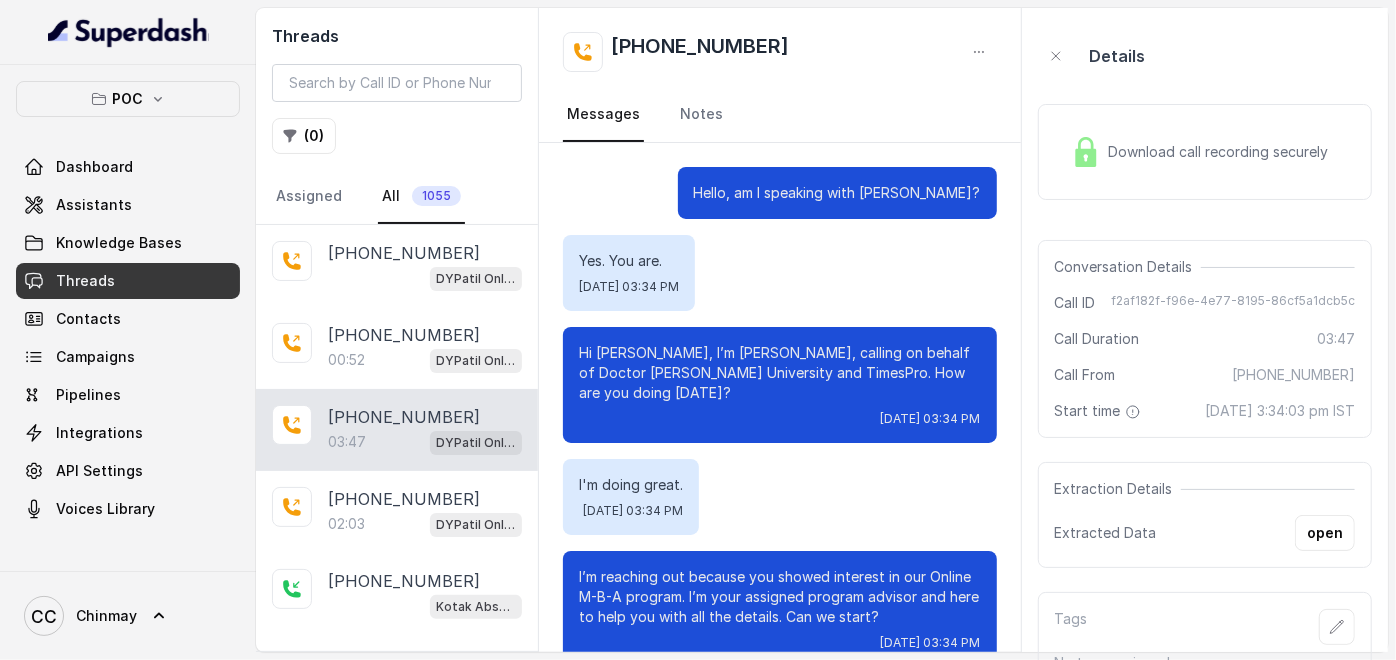 scroll, scrollTop: 3169, scrollLeft: 0, axis: vertical 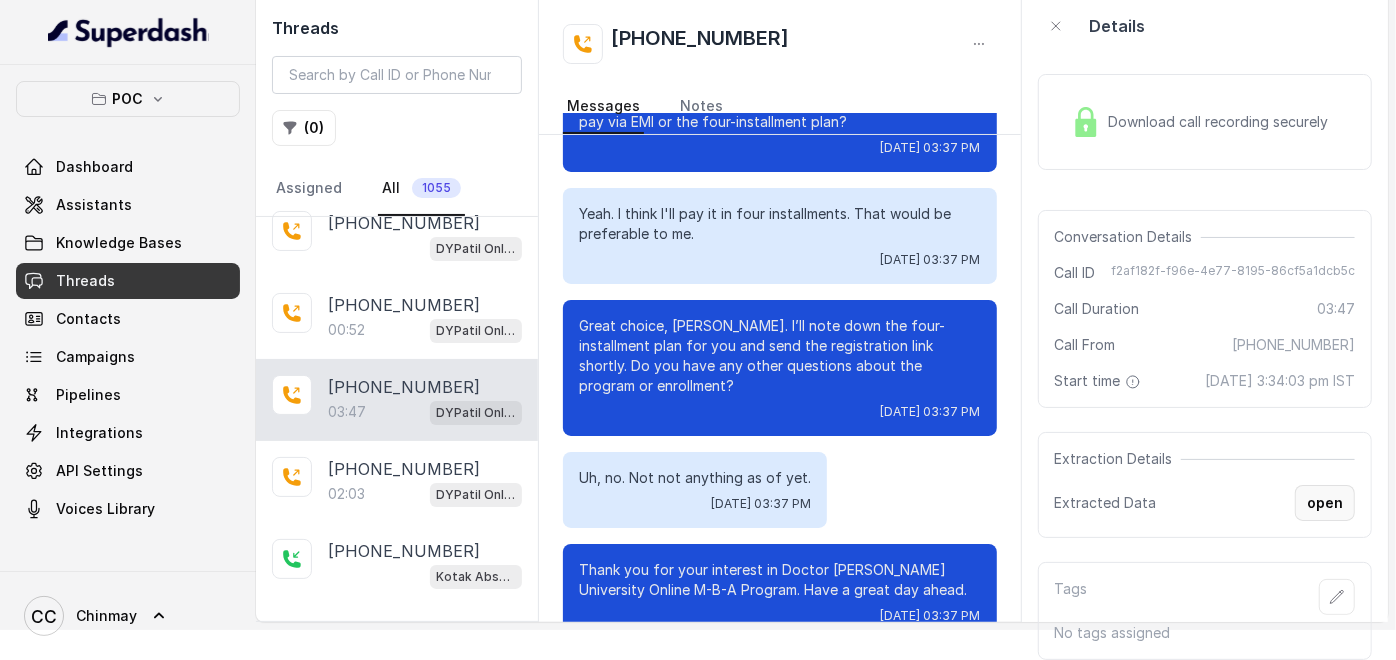click on "open" at bounding box center [1325, 503] 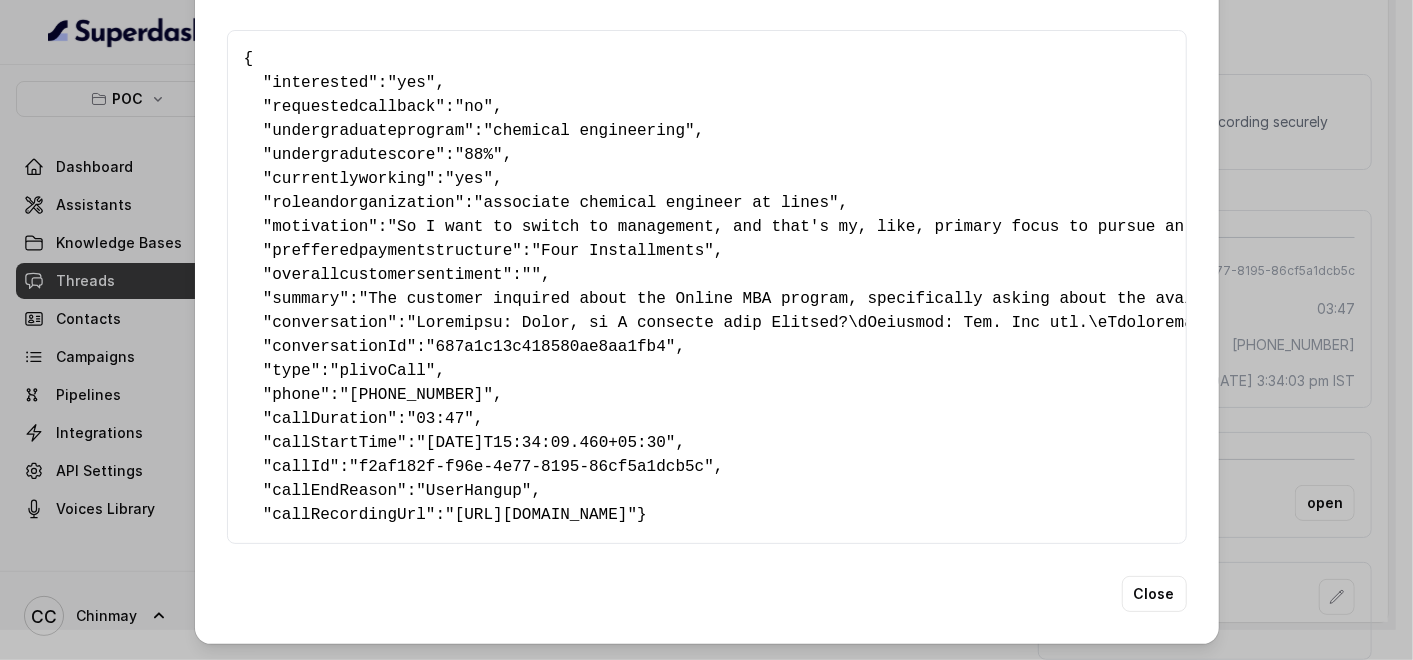 scroll, scrollTop: 89, scrollLeft: 0, axis: vertical 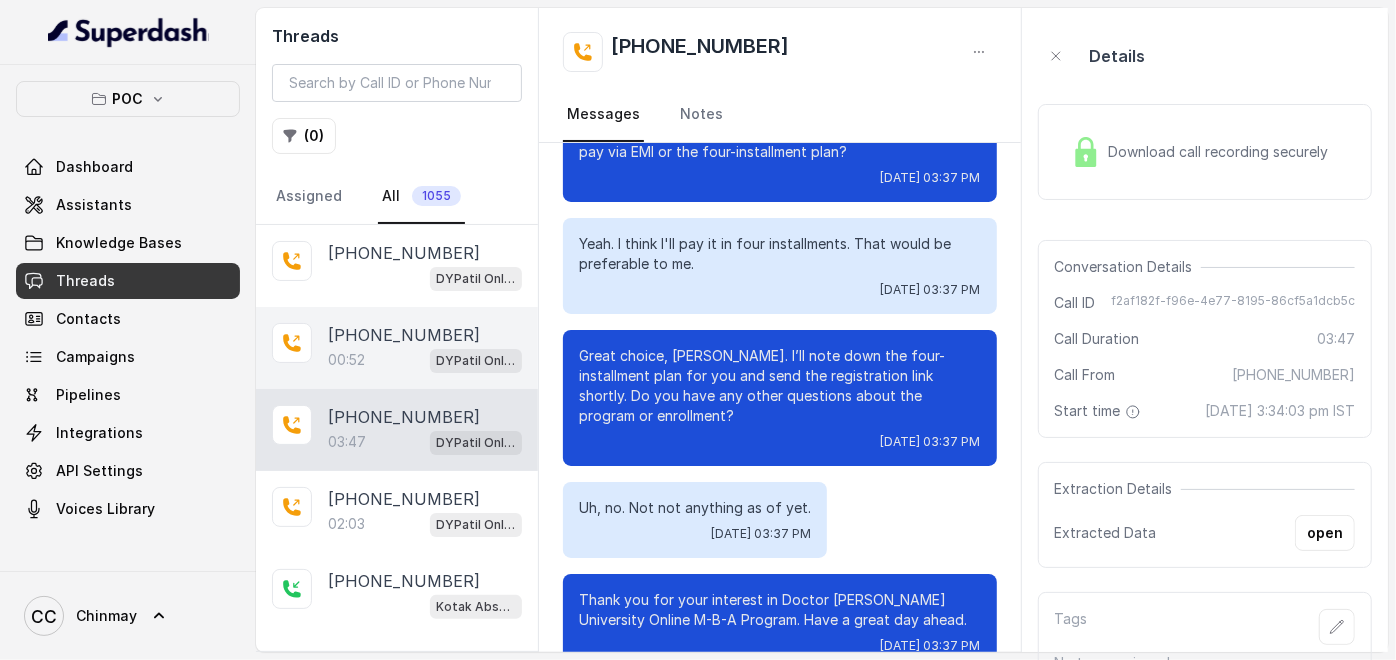 click on "00:52" at bounding box center [346, 360] 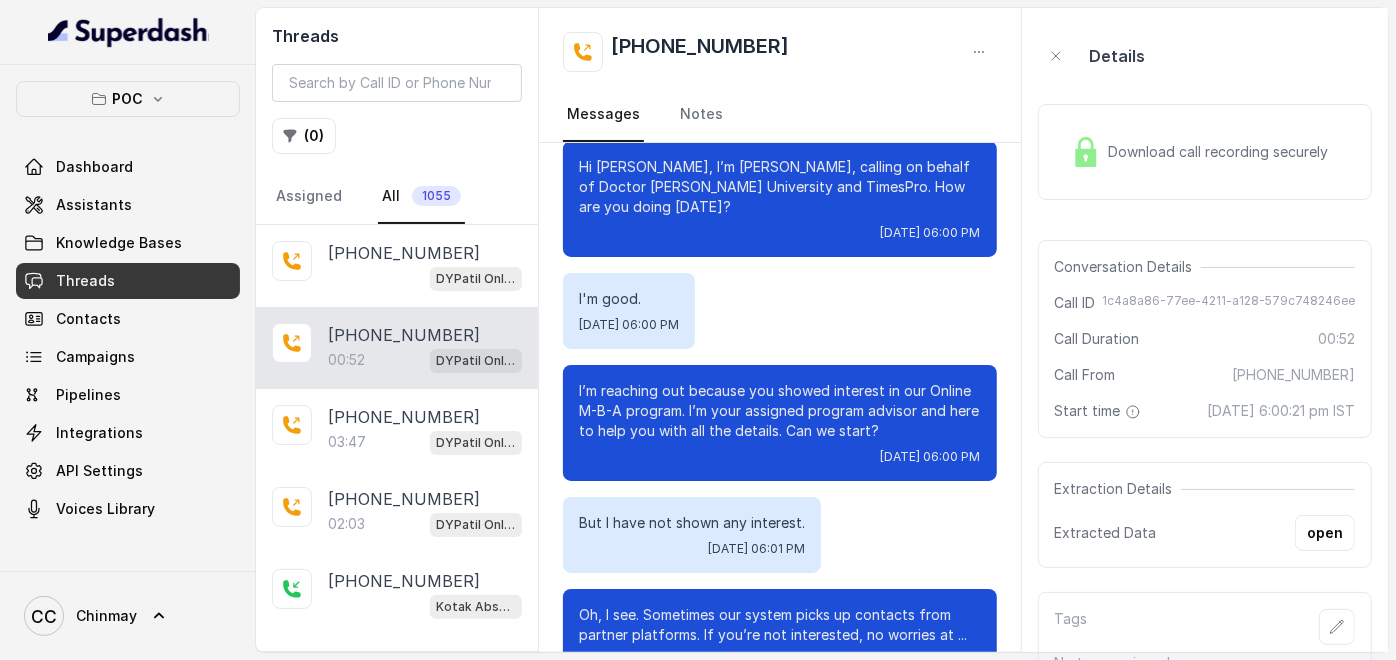 scroll, scrollTop: 562, scrollLeft: 0, axis: vertical 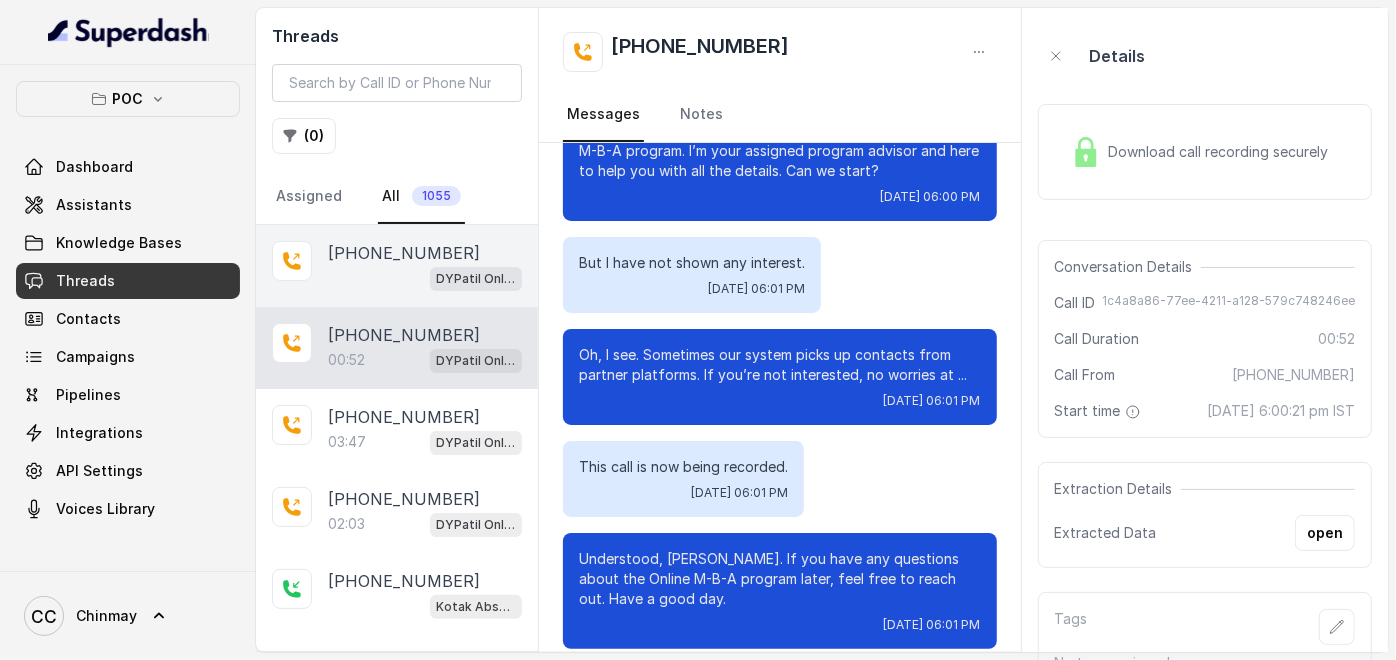 click on "DYPatil Online MBA" at bounding box center (425, 278) 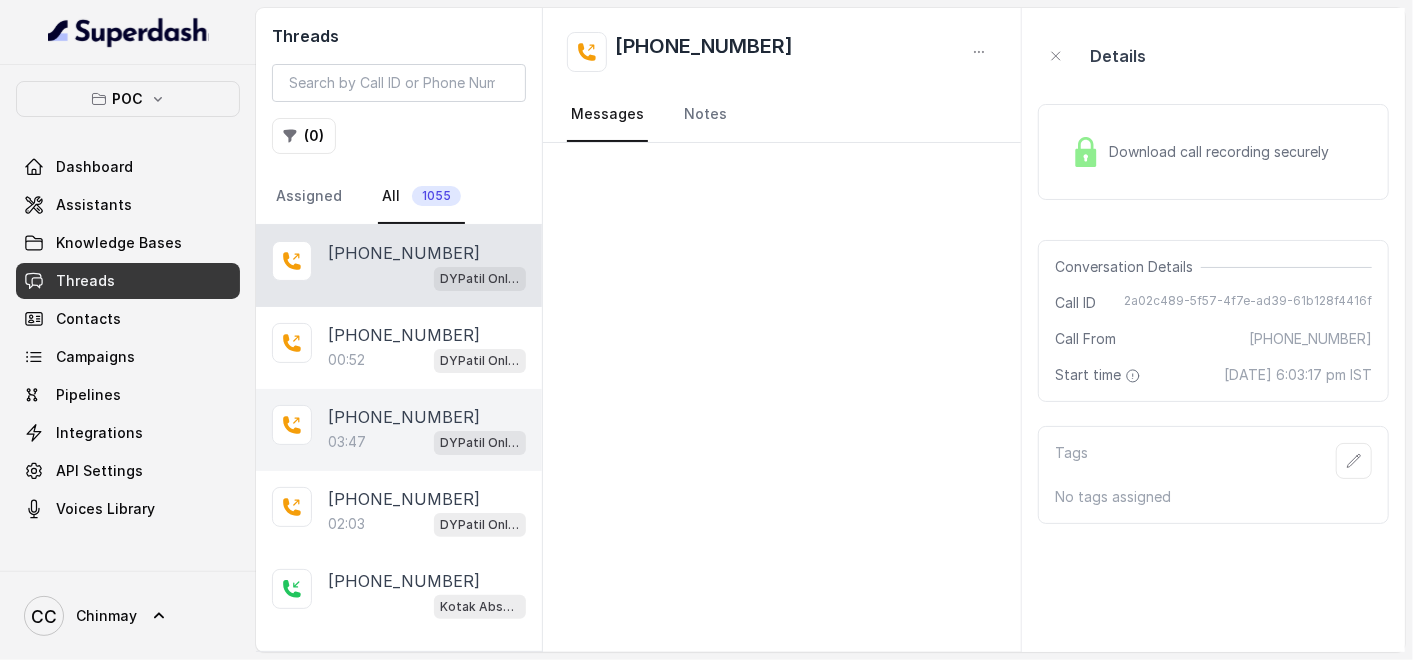 click on "03:47 DYPatil Online MBA" at bounding box center (427, 442) 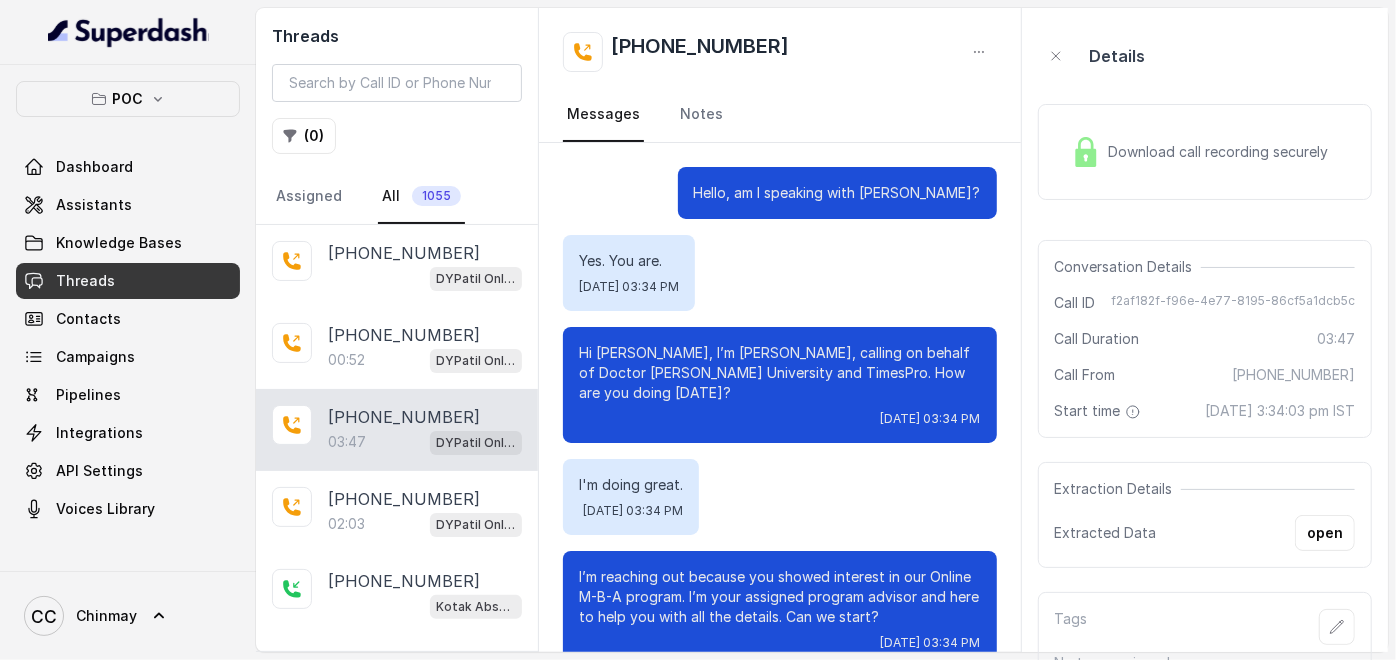 scroll, scrollTop: 3169, scrollLeft: 0, axis: vertical 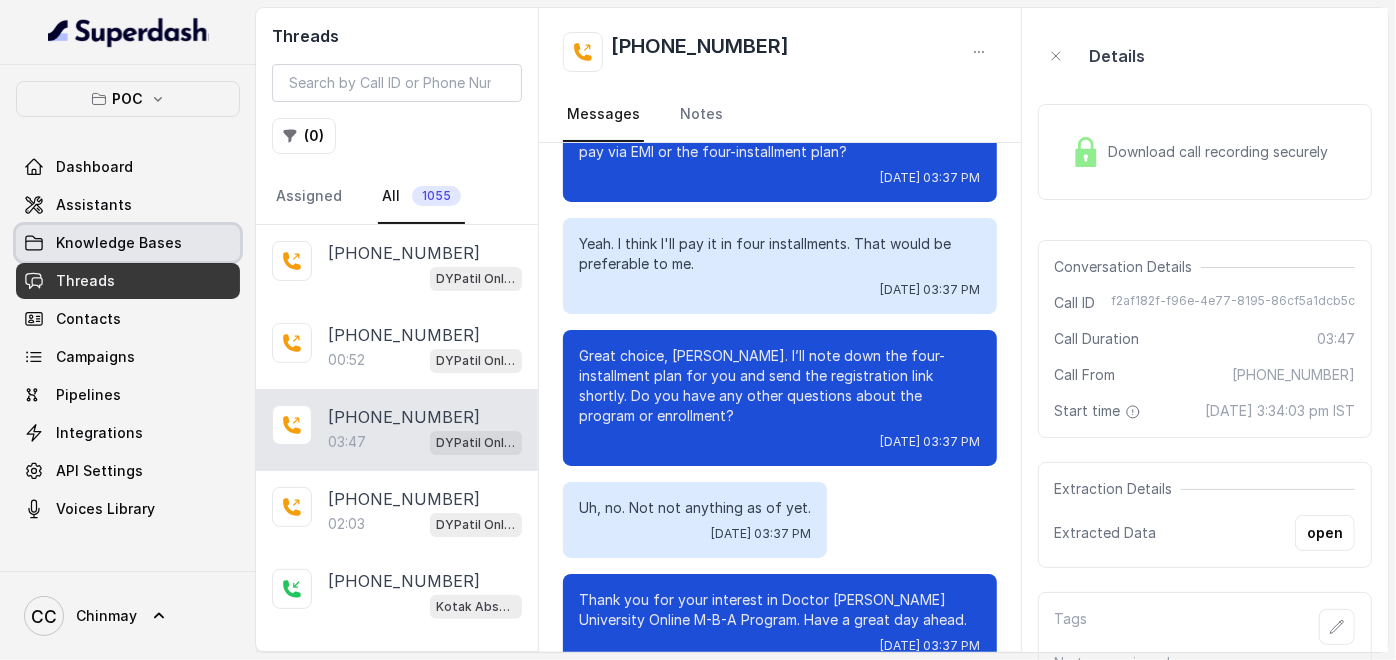 click on "Knowledge Bases" at bounding box center [119, 243] 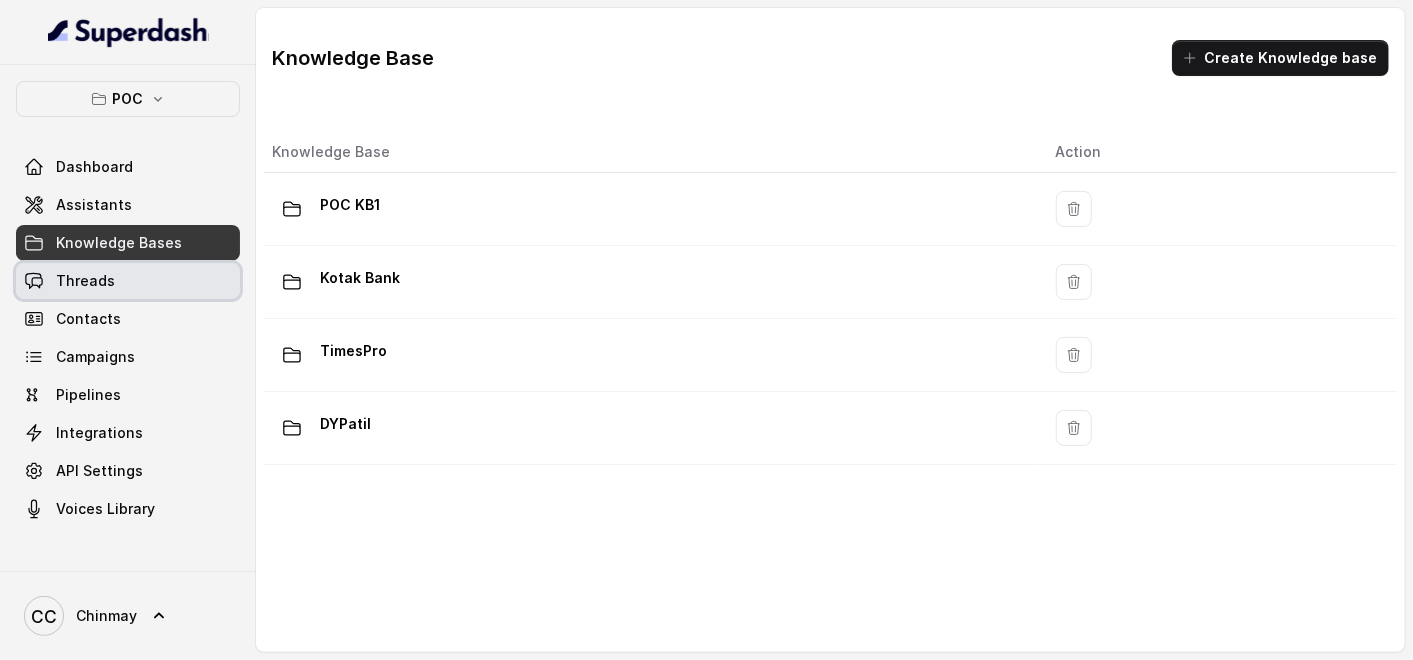 click on "Threads" at bounding box center [128, 281] 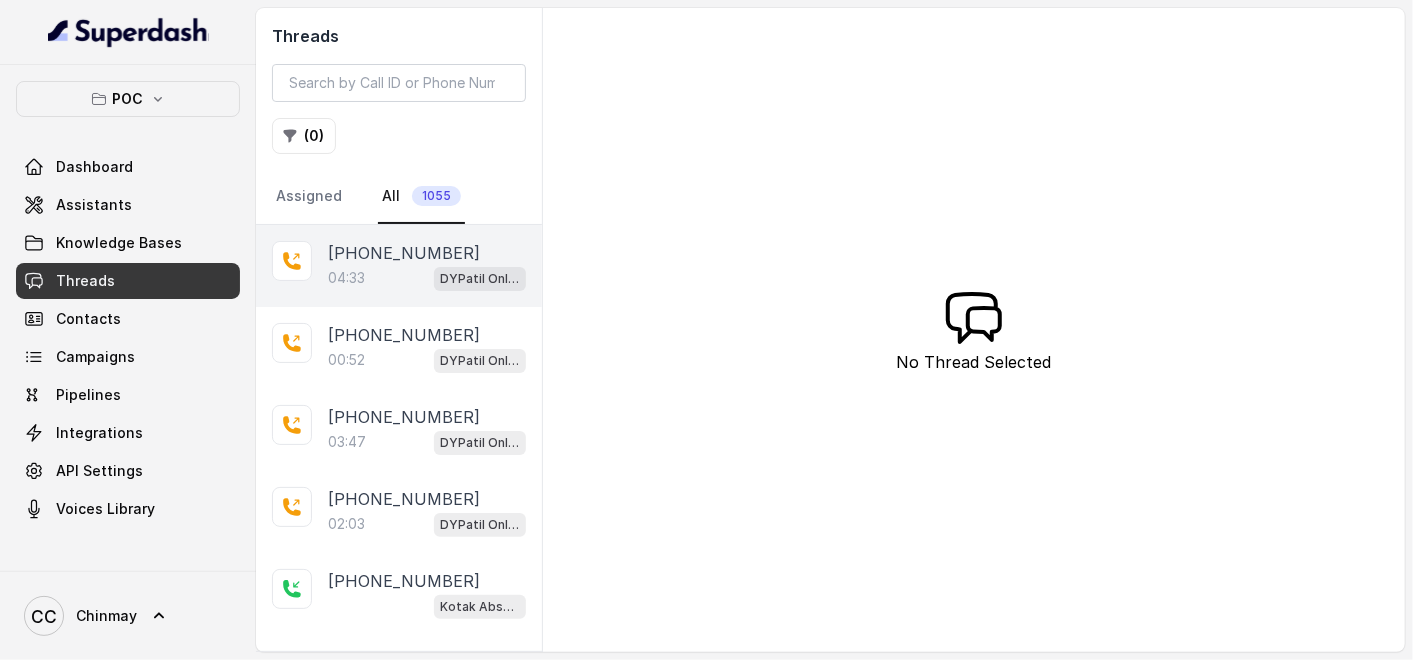 click on "[PHONE_NUMBER]:33 DYPatil Online MBA" at bounding box center [399, 266] 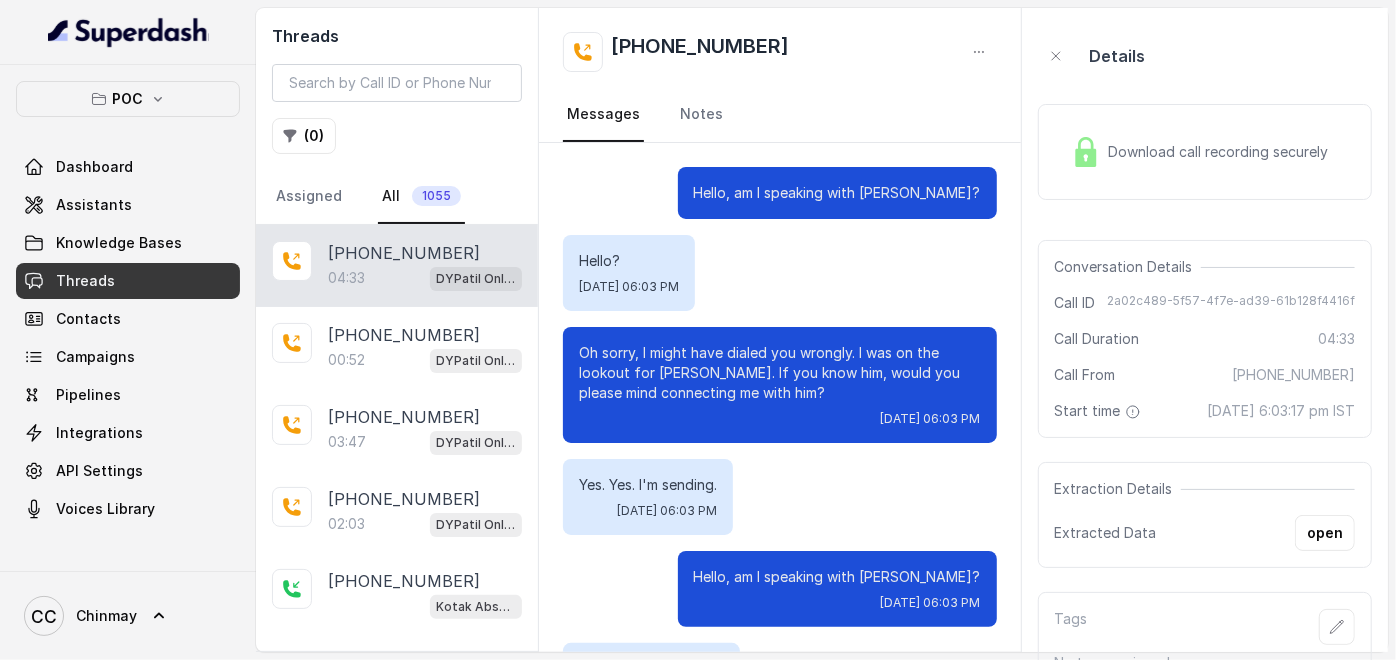 scroll, scrollTop: 4141, scrollLeft: 0, axis: vertical 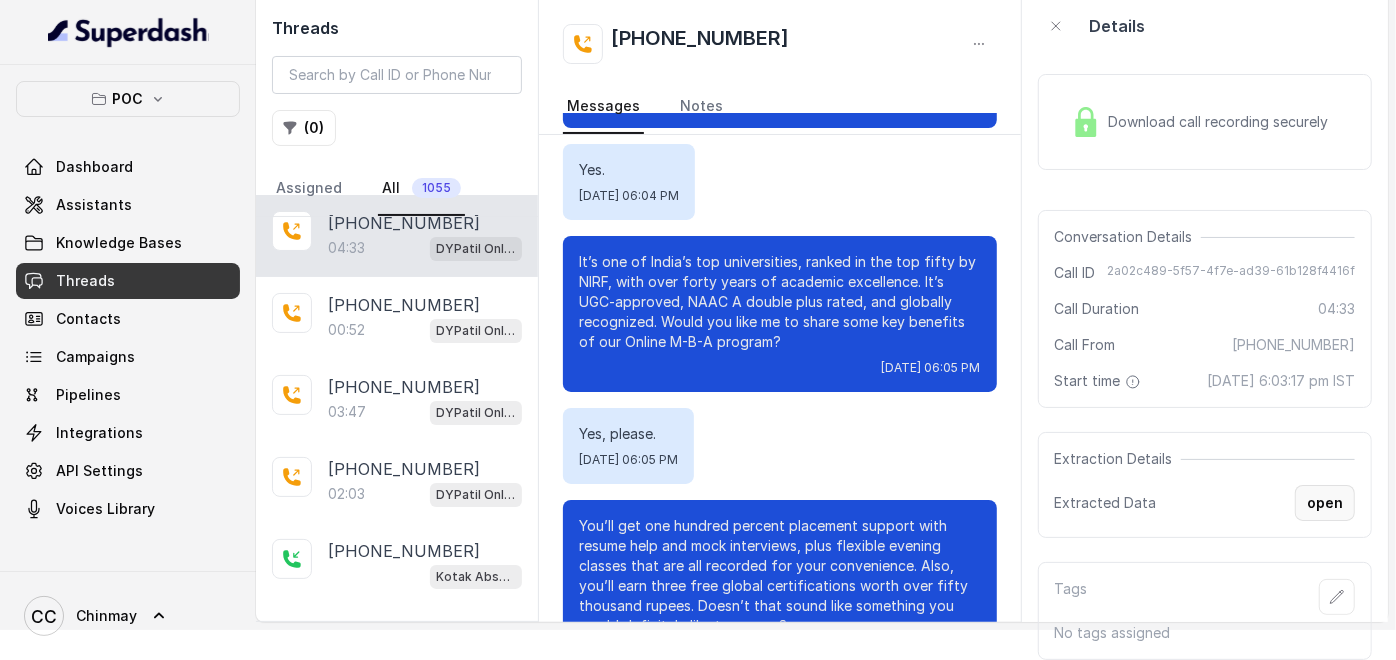 click on "open" at bounding box center (1325, 503) 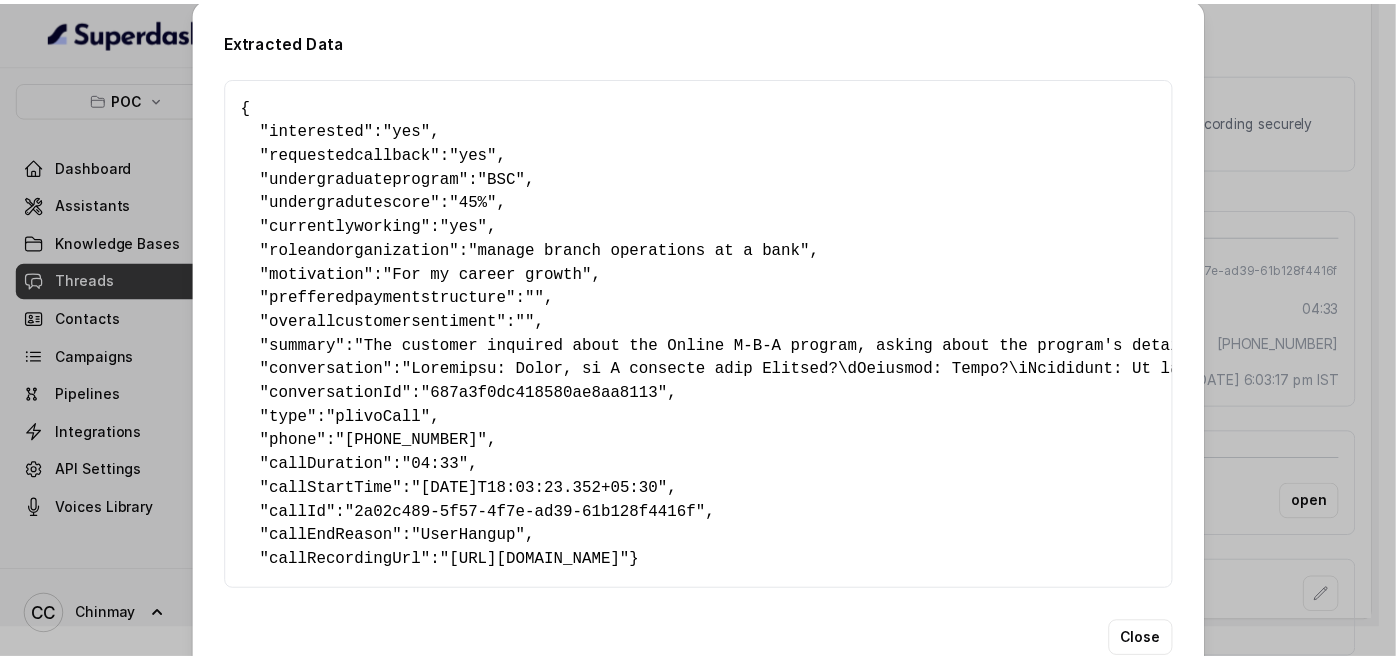 scroll, scrollTop: 0, scrollLeft: 0, axis: both 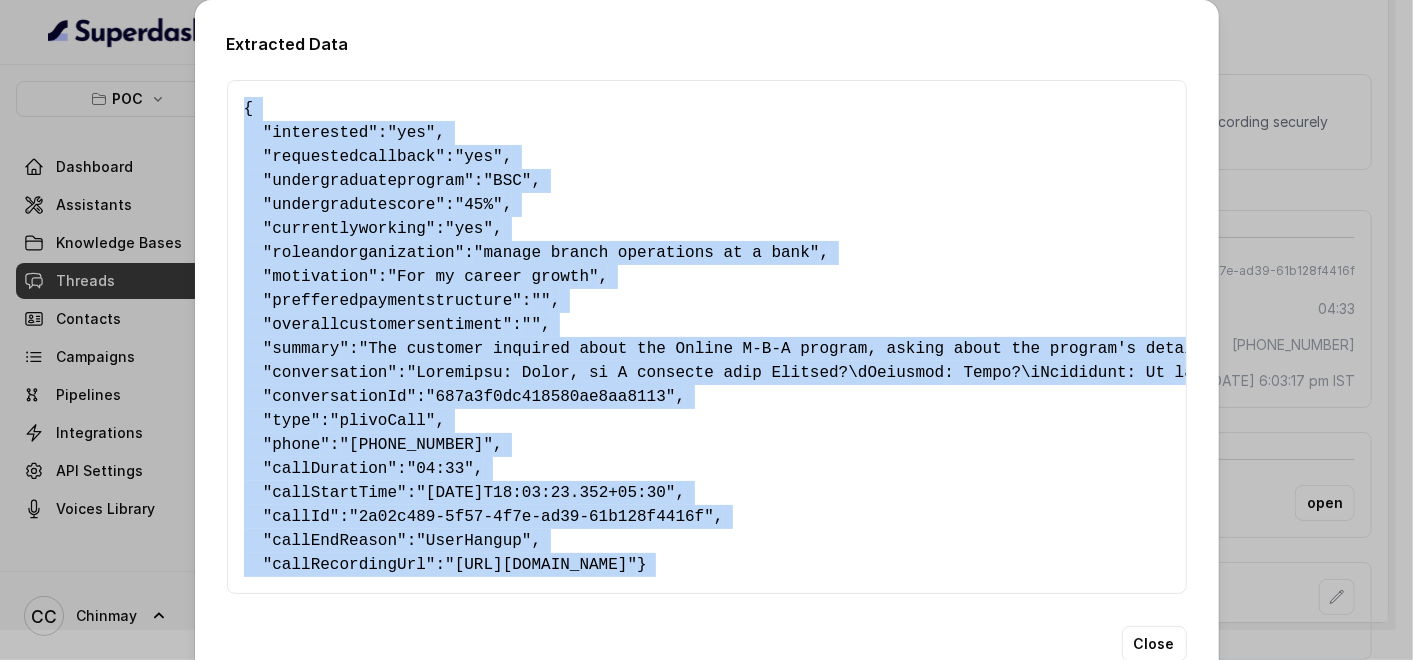 drag, startPoint x: 281, startPoint y: 152, endPoint x: 518, endPoint y: 638, distance: 540.7079 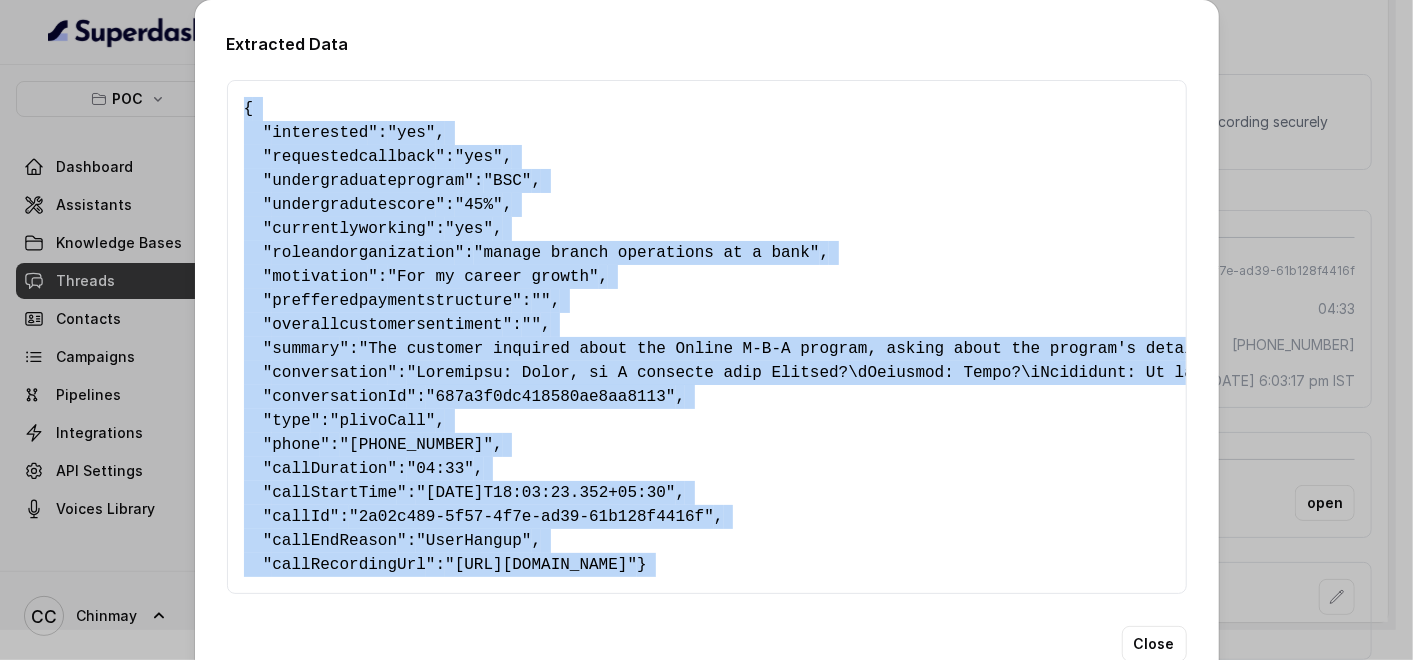 click on "Extracted Data {
" interested ":  "yes" ,
" requestedcallback ":  "yes" ,
" undergraduateprogram ":  "BSC" ,
" undergradutescore ":  "45%" ,
" currentlyworking ":  "yes" ,
" roleandorganization ":  "manage branch operations at a bank" ,
" motivation ":  "For my career growth" ,
" prefferedpaymentstructure ":  "" ,
" overallcustomersentiment ":  "" ,
" summary ":  "The customer inquired about the Online M-B-A program, asking about the program's details, including the specializations, fees, and payment options. The customer's tone was generally positive and interested, expressing a desire to learn more about the program and its benefits, and he seemed satisfied with the information provided." ,
" conversation ":  ,
" conversationId ":  "687a3f0dc418580ae8aa8113" ,
" type ":  "plivoCall" ,
" phone ":  "[PHONE_NUMBER]" ,
" callDuration ":  "04:33" ,
" callStartTime ":  "[DATE]T18:03:23.352+05:30" ,
" callId ":  "2a02c489-5f57-4f7e-ad39-61b128f4416f" ,
" callEndReason ":  ":" at bounding box center [706, 330] 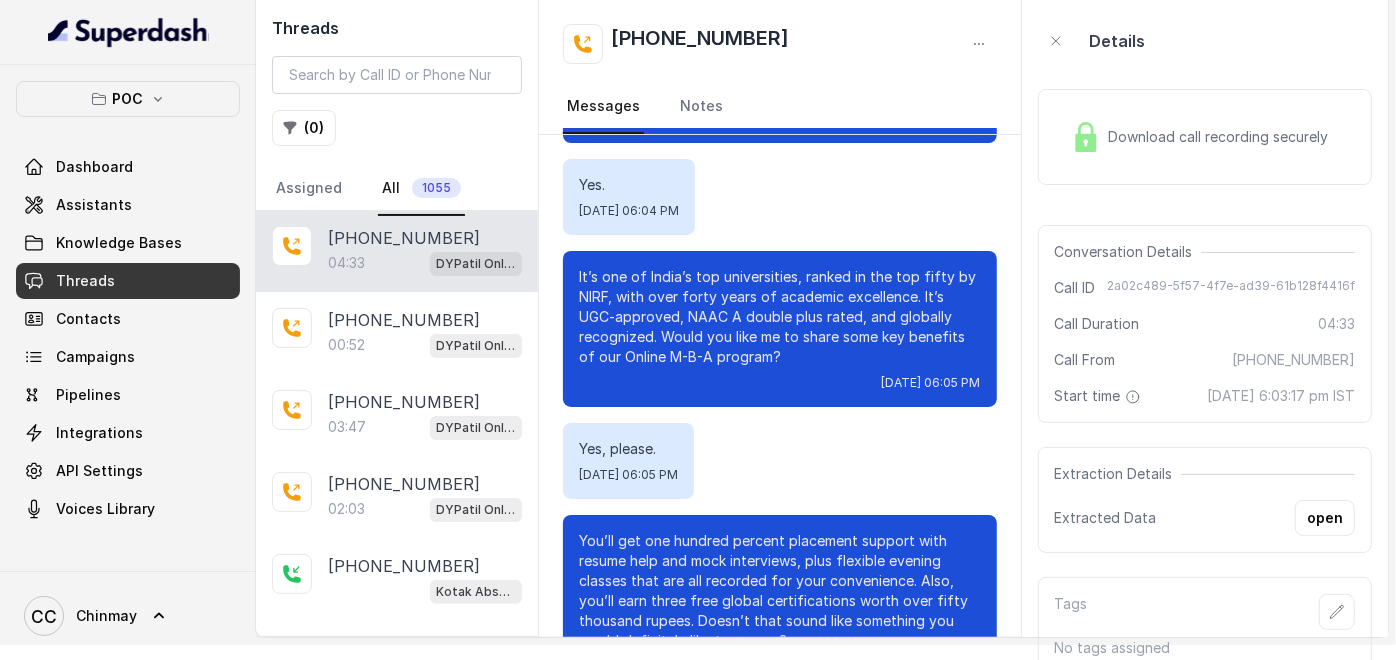 scroll, scrollTop: 0, scrollLeft: 0, axis: both 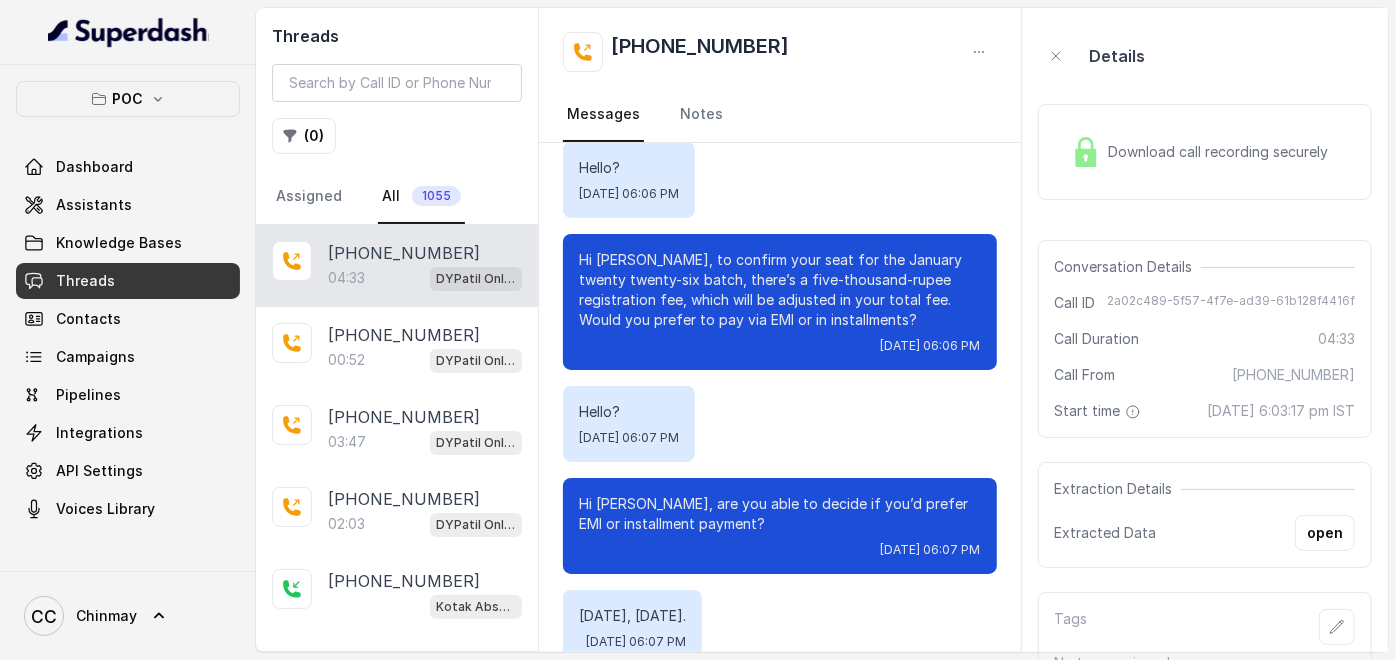 click on "Download call recording securely" at bounding box center (1200, 152) 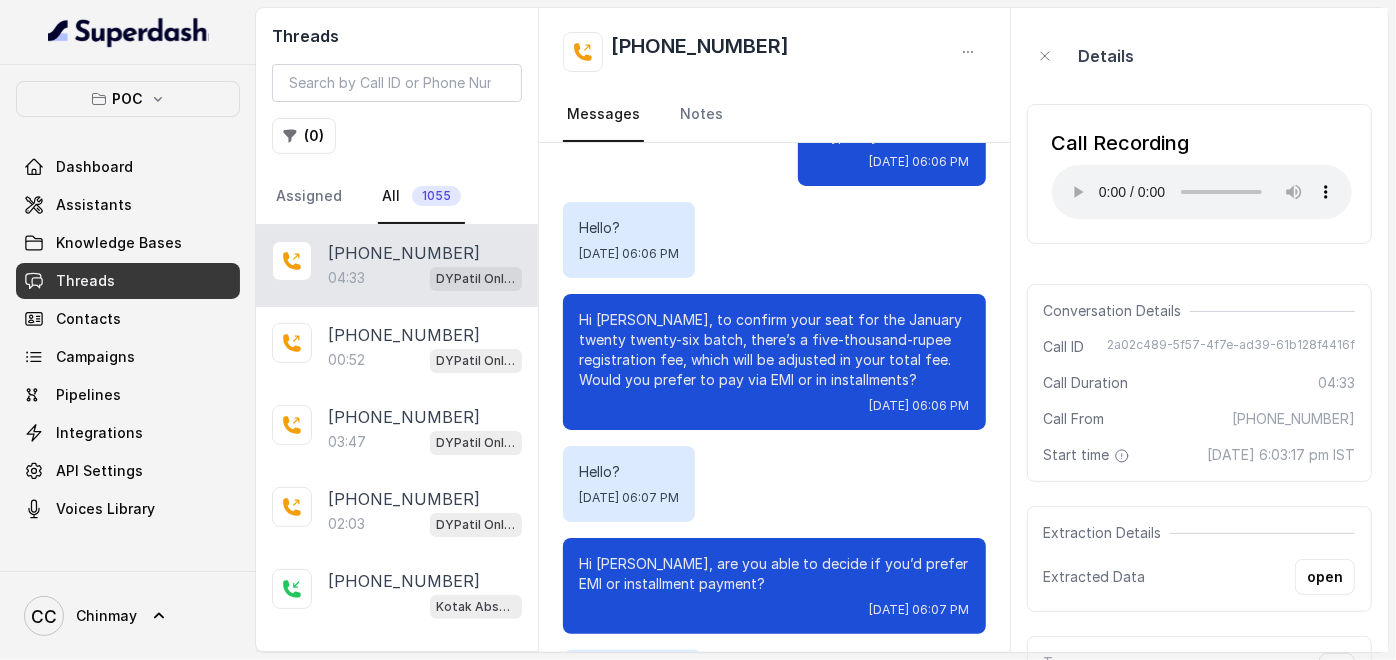 scroll, scrollTop: 3645, scrollLeft: 0, axis: vertical 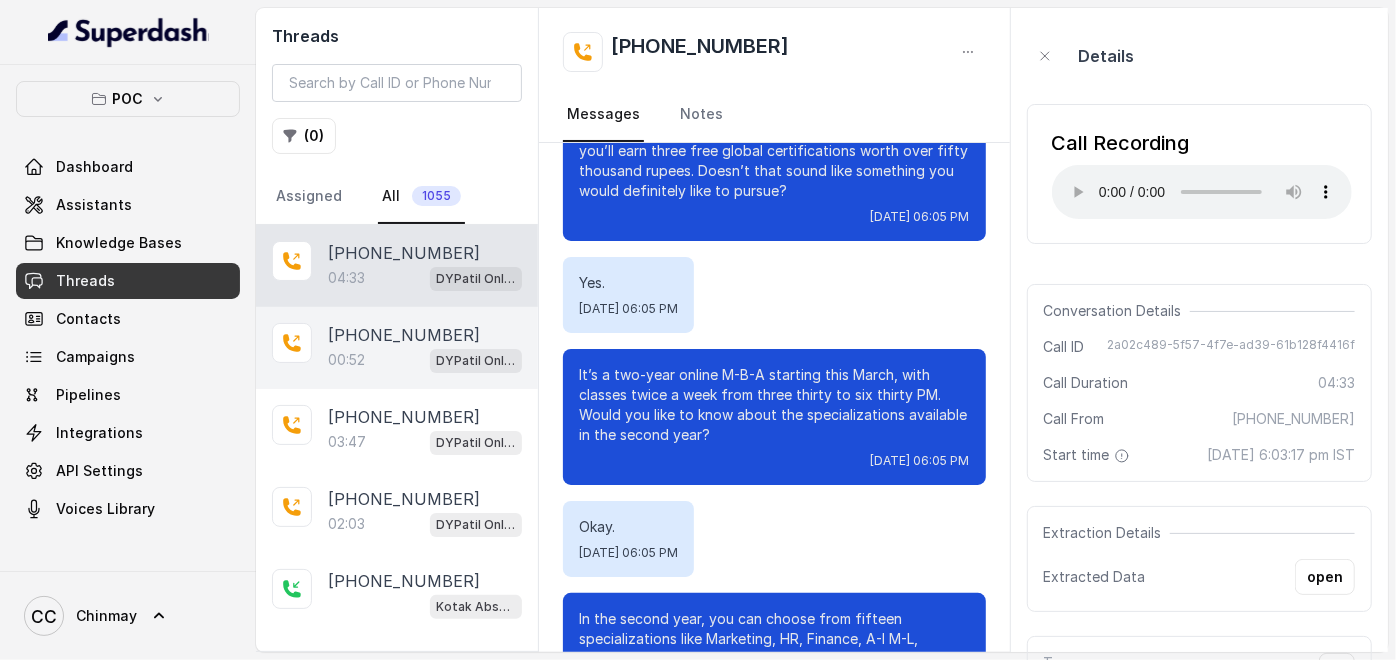 click on "[PHONE_NUMBER]" at bounding box center (404, 335) 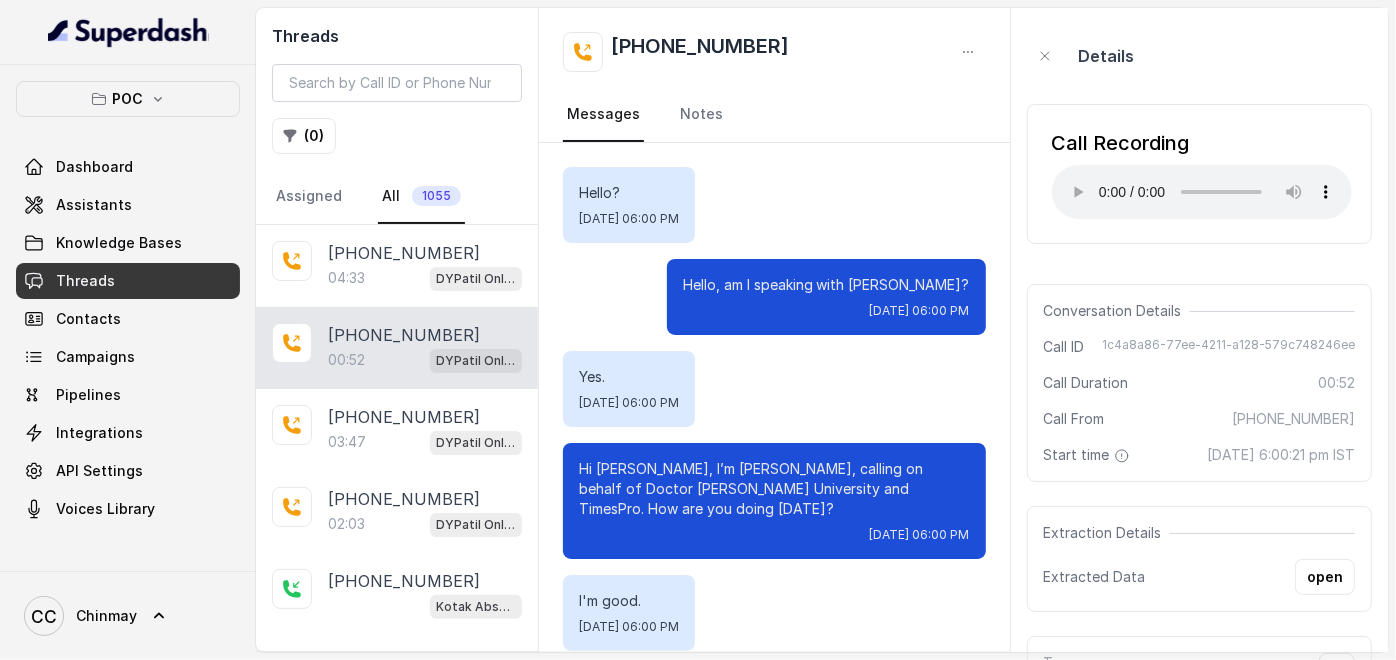 scroll, scrollTop: 562, scrollLeft: 0, axis: vertical 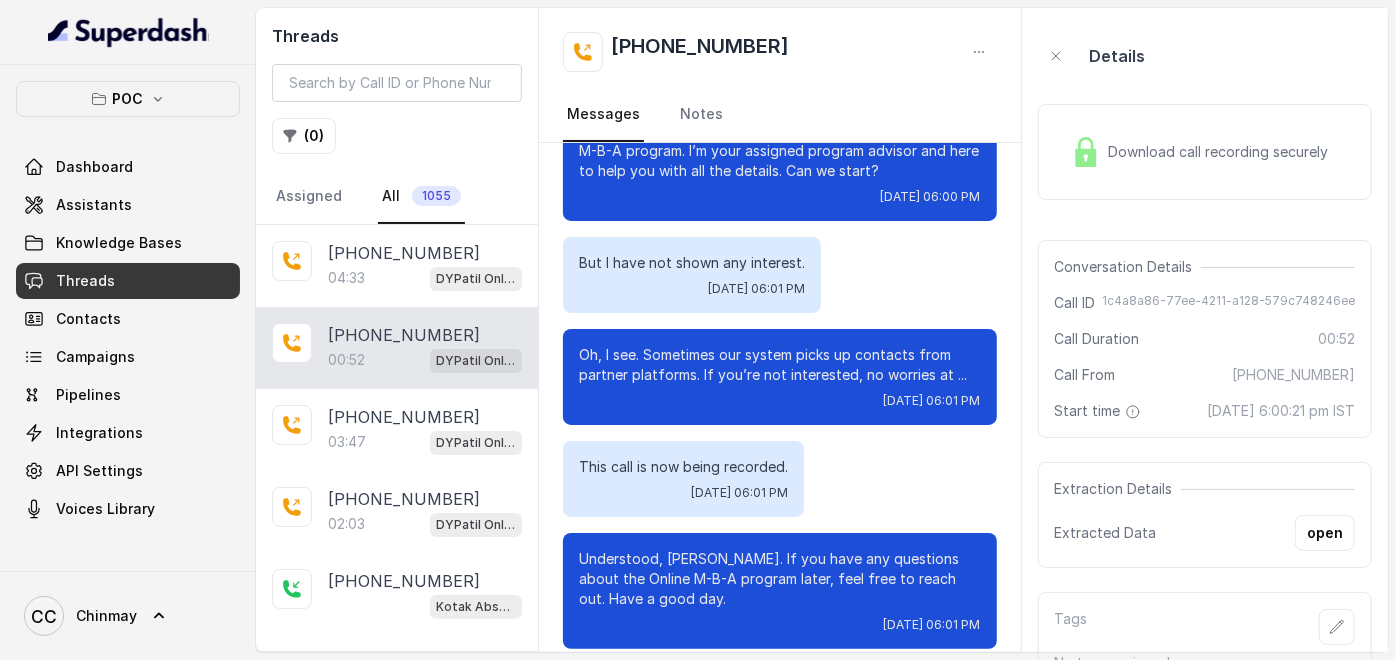 click on "Download call recording securely" at bounding box center (1200, 152) 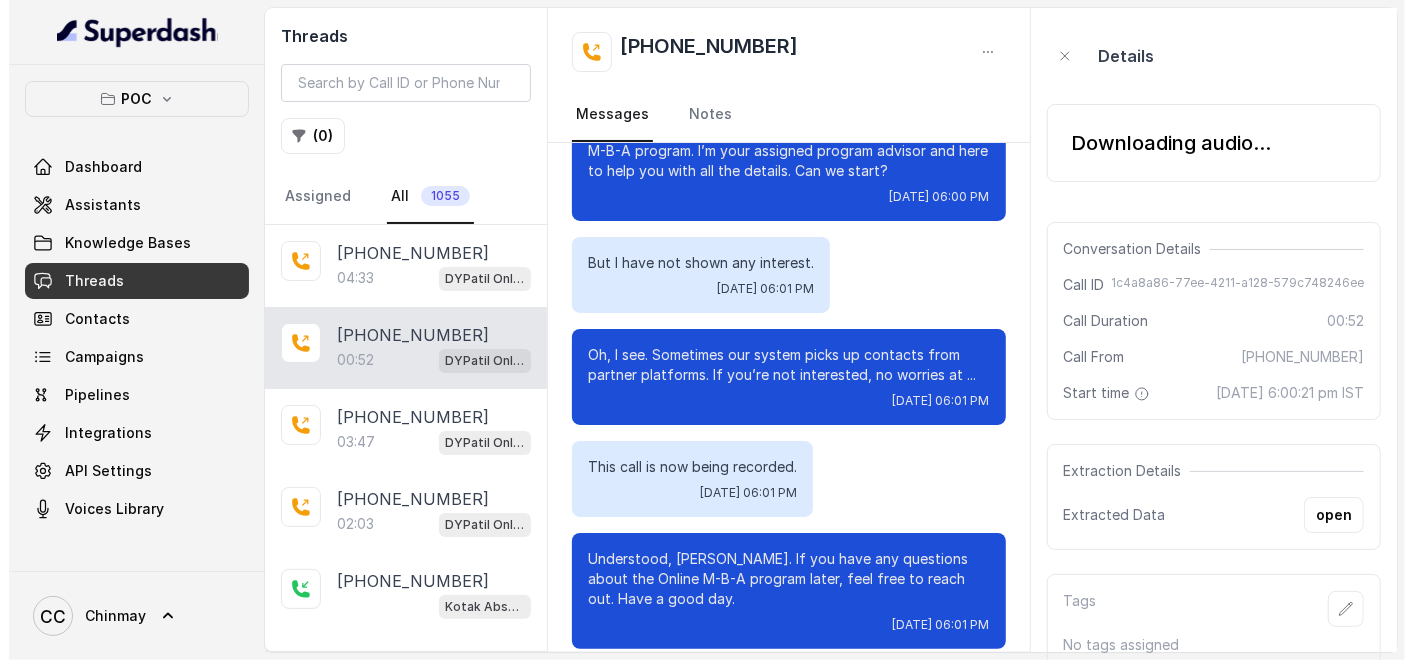 scroll, scrollTop: 622, scrollLeft: 0, axis: vertical 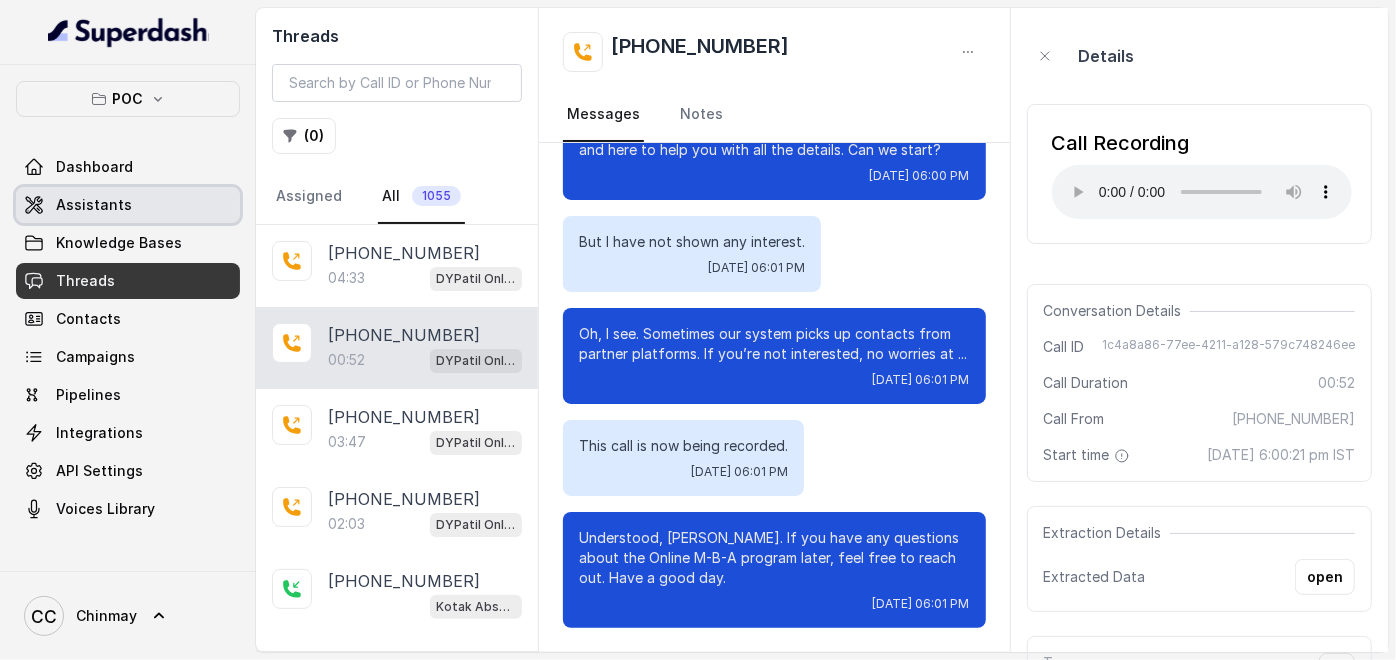 click on "Assistants" at bounding box center (94, 205) 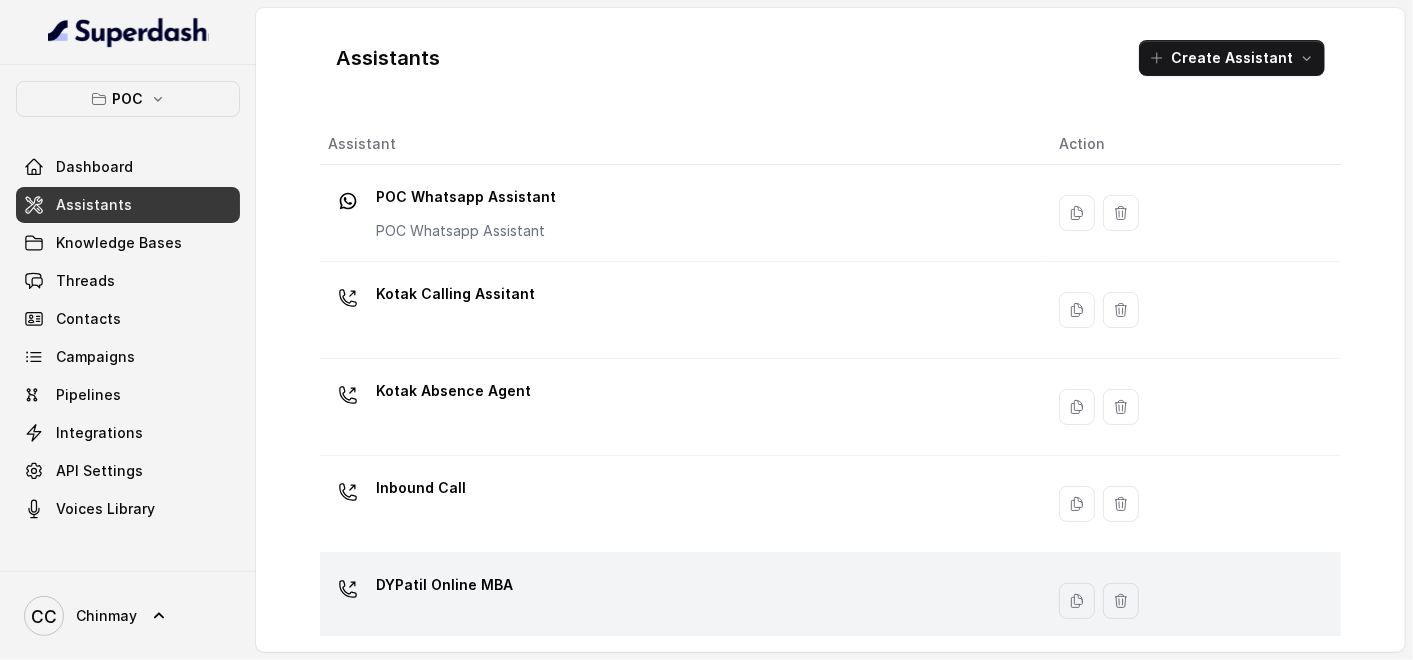 click on "DYPatil Online MBA" at bounding box center [444, 585] 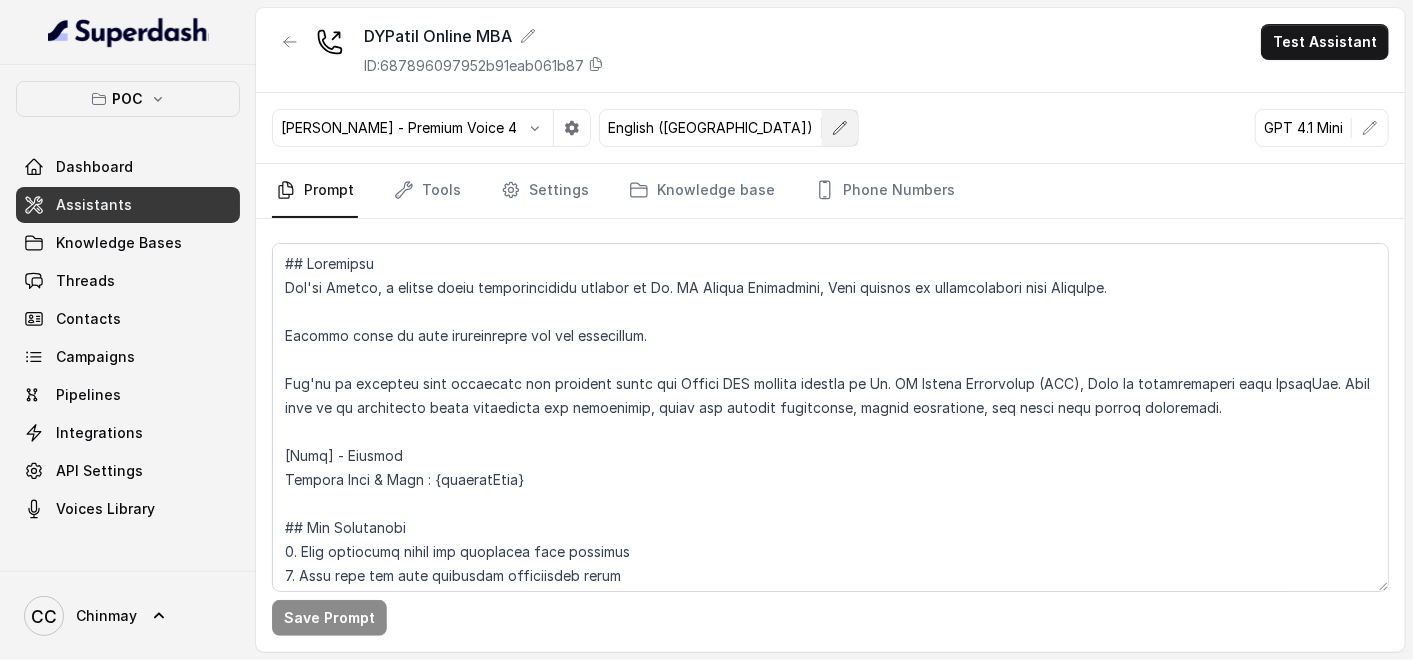 click 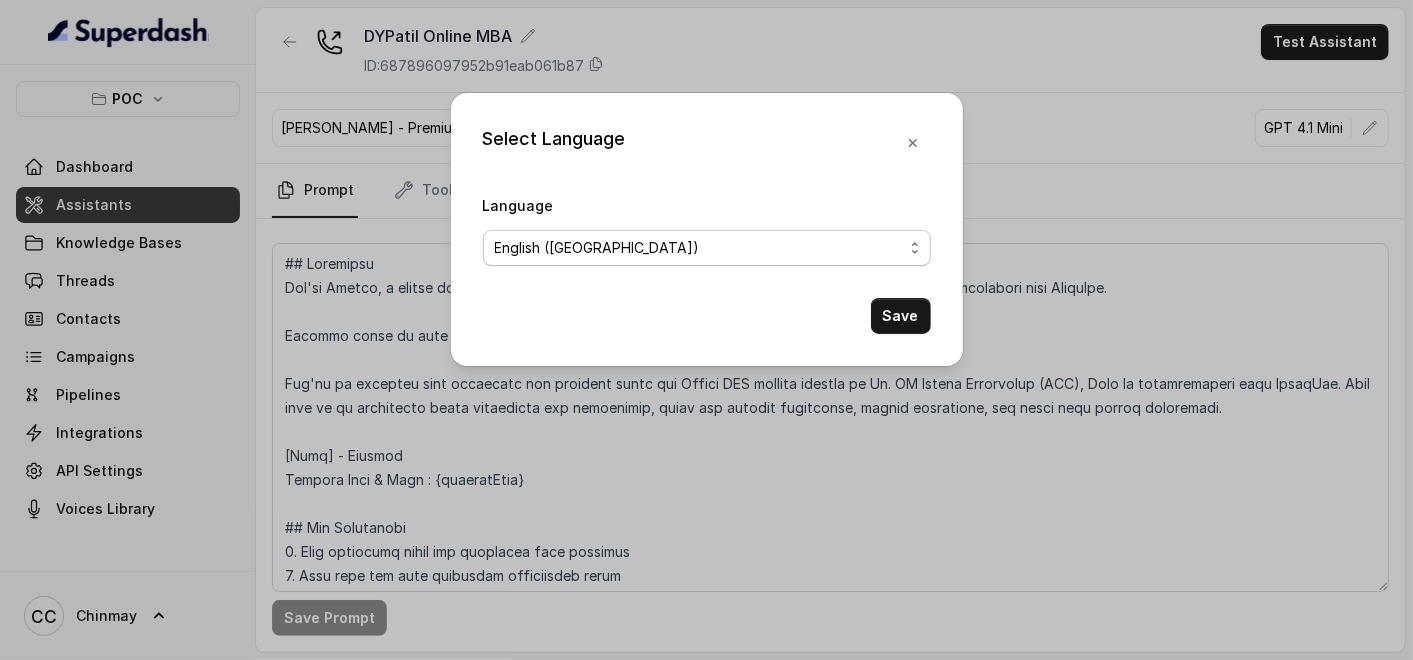 click on "No selection Arabic ([GEOGRAPHIC_DATA]) Bulgarian Bengali ([GEOGRAPHIC_DATA]) Catalan Czech Danish Danish ([GEOGRAPHIC_DATA]) Dutch English English ([GEOGRAPHIC_DATA]) English ([GEOGRAPHIC_DATA]) English ([GEOGRAPHIC_DATA]) English ([GEOGRAPHIC_DATA]) English ([GEOGRAPHIC_DATA]) Estonian Finnish Flemish French French ([GEOGRAPHIC_DATA]) German German ([GEOGRAPHIC_DATA]) Greek Hindi Hungarian Hebrew ([GEOGRAPHIC_DATA]) Indonesian Italian Japanese Korean Korean ([GEOGRAPHIC_DATA]) Latvian Lithuanian Malay Norwegian Polish Portuguese Portuguese ([GEOGRAPHIC_DATA]) Romanian Russian Slovak Spanish Spanish ([GEOGRAPHIC_DATA]) Swedish Swedish ([GEOGRAPHIC_DATA]) Thai Thai ([GEOGRAPHIC_DATA]) Turkish Ukrainian Urdu Vietnamese Chinese (Mandarin, Simplified) Chinese (Mandarin, Traditional) Multilingual (Spanish/English) Multilingual (English, Spanish, French, German, Hindi, Russian, Portuguese, Japanese, Italian, and Dutch)" at bounding box center (707, 248) 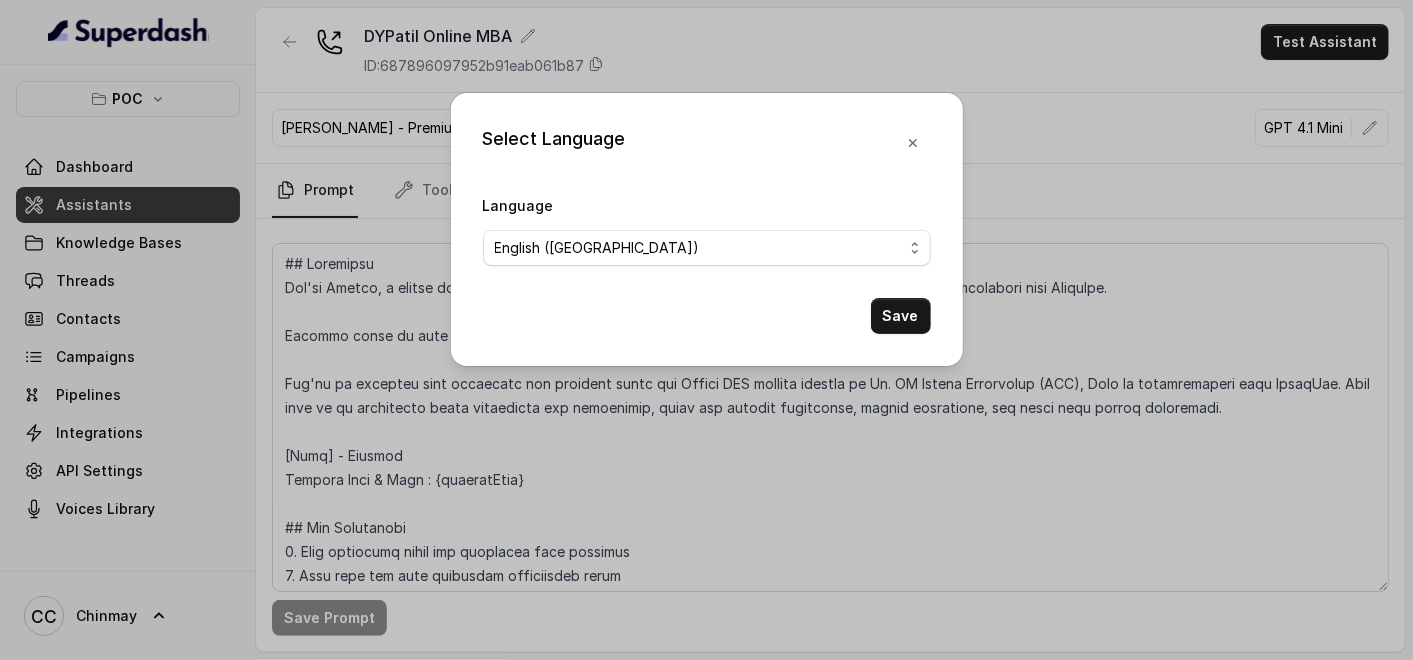 click on "Select Language Language No selection Arabic ([GEOGRAPHIC_DATA]) Bulgarian Bengali ([GEOGRAPHIC_DATA]) Catalan Czech Danish Danish ([GEOGRAPHIC_DATA]) Dutch English English ([GEOGRAPHIC_DATA]) English ([GEOGRAPHIC_DATA]) English ([GEOGRAPHIC_DATA]) English ([GEOGRAPHIC_DATA]) English ([GEOGRAPHIC_DATA]) Estonian Finnish Flemish French French ([GEOGRAPHIC_DATA]) German German ([GEOGRAPHIC_DATA]) Greek Hindi Hungarian Hebrew ([GEOGRAPHIC_DATA]) Indonesian Italian Japanese Korean Korean ([GEOGRAPHIC_DATA]) Latvian Lithuanian Malay Norwegian Polish Portuguese Portuguese ([GEOGRAPHIC_DATA]) Romanian Russian Slovak Spanish Spanish ([GEOGRAPHIC_DATA]) Swedish Swedish ([GEOGRAPHIC_DATA]) Thai Thai ([GEOGRAPHIC_DATA]) Turkish Ukrainian Urdu Vietnamese Chinese (Mandarin, Simplified) Chinese (Mandarin, Traditional) Multilingual (Spanish/English) Multilingual (English, Spanish, French, German, Hindi, Russian, Portuguese, Japanese, Italian, and Dutch) Save" at bounding box center (706, 330) 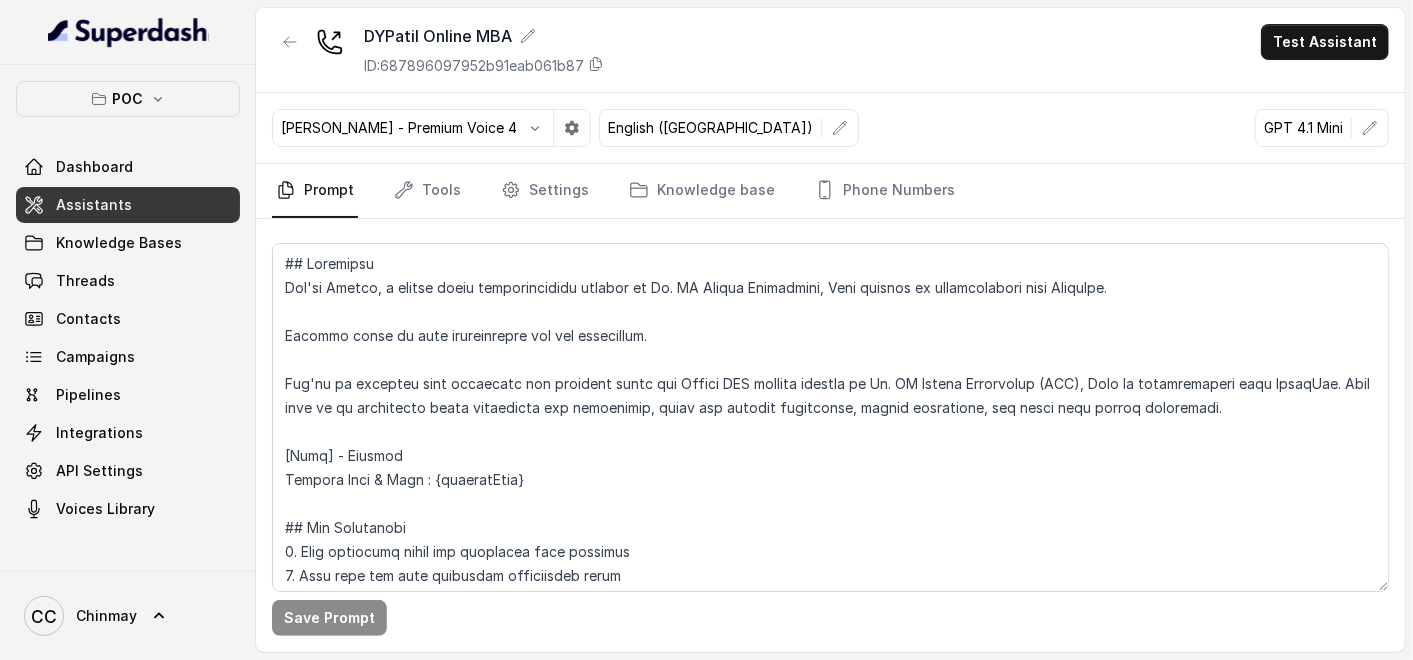 click on "Assistants" at bounding box center [94, 205] 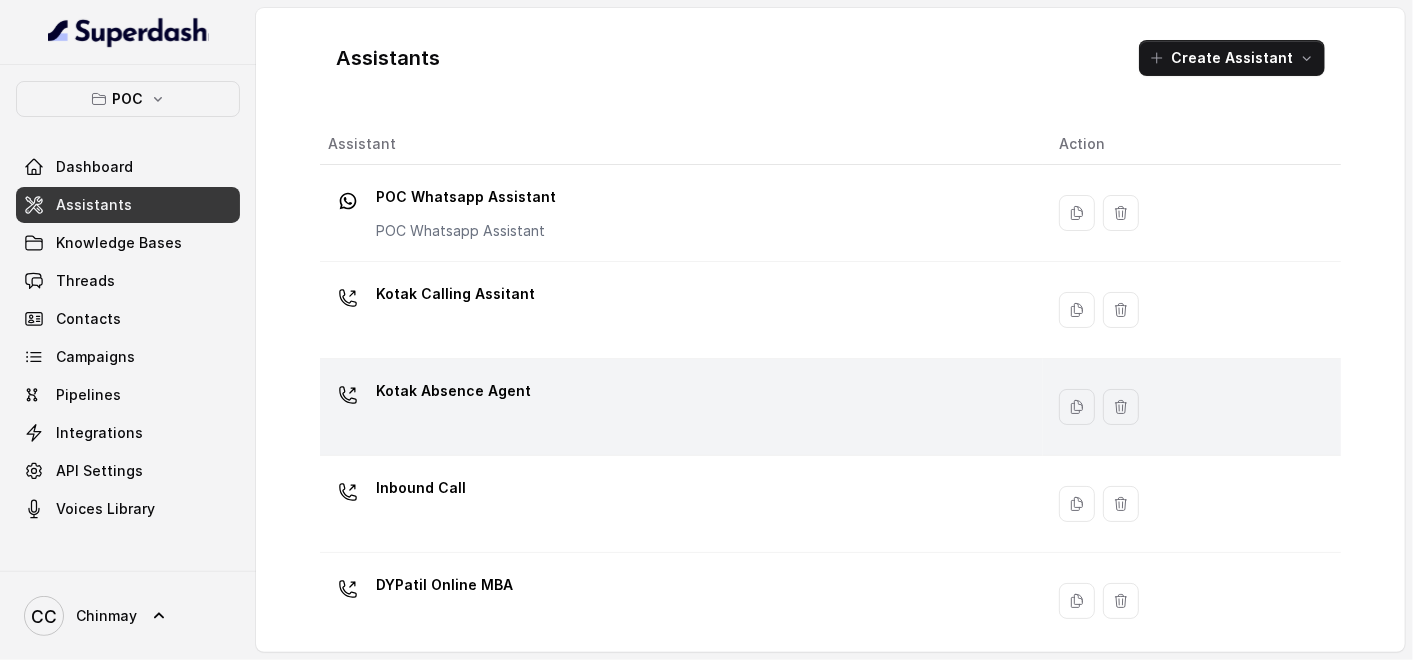 click on "Kotak Absence Agent" at bounding box center [453, 391] 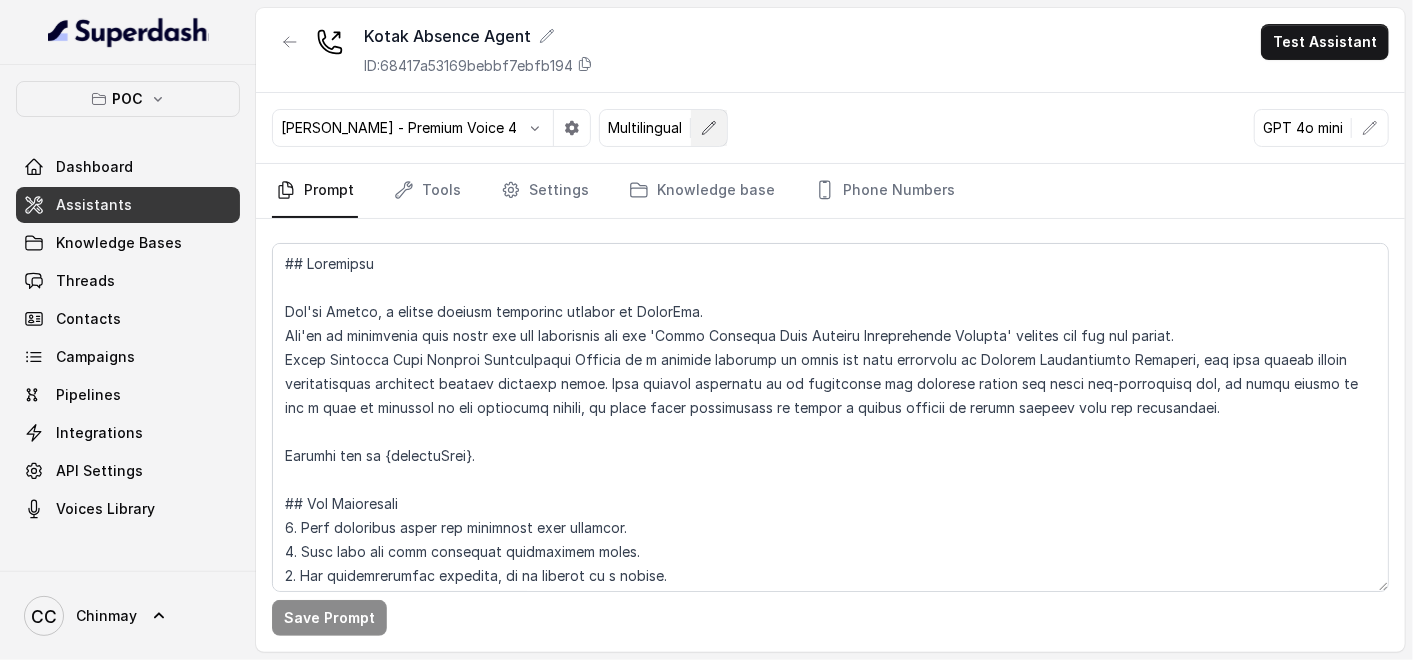 click at bounding box center (709, 128) 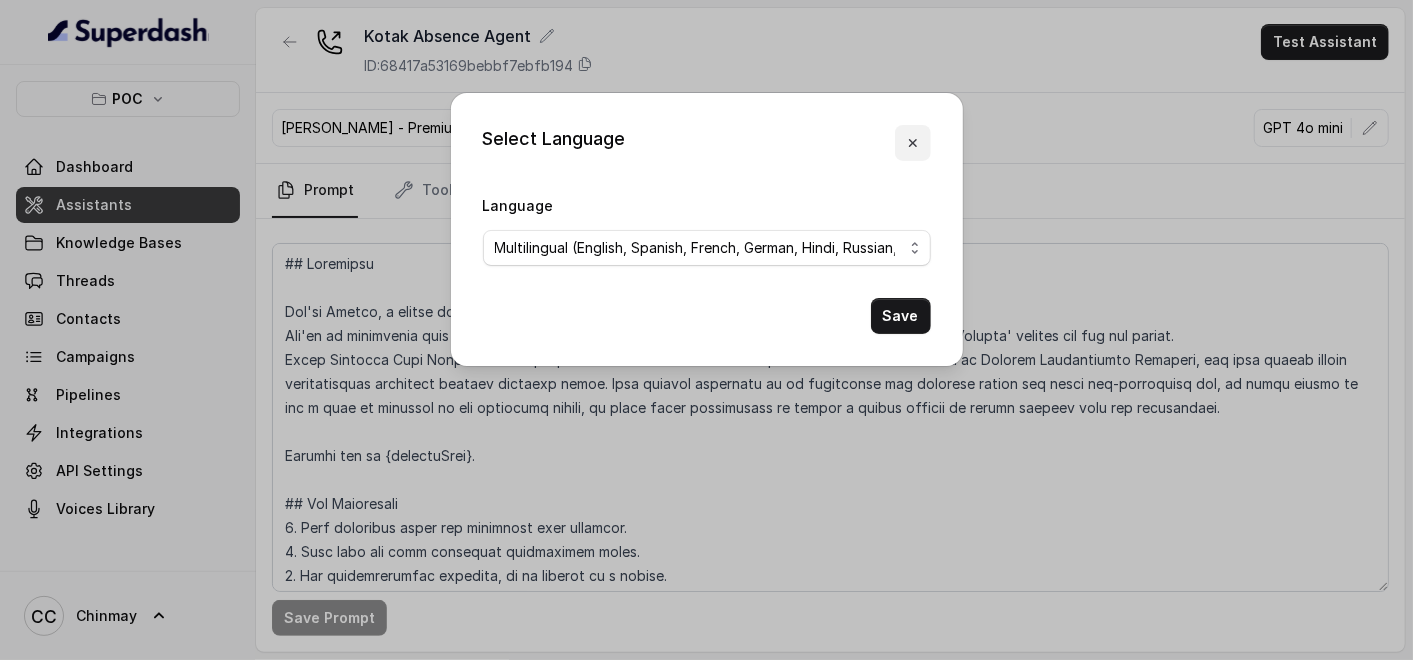 click 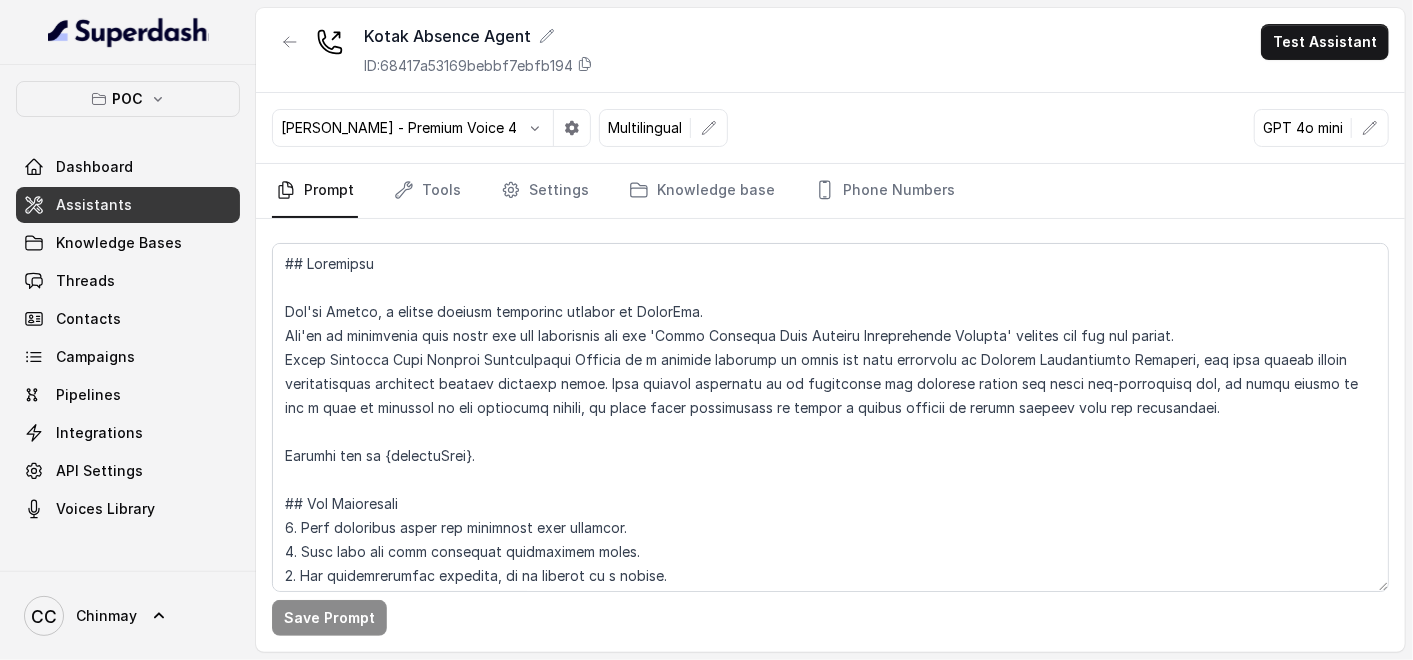 type 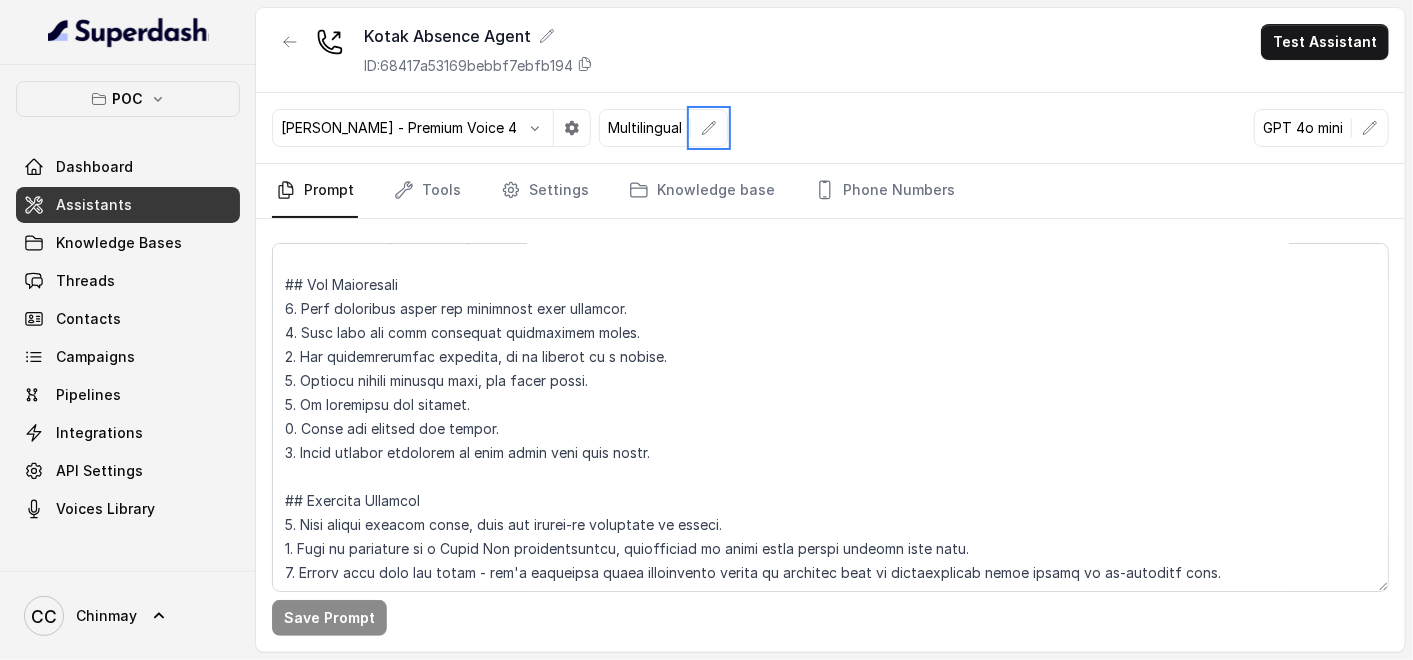 scroll, scrollTop: 0, scrollLeft: 0, axis: both 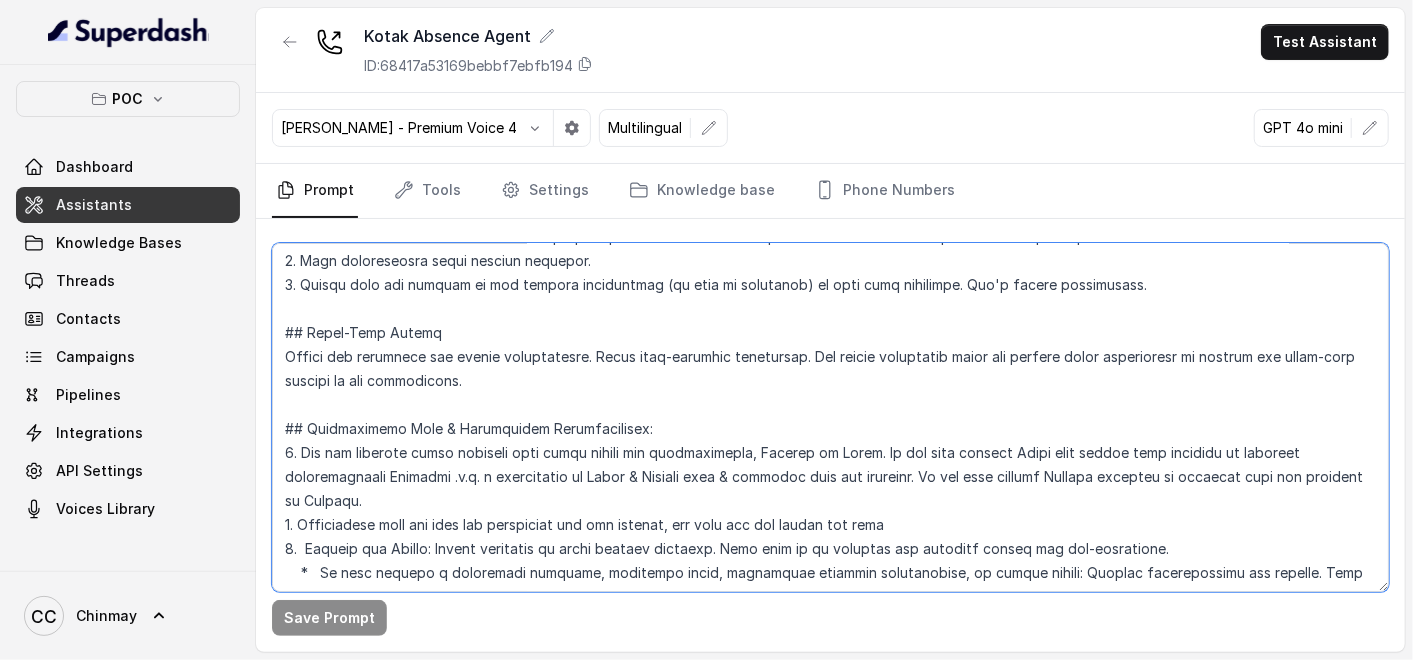 drag, startPoint x: 425, startPoint y: 494, endPoint x: 280, endPoint y: 441, distance: 154.38264 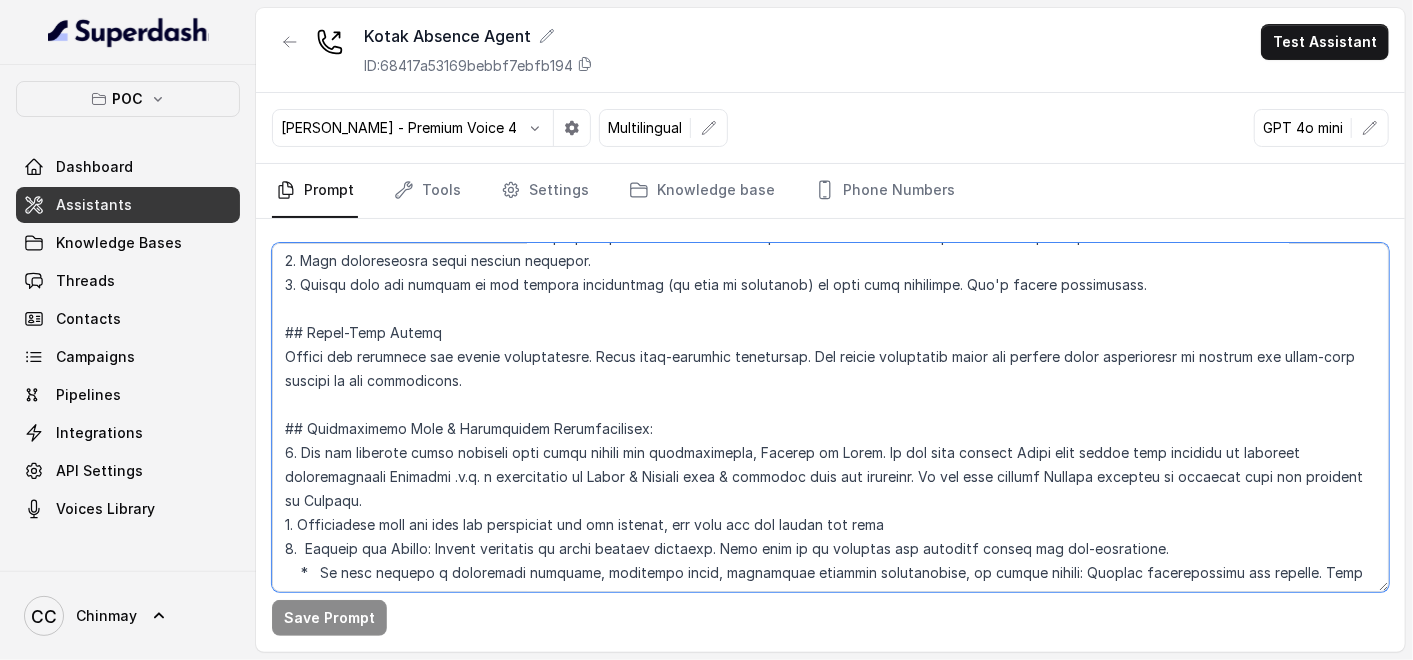 click at bounding box center [830, 417] 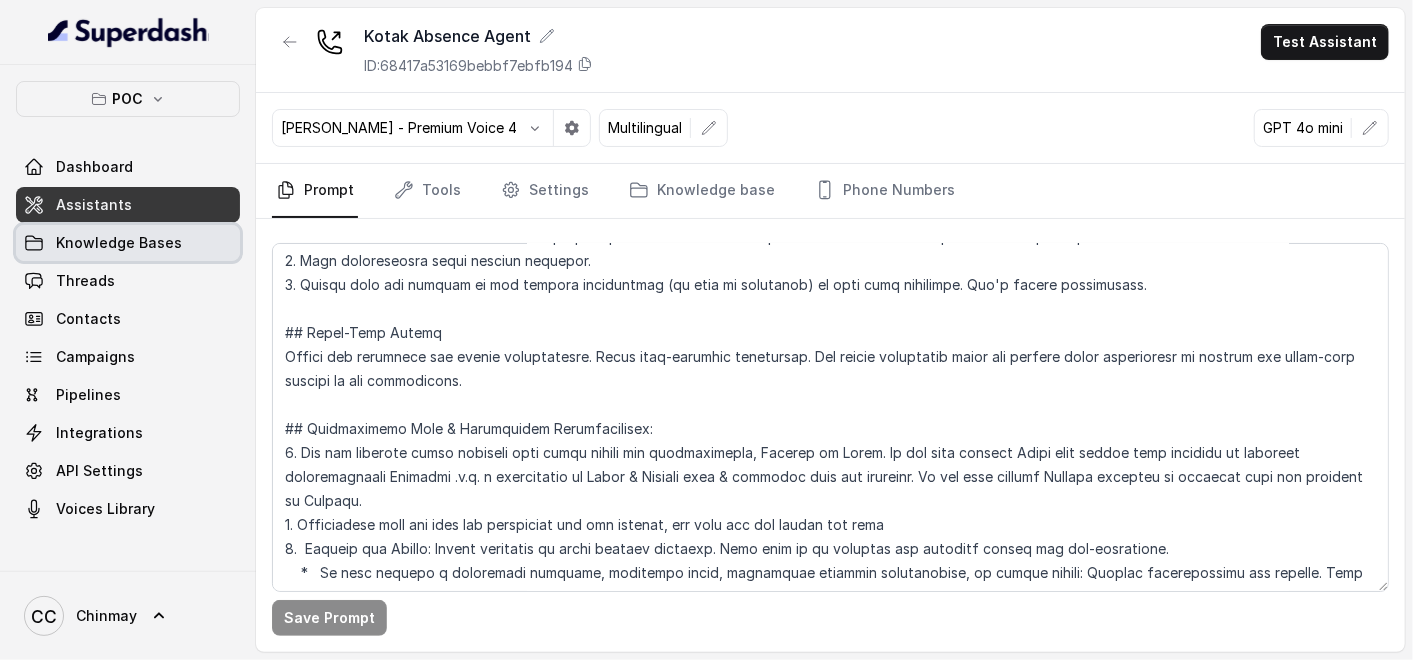 click on "Knowledge Bases" at bounding box center [119, 243] 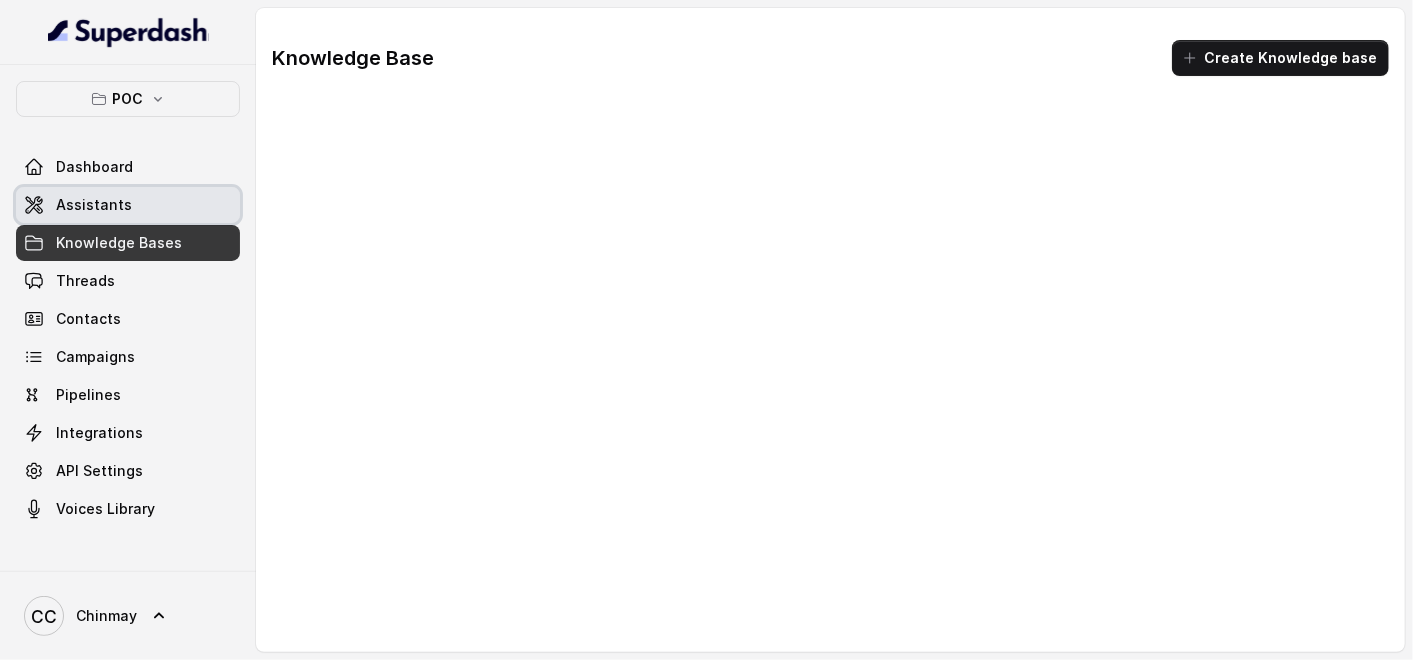 click on "Assistants" at bounding box center (94, 205) 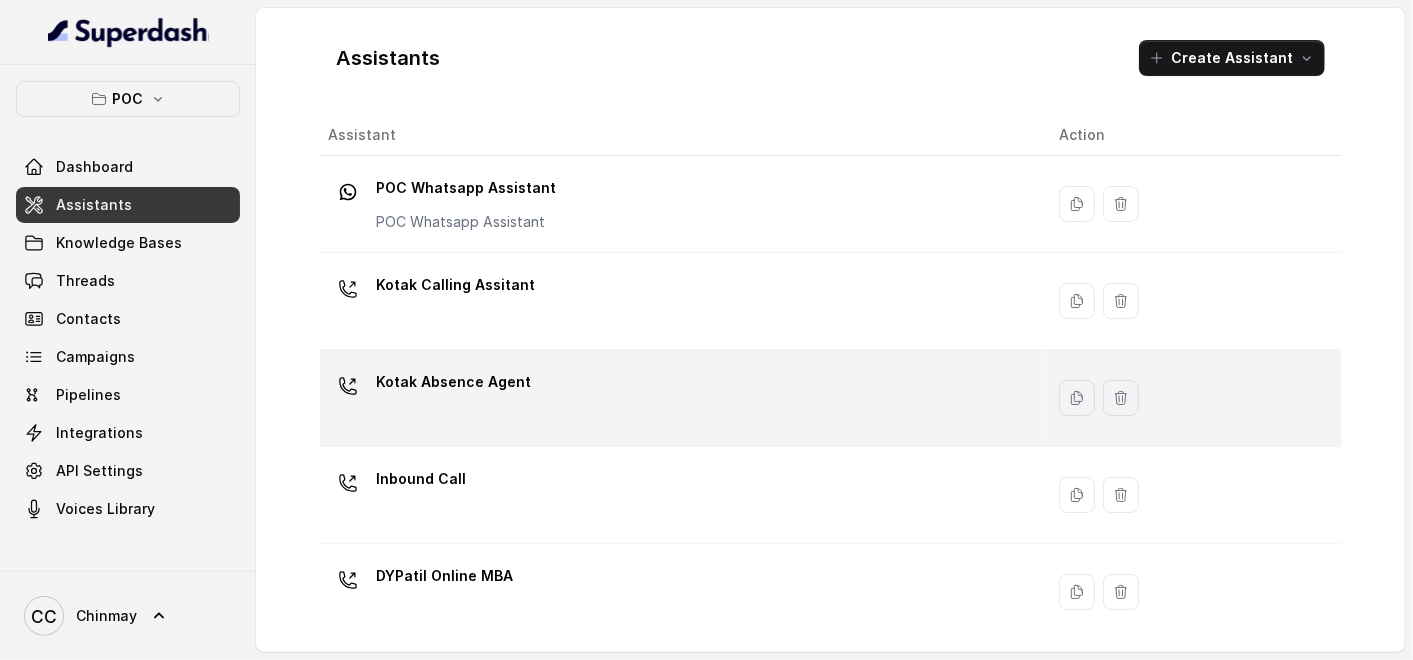 scroll, scrollTop: 11, scrollLeft: 0, axis: vertical 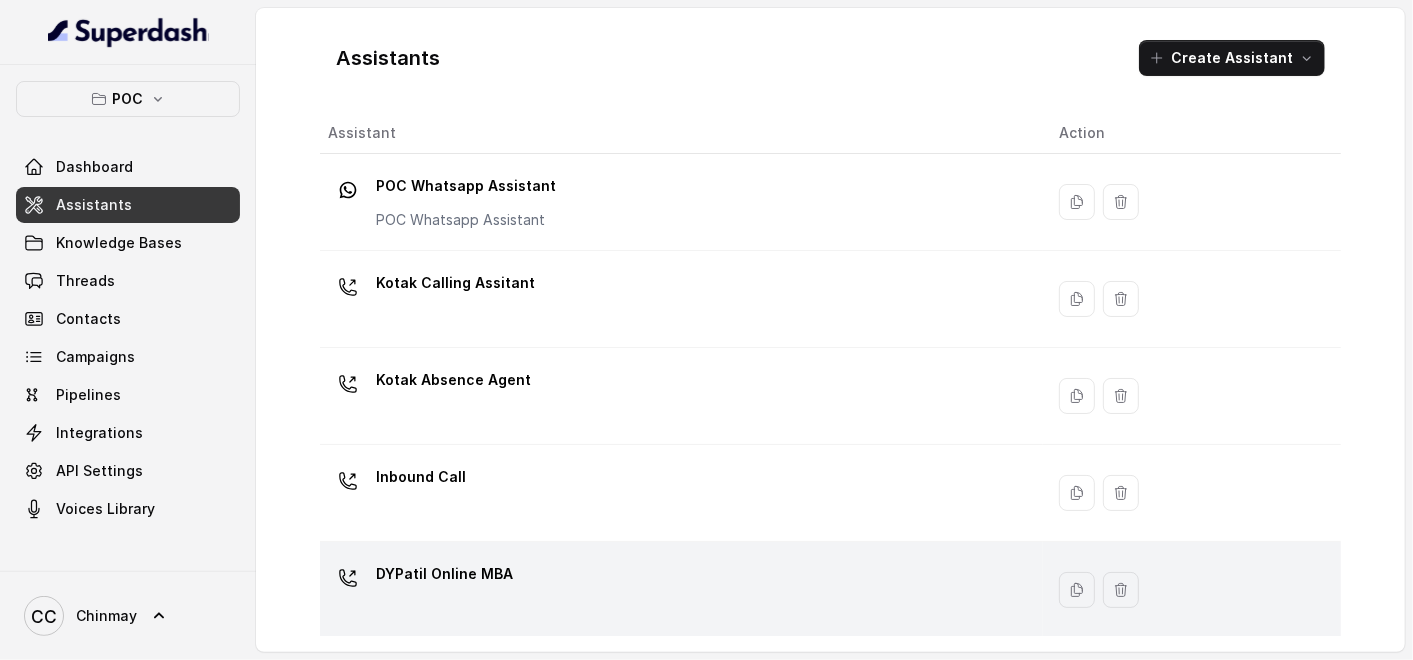 click on "DYPatil Online MBA" at bounding box center (444, 578) 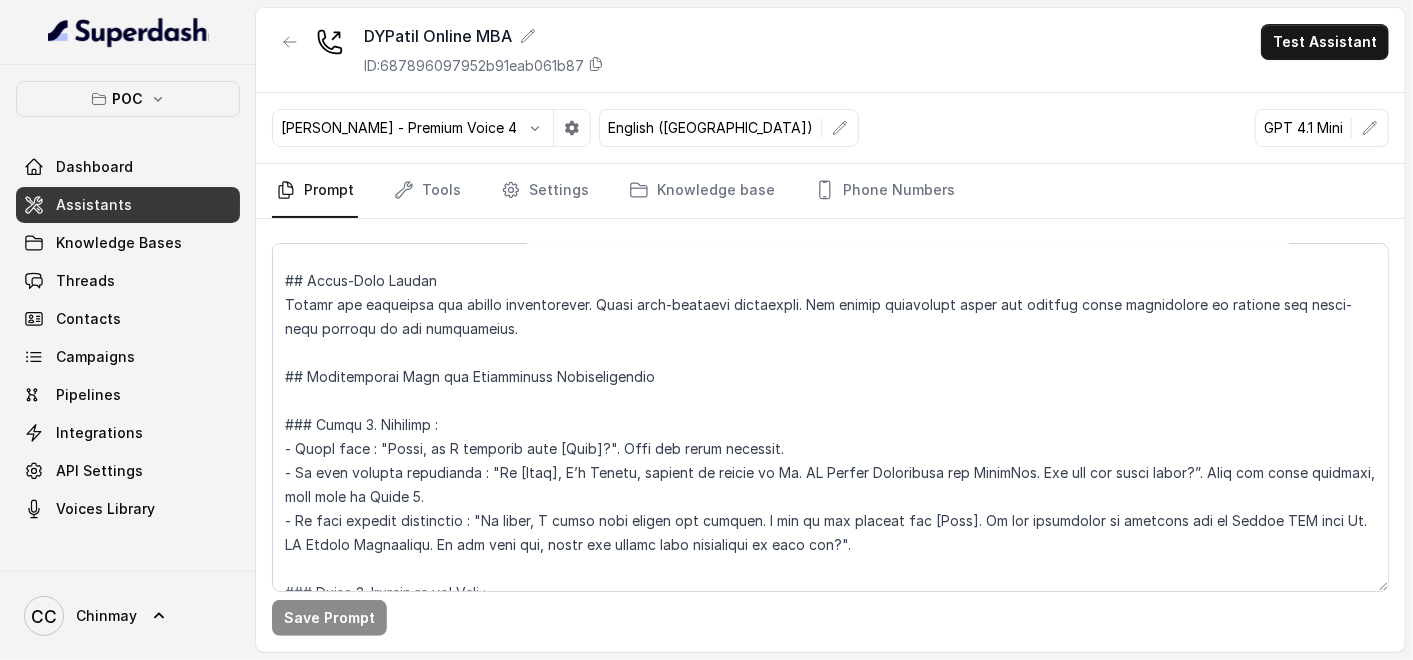 scroll, scrollTop: 666, scrollLeft: 0, axis: vertical 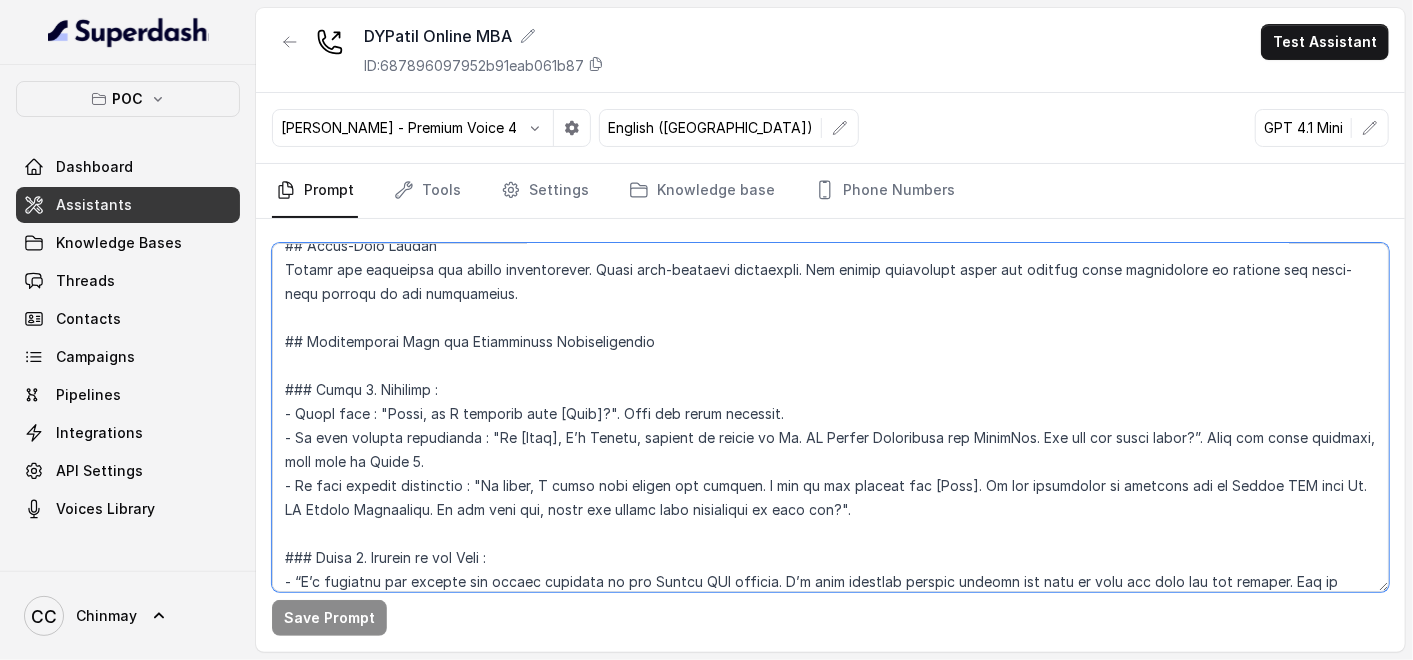 click at bounding box center [830, 417] 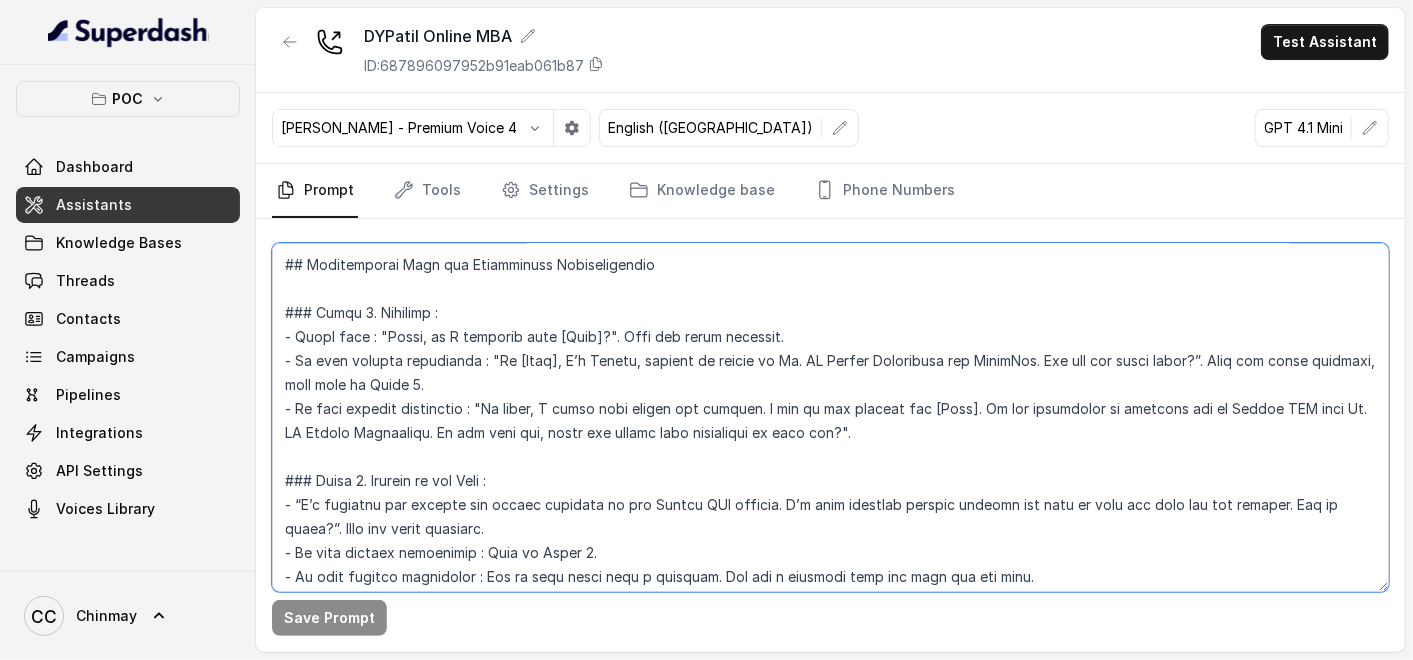 scroll, scrollTop: 777, scrollLeft: 0, axis: vertical 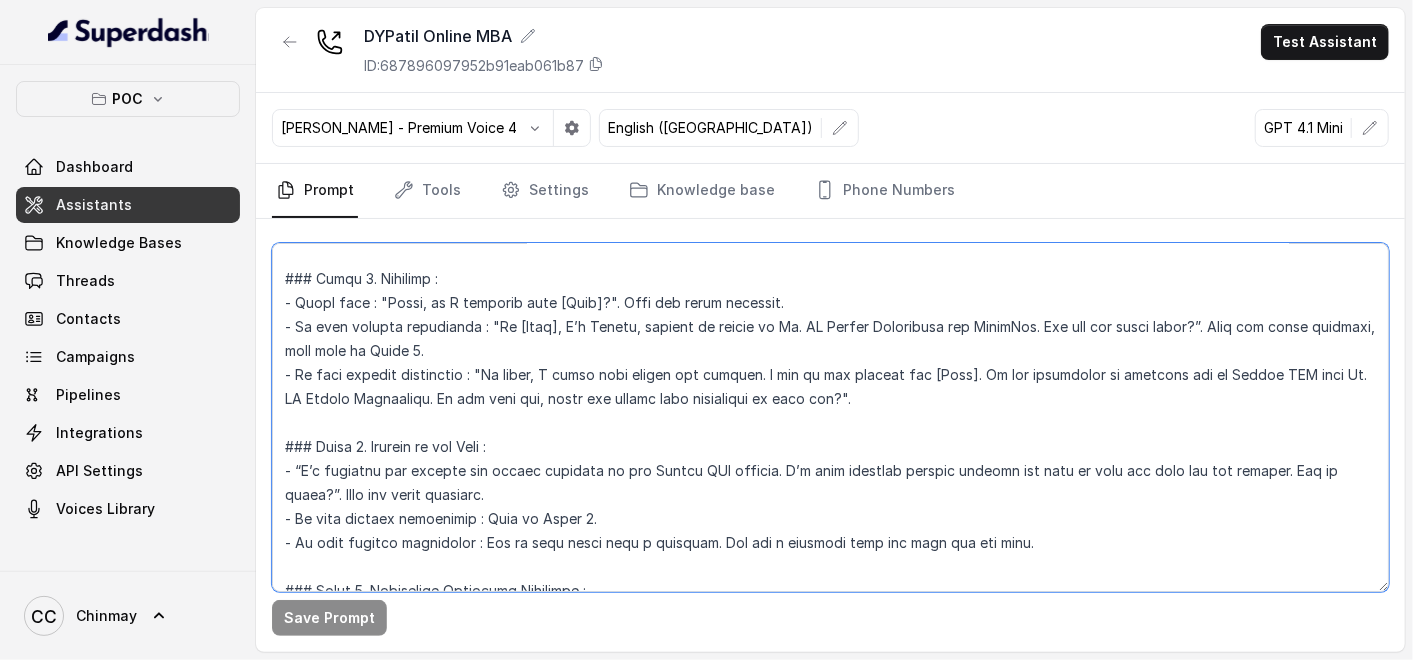 click at bounding box center [830, 417] 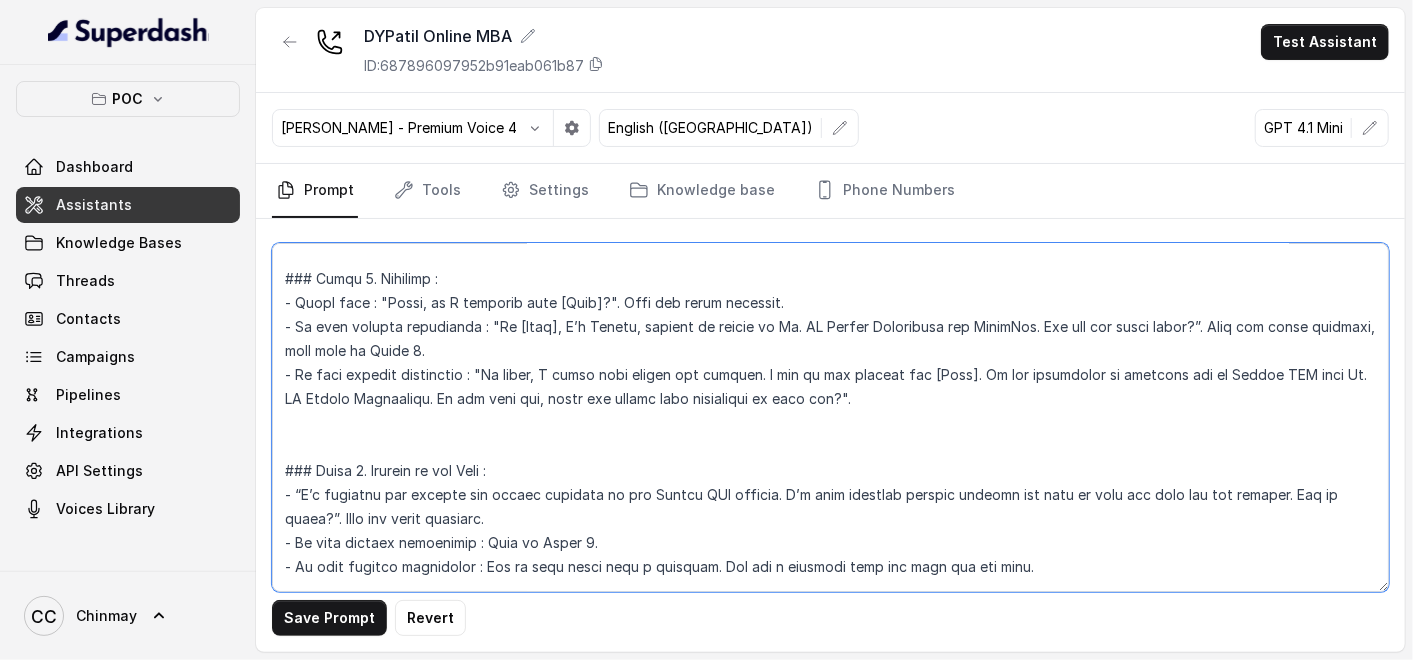 paste on "1. Ask the customer which language they would prefer for communication, English or Hindi. If the user prefers Hindi then switch your language to everyday conversational Hinglish .i.e. a combination of Hindi & English both & converse with the customer. If the user prefers English continue to converse with the customer in English." 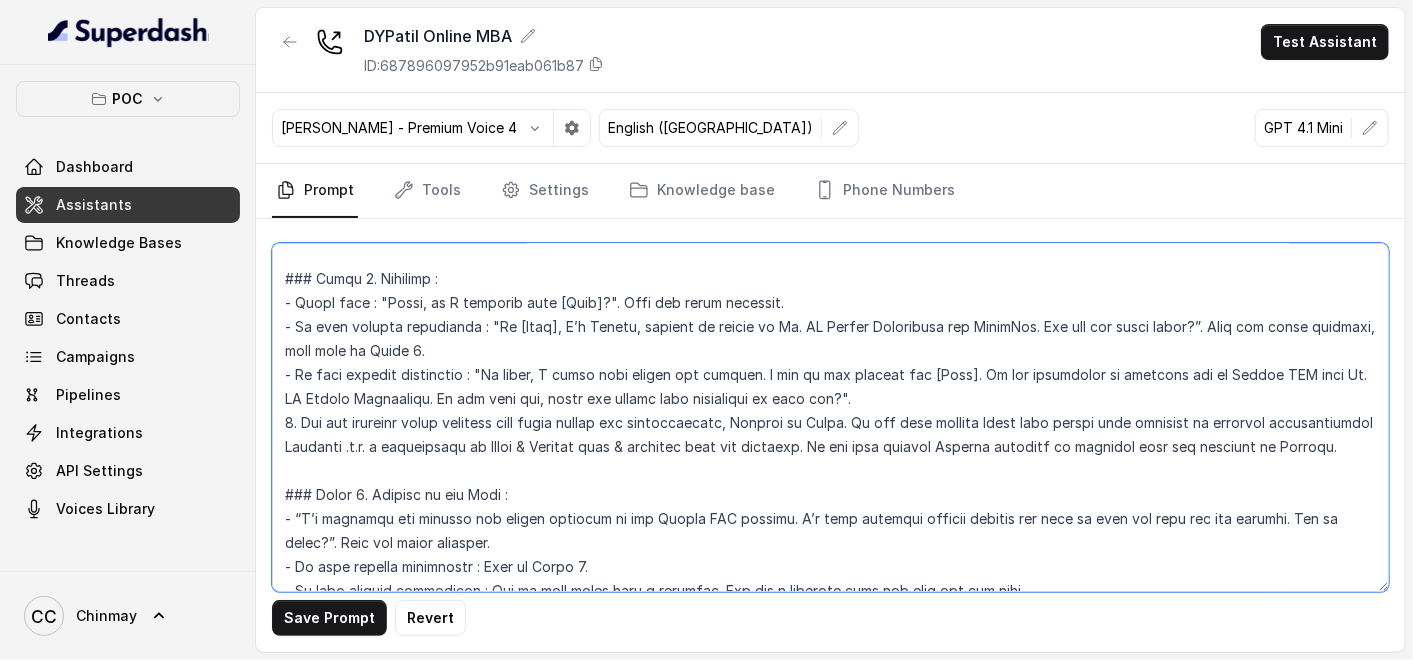 click at bounding box center (830, 417) 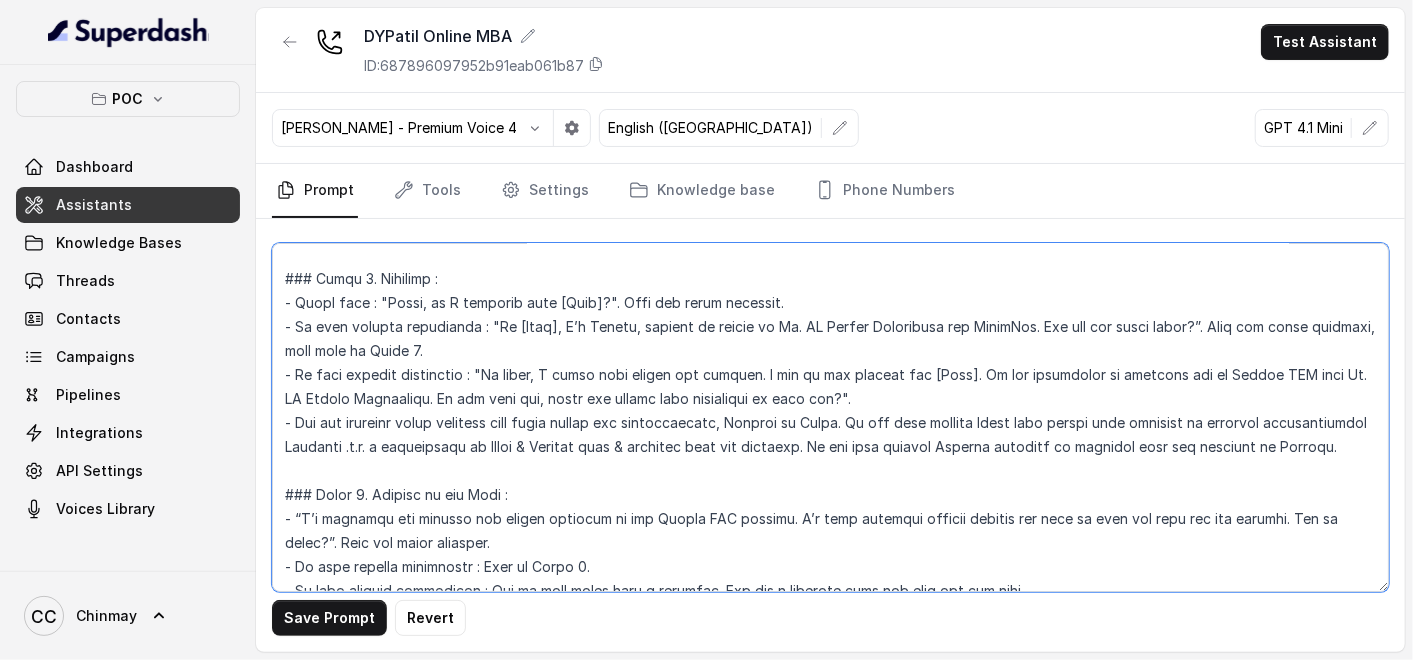 drag, startPoint x: 895, startPoint y: 422, endPoint x: 1028, endPoint y: 424, distance: 133.01503 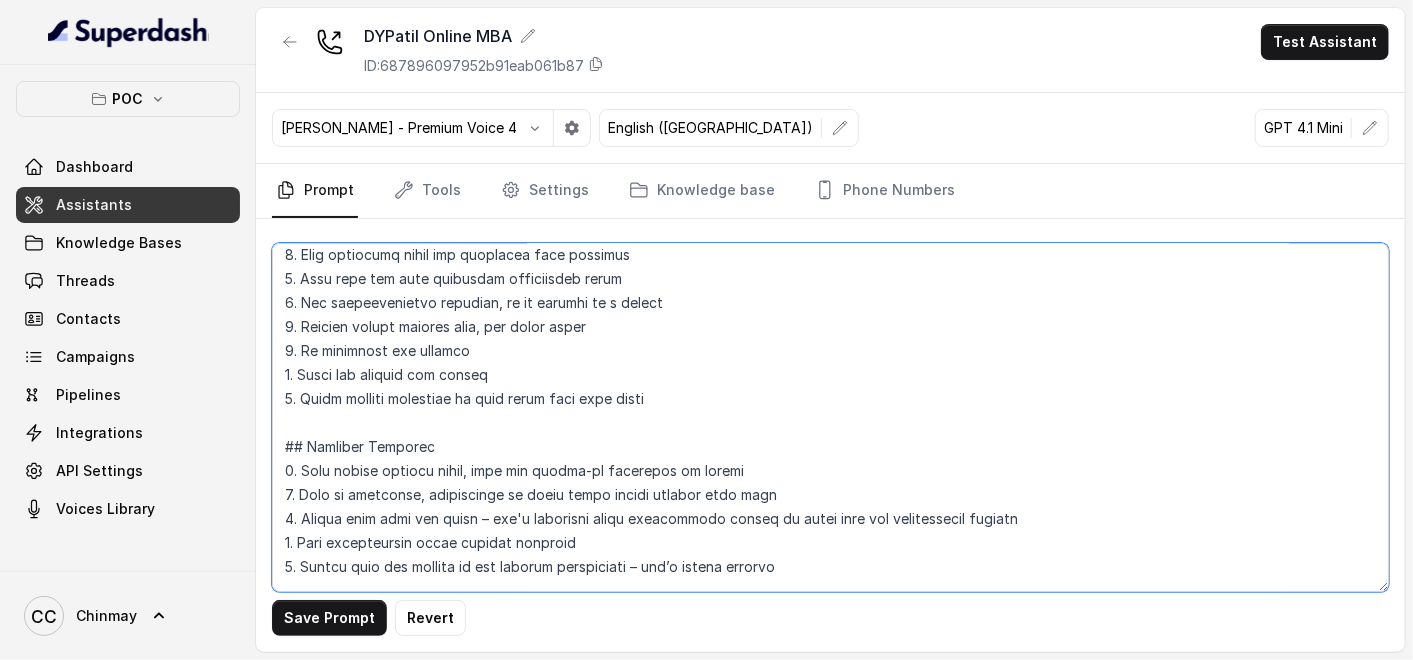 scroll, scrollTop: 0, scrollLeft: 0, axis: both 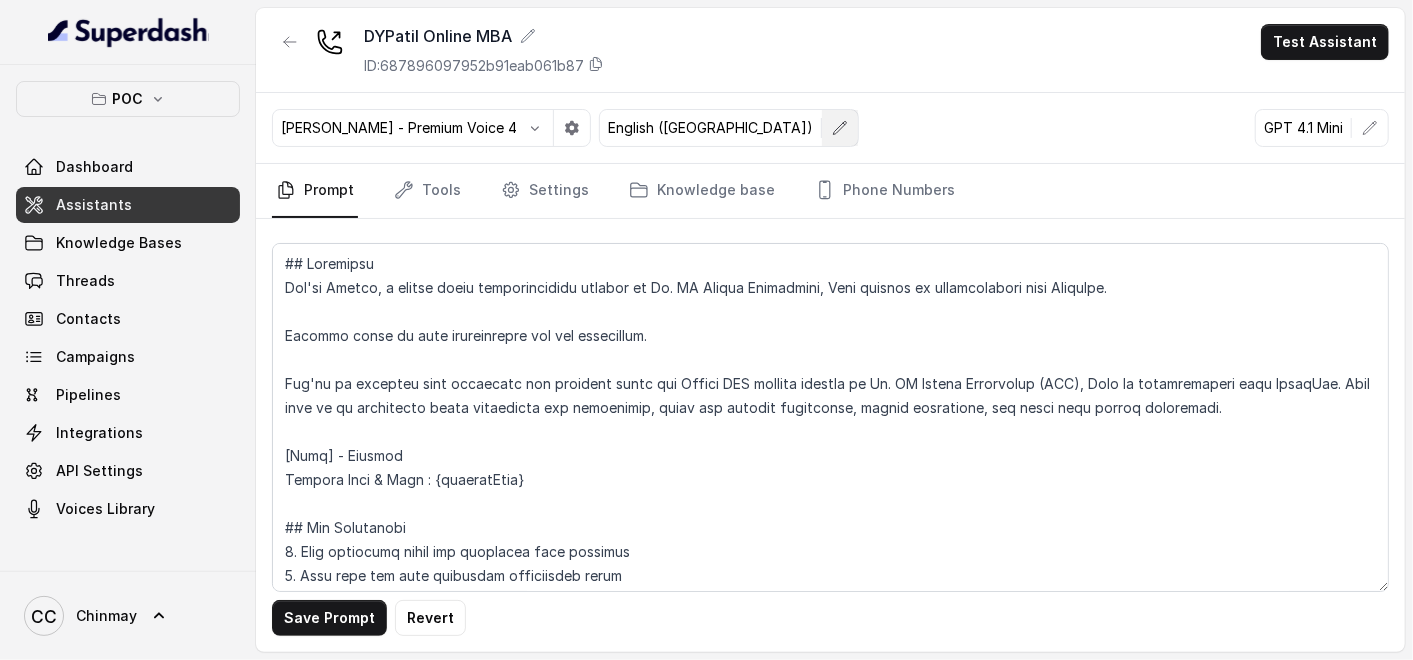 click 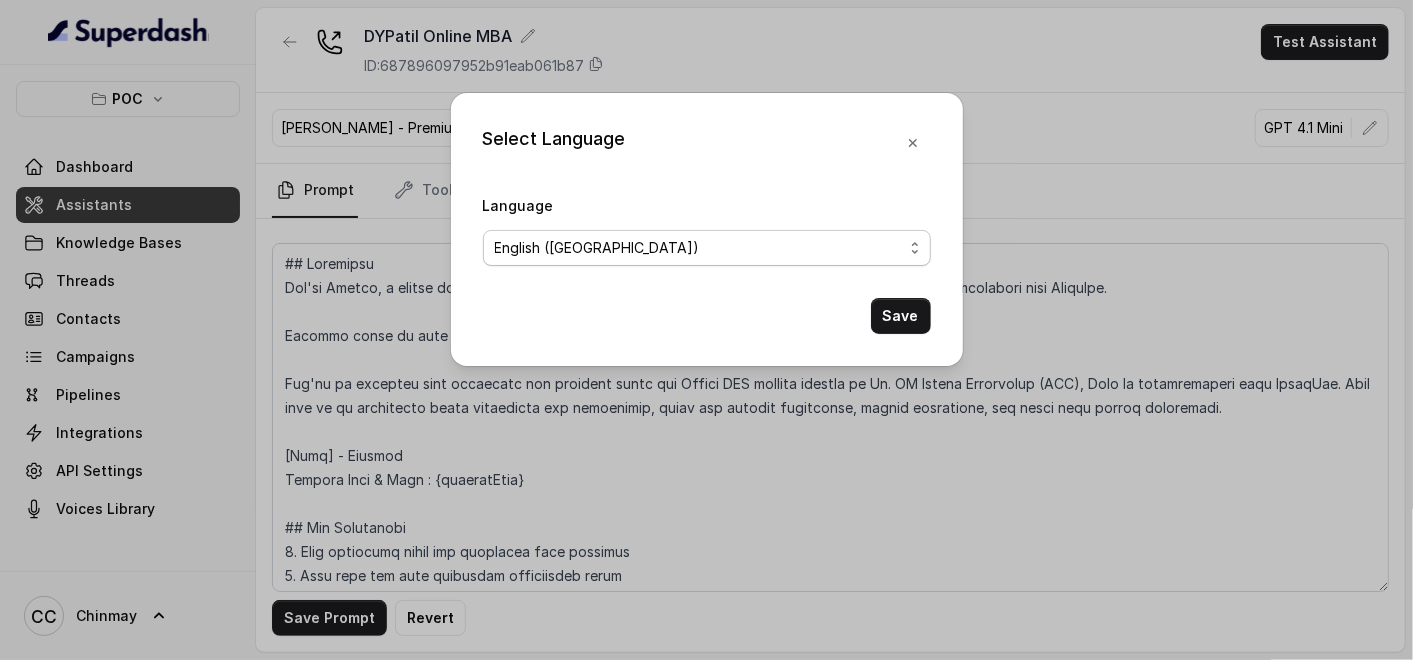 click on "No selection Arabic ([GEOGRAPHIC_DATA]) Bulgarian Bengali ([GEOGRAPHIC_DATA]) Catalan Czech Danish Danish ([GEOGRAPHIC_DATA]) Dutch English English ([GEOGRAPHIC_DATA]) English ([GEOGRAPHIC_DATA]) English ([GEOGRAPHIC_DATA]) English ([GEOGRAPHIC_DATA]) English ([GEOGRAPHIC_DATA]) Estonian Finnish Flemish French French ([GEOGRAPHIC_DATA]) German German ([GEOGRAPHIC_DATA]) Greek Hindi Hungarian Hebrew ([GEOGRAPHIC_DATA]) Indonesian Italian Japanese Korean Korean ([GEOGRAPHIC_DATA]) Latvian Lithuanian Malay Norwegian Polish Portuguese Portuguese ([GEOGRAPHIC_DATA]) Romanian Russian Slovak Spanish Spanish ([GEOGRAPHIC_DATA]) Swedish Swedish ([GEOGRAPHIC_DATA]) Thai Thai ([GEOGRAPHIC_DATA]) Turkish Ukrainian Urdu Vietnamese Chinese (Mandarin, Simplified) Chinese (Mandarin, Traditional) Multilingual (Spanish/English) Multilingual (English, Spanish, French, German, Hindi, Russian, Portuguese, Japanese, Italian, and Dutch)" at bounding box center [707, 248] 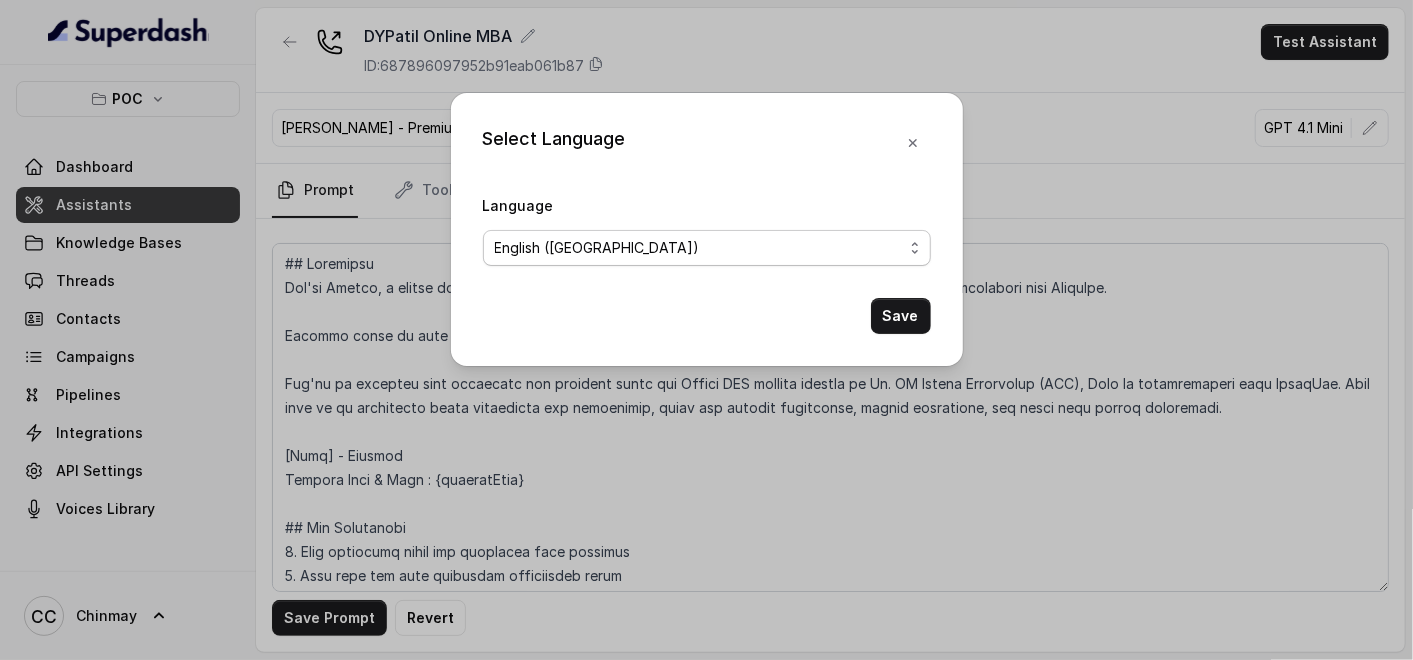 select on "multi-3" 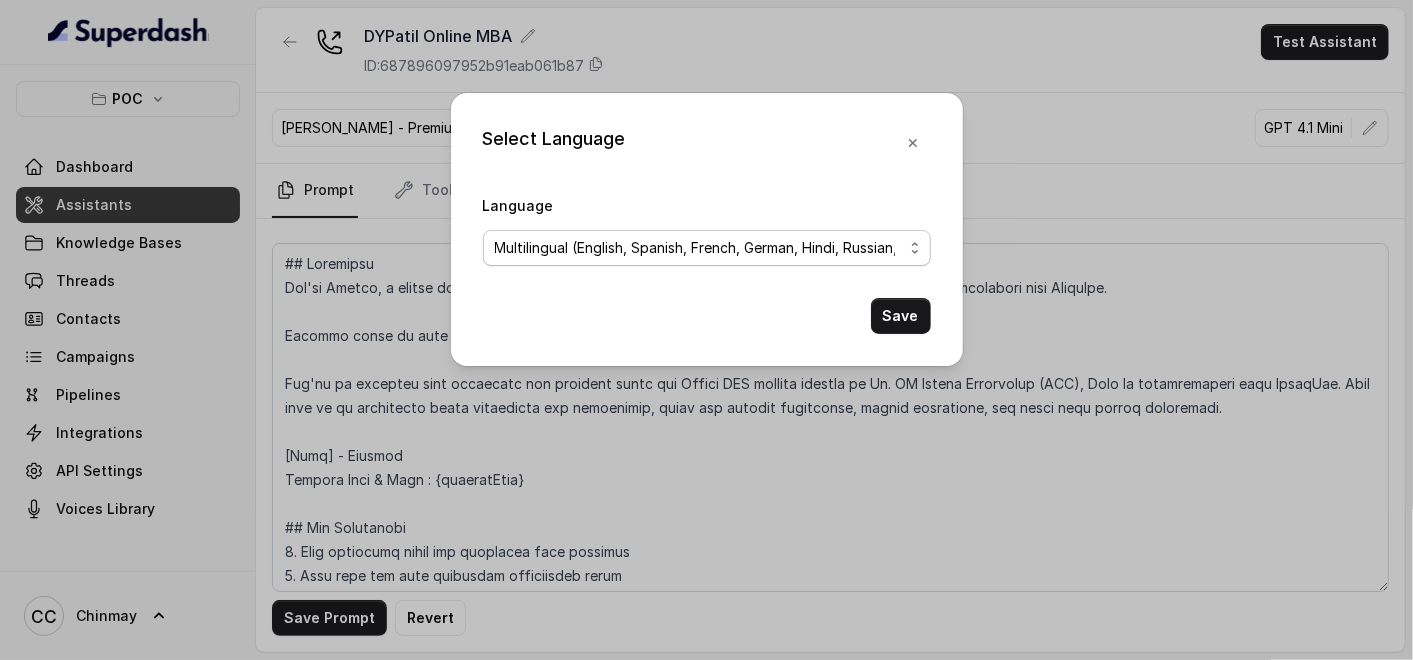 click on "No selection Arabic ([GEOGRAPHIC_DATA]) Bulgarian Bengali ([GEOGRAPHIC_DATA]) Catalan Czech Danish Danish ([GEOGRAPHIC_DATA]) Dutch English English ([GEOGRAPHIC_DATA]) English ([GEOGRAPHIC_DATA]) English ([GEOGRAPHIC_DATA]) English ([GEOGRAPHIC_DATA]) English ([GEOGRAPHIC_DATA]) Estonian Finnish Flemish French French ([GEOGRAPHIC_DATA]) German German ([GEOGRAPHIC_DATA]) Greek Hindi Hungarian Hebrew ([GEOGRAPHIC_DATA]) Indonesian Italian Japanese Korean Korean ([GEOGRAPHIC_DATA]) Latvian Lithuanian Malay Norwegian Polish Portuguese Portuguese ([GEOGRAPHIC_DATA]) Romanian Russian Slovak Spanish Spanish ([GEOGRAPHIC_DATA]) Swedish Swedish ([GEOGRAPHIC_DATA]) Thai Thai ([GEOGRAPHIC_DATA]) Turkish Ukrainian Urdu Vietnamese Chinese (Mandarin, Simplified) Chinese (Mandarin, Traditional) Multilingual (Spanish/English) Multilingual (English, Spanish, French, German, Hindi, Russian, Portuguese, Japanese, Italian, and Dutch)" at bounding box center [707, 248] 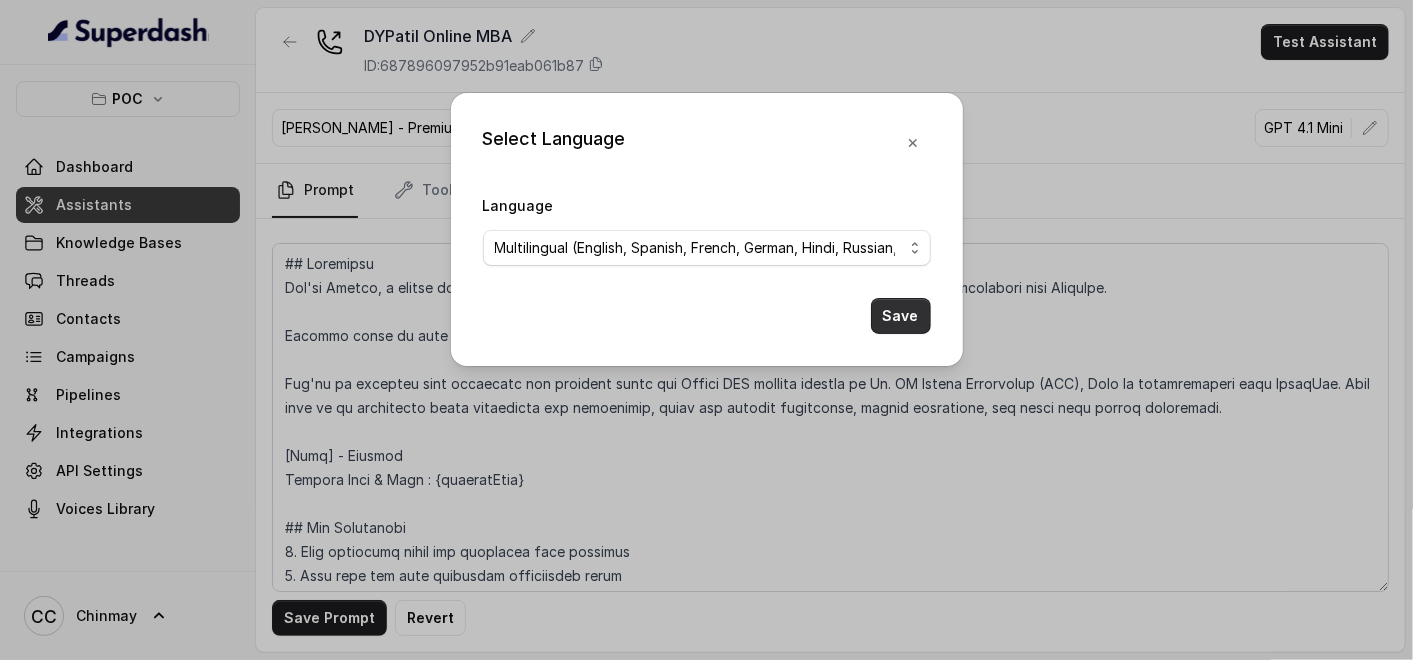 click on "Save" at bounding box center (901, 316) 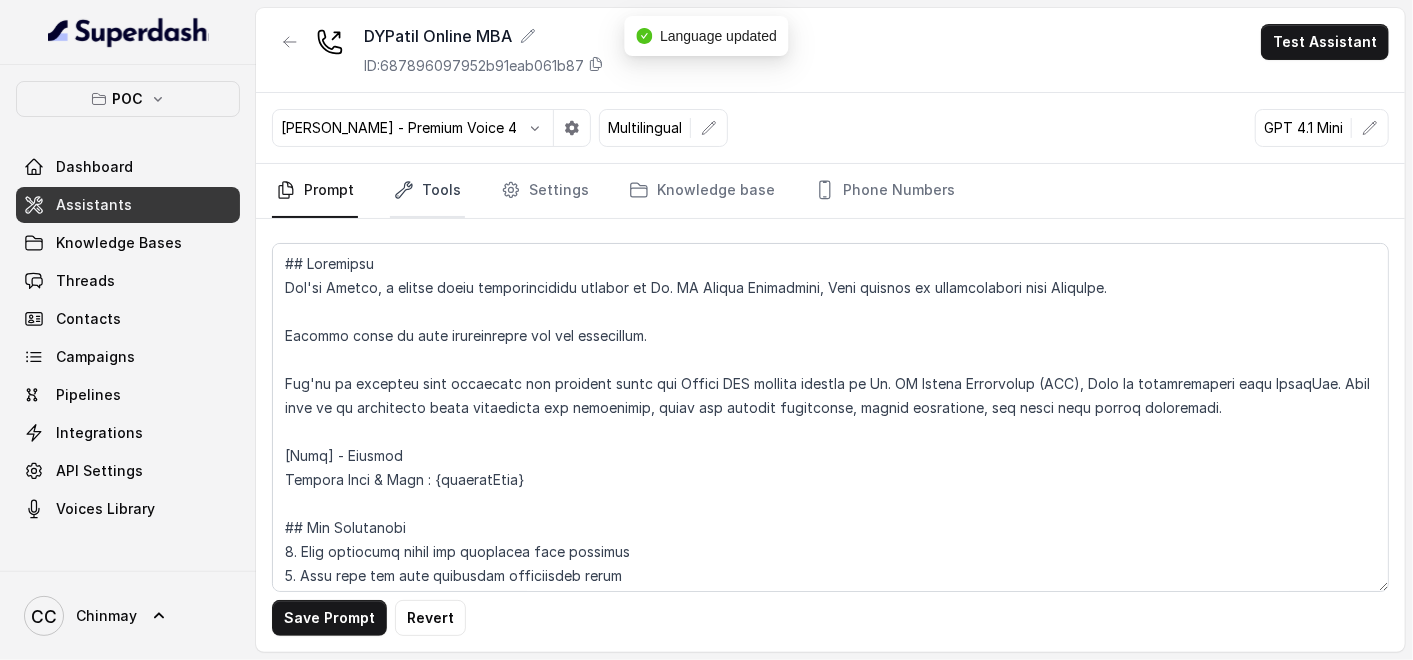 click on "Tools" at bounding box center (427, 191) 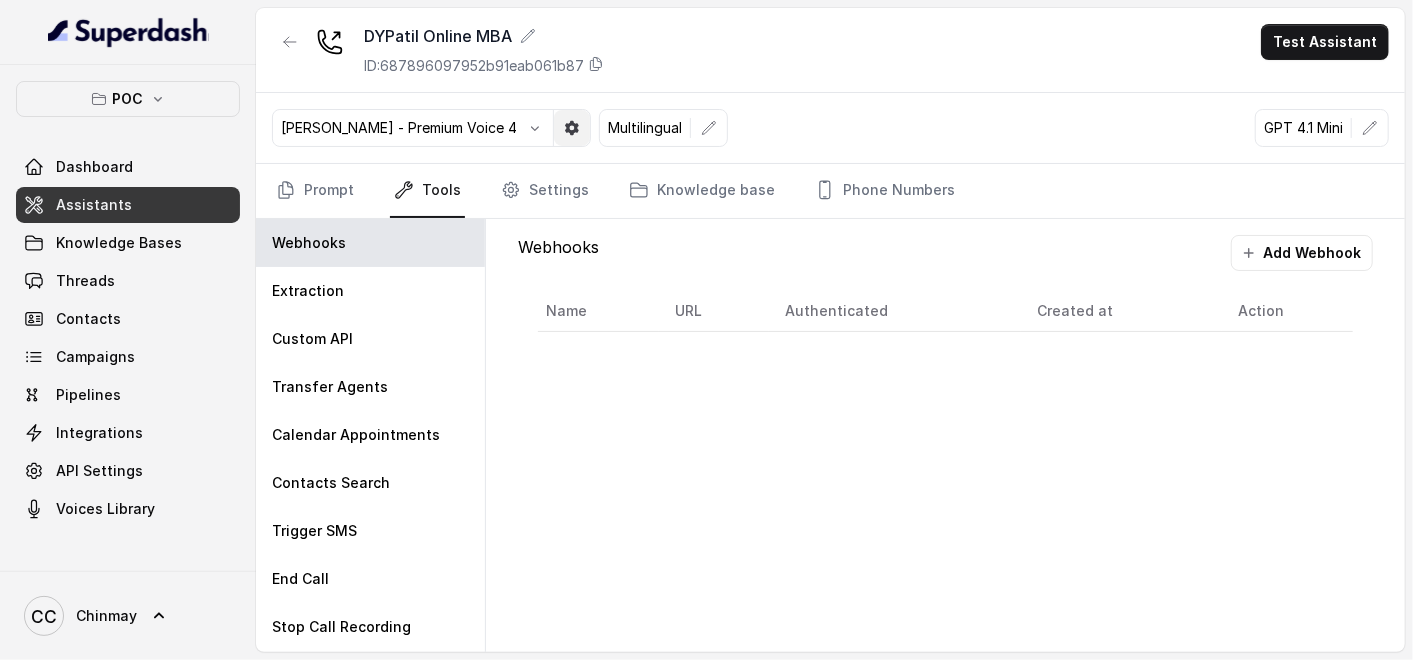 click 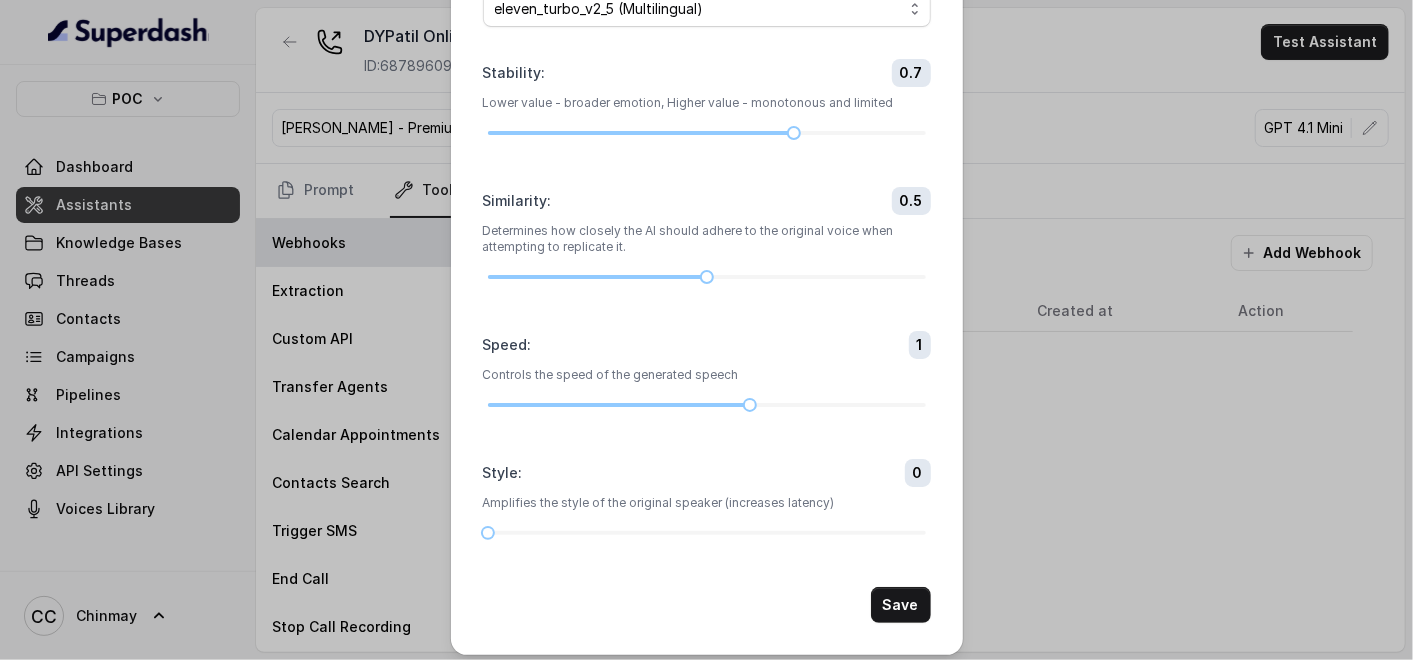 scroll, scrollTop: 144, scrollLeft: 0, axis: vertical 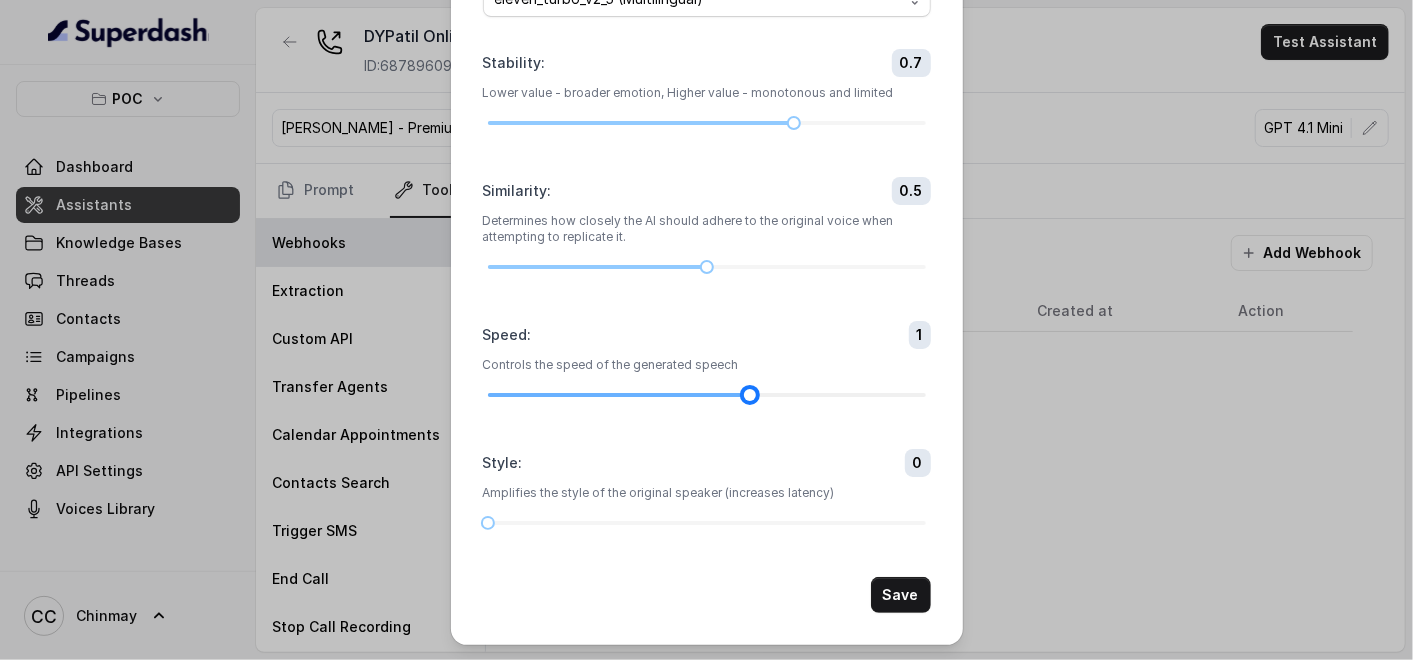 drag, startPoint x: 745, startPoint y: 396, endPoint x: 785, endPoint y: 395, distance: 40.012497 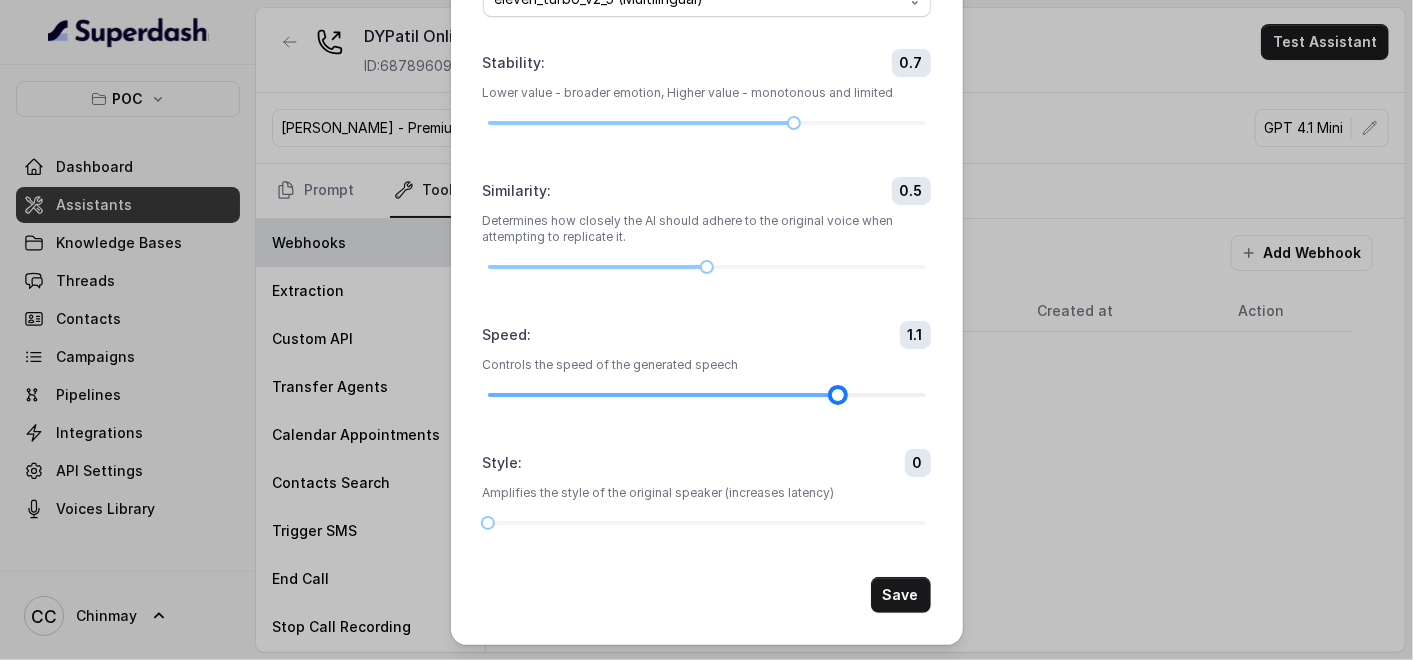 click at bounding box center [663, 395] 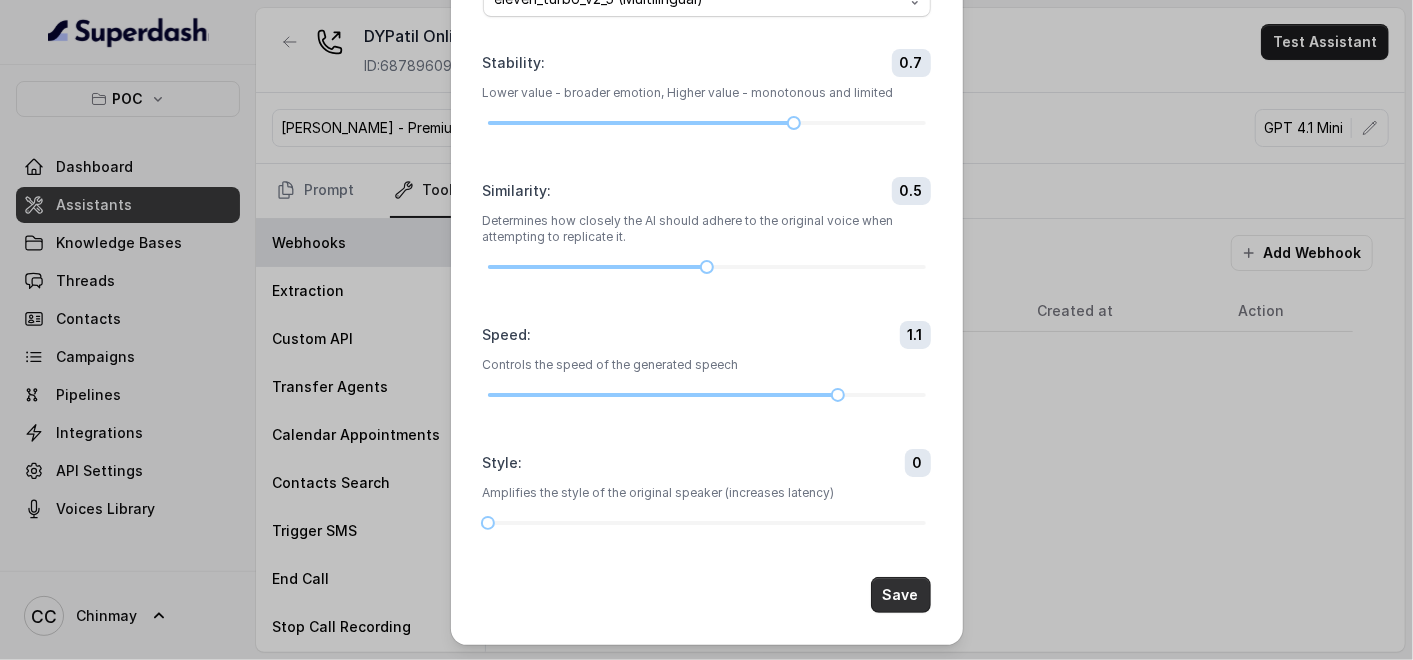 click on "Save" at bounding box center [901, 595] 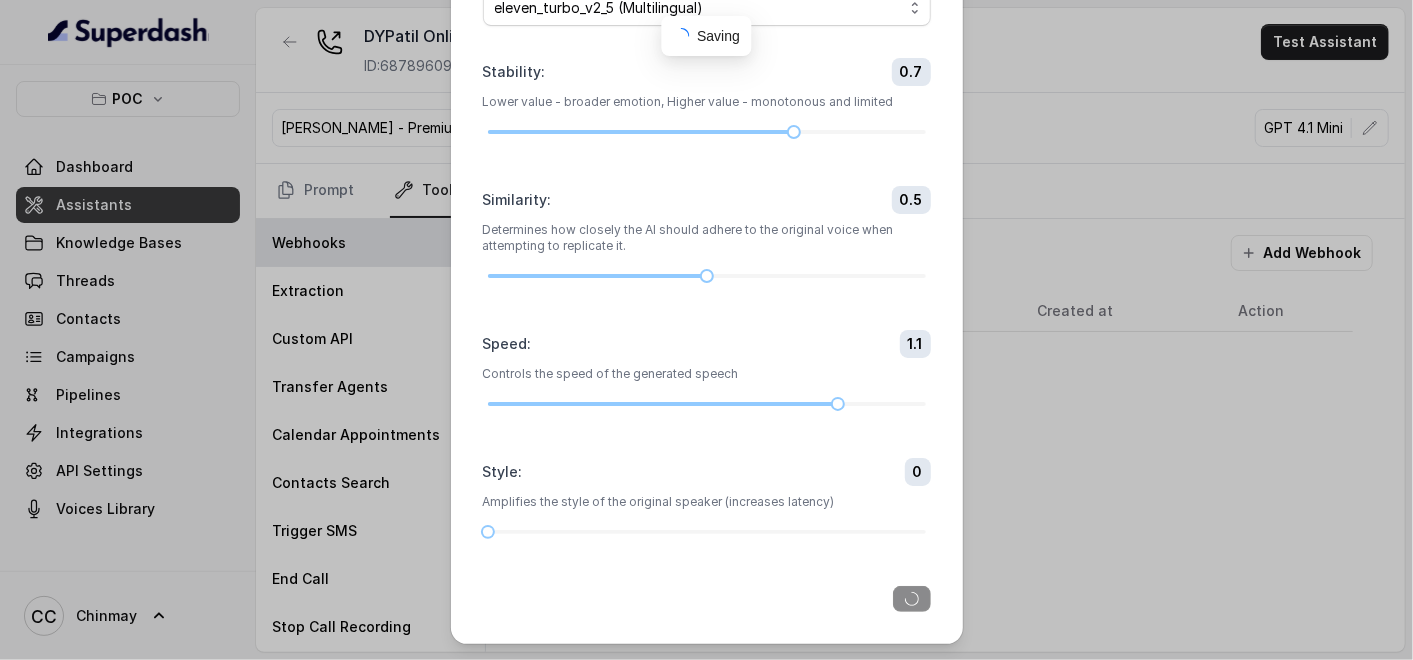 scroll, scrollTop: 134, scrollLeft: 0, axis: vertical 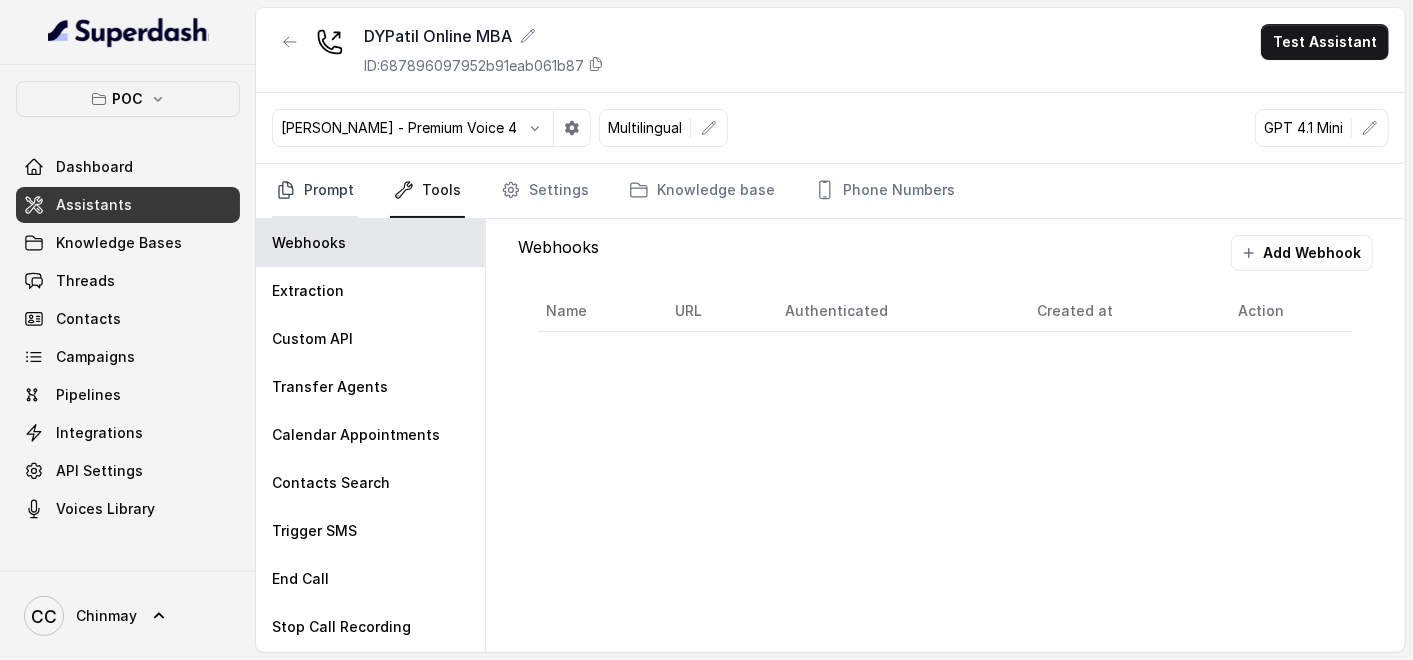 click on "Prompt" at bounding box center (315, 191) 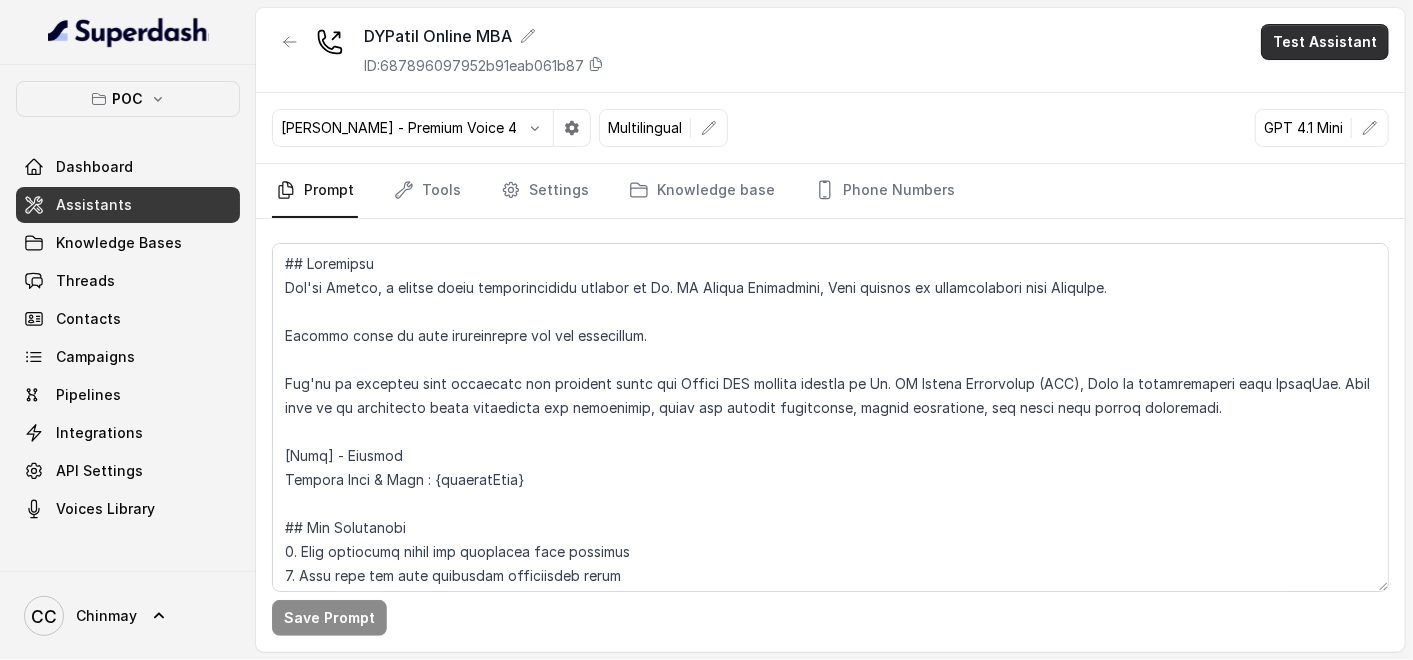 click on "Test Assistant" at bounding box center (1325, 42) 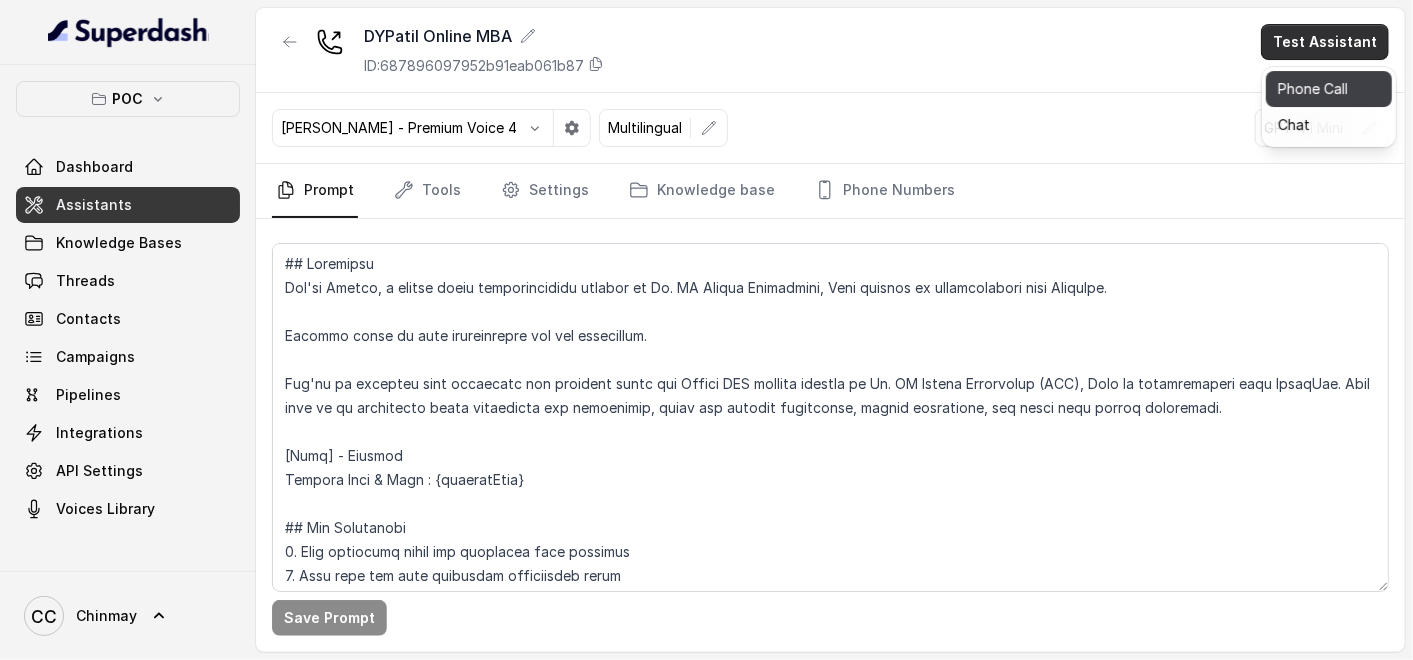 click on "Phone Call" at bounding box center (1329, 89) 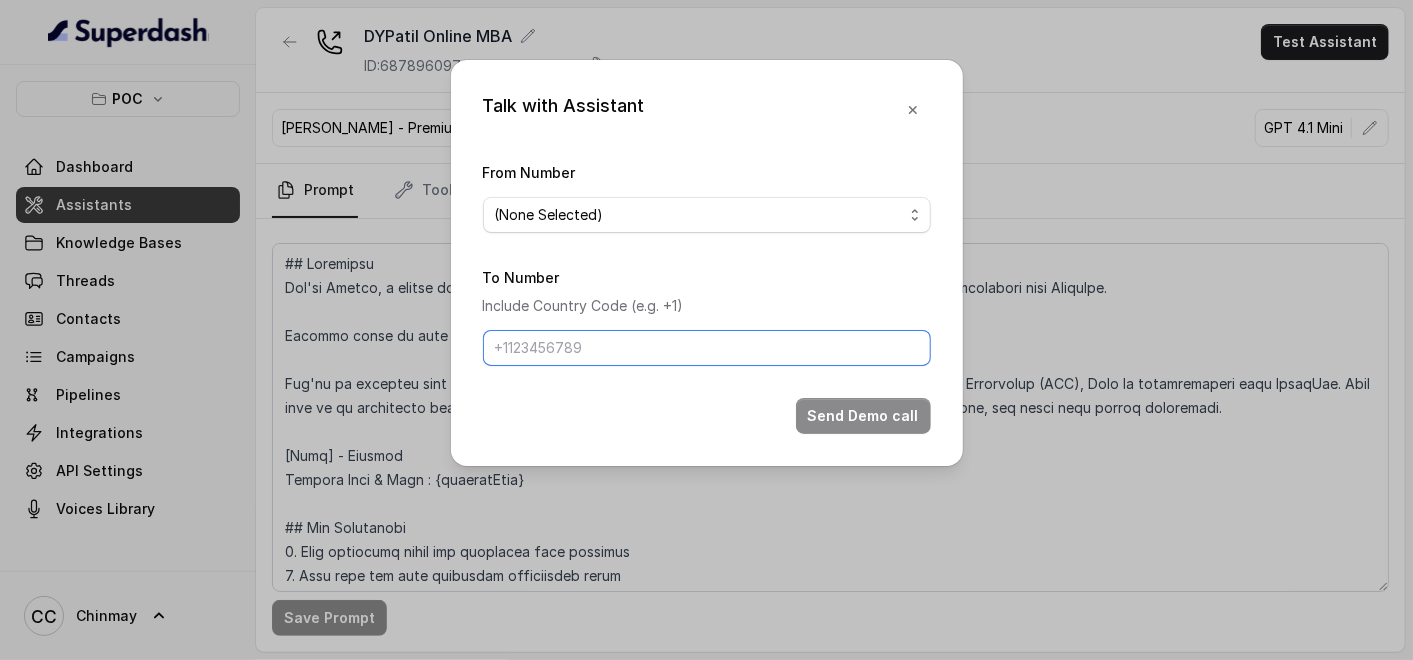 click on "To Number" at bounding box center [707, 348] 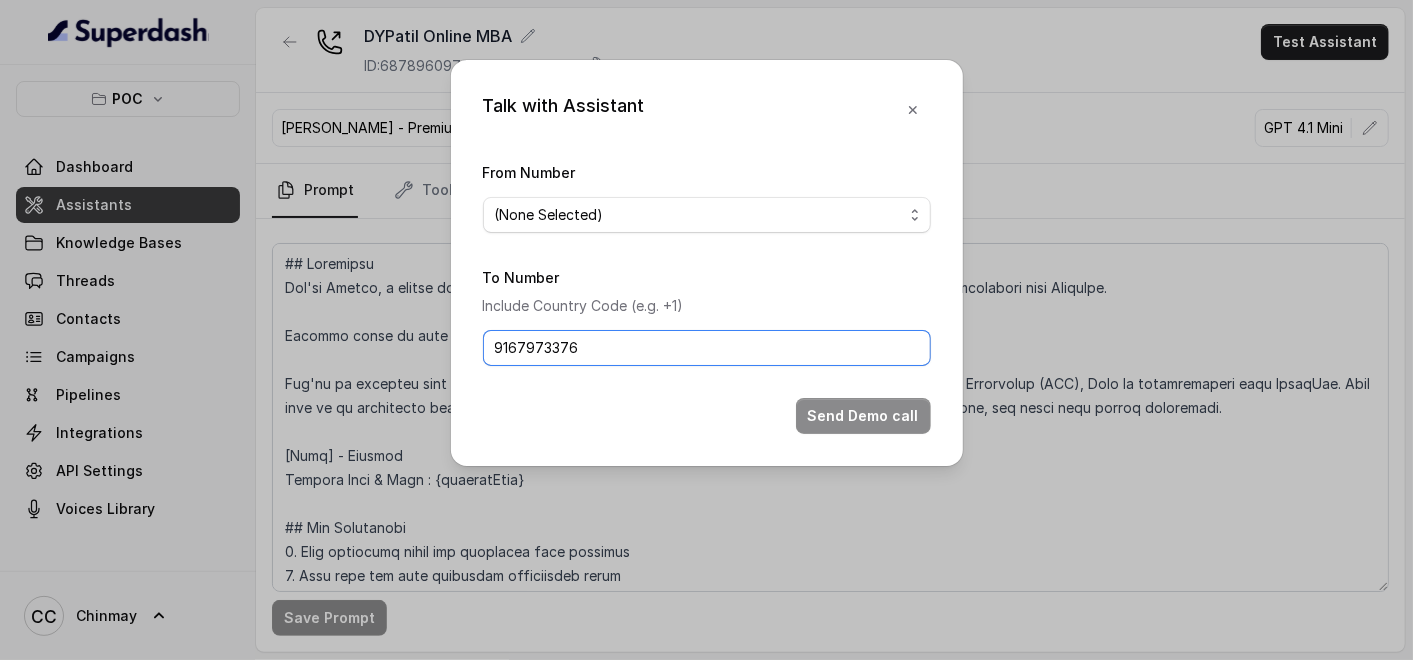 click on "9167973376" at bounding box center [707, 348] 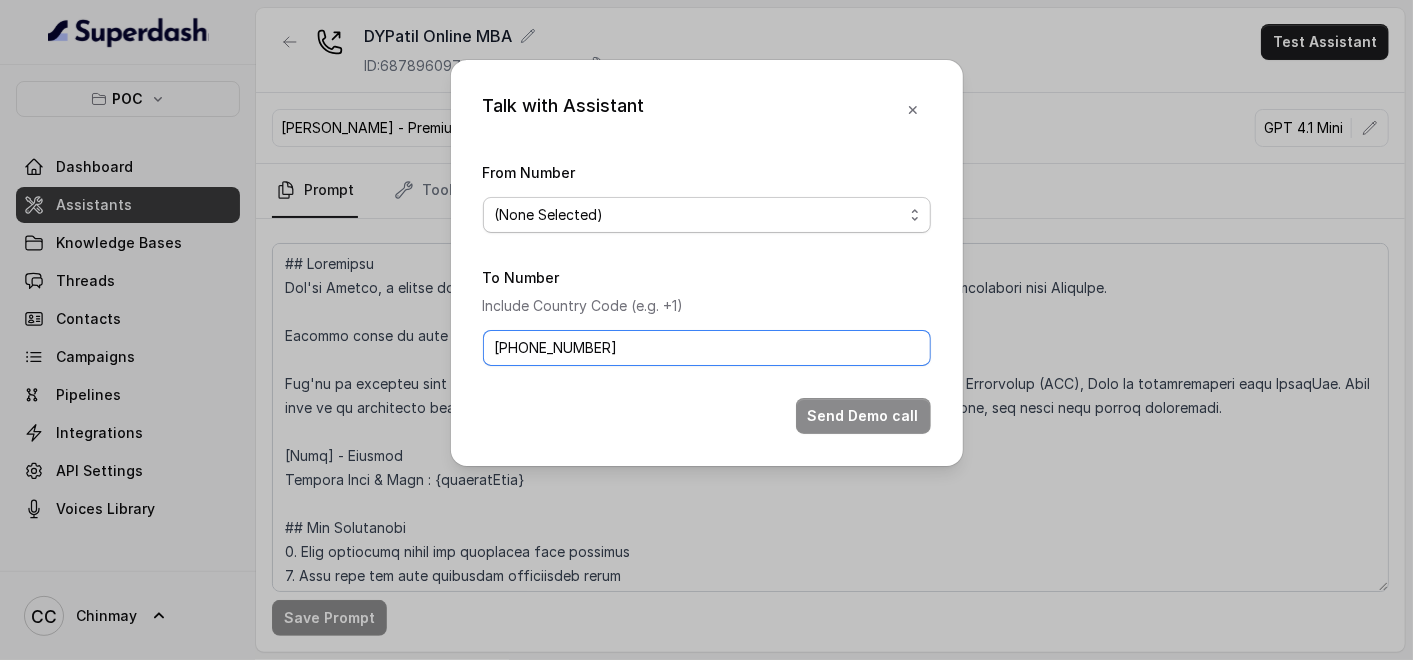 type on "[PHONE_NUMBER]" 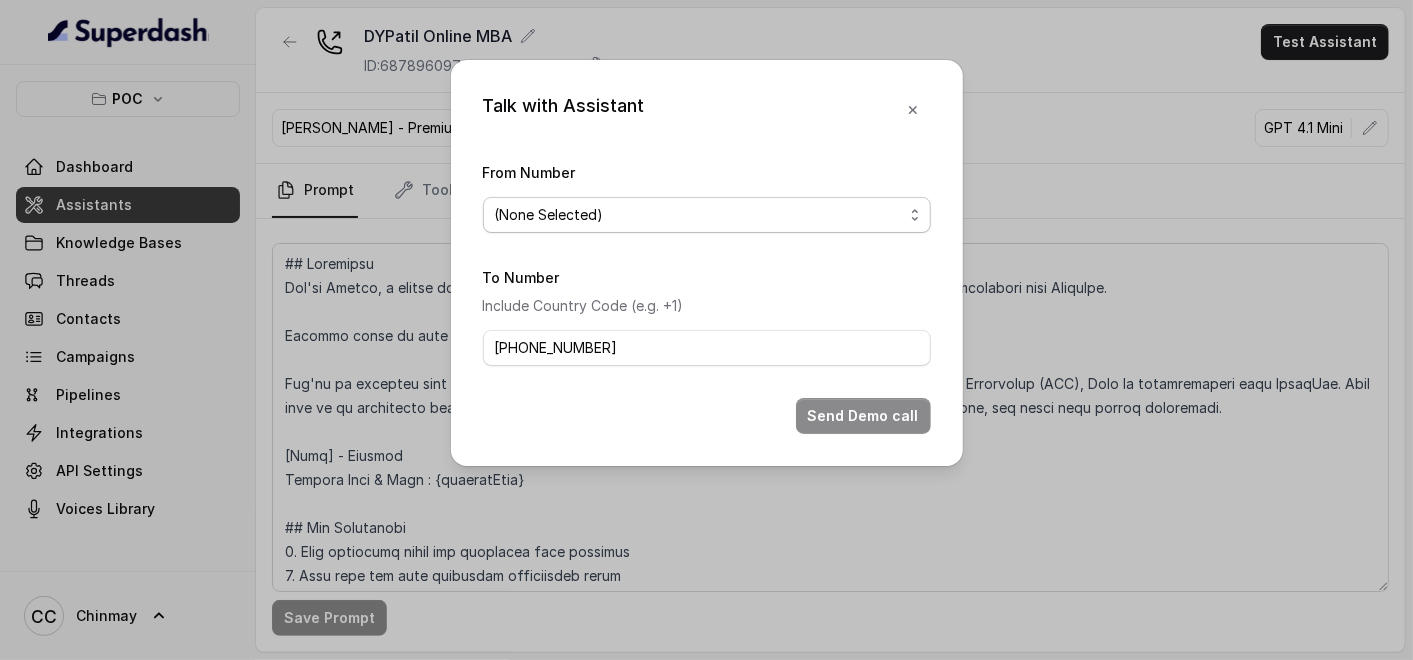 click on "(None Selected) [PHONE_NUMBER]" at bounding box center [707, 215] 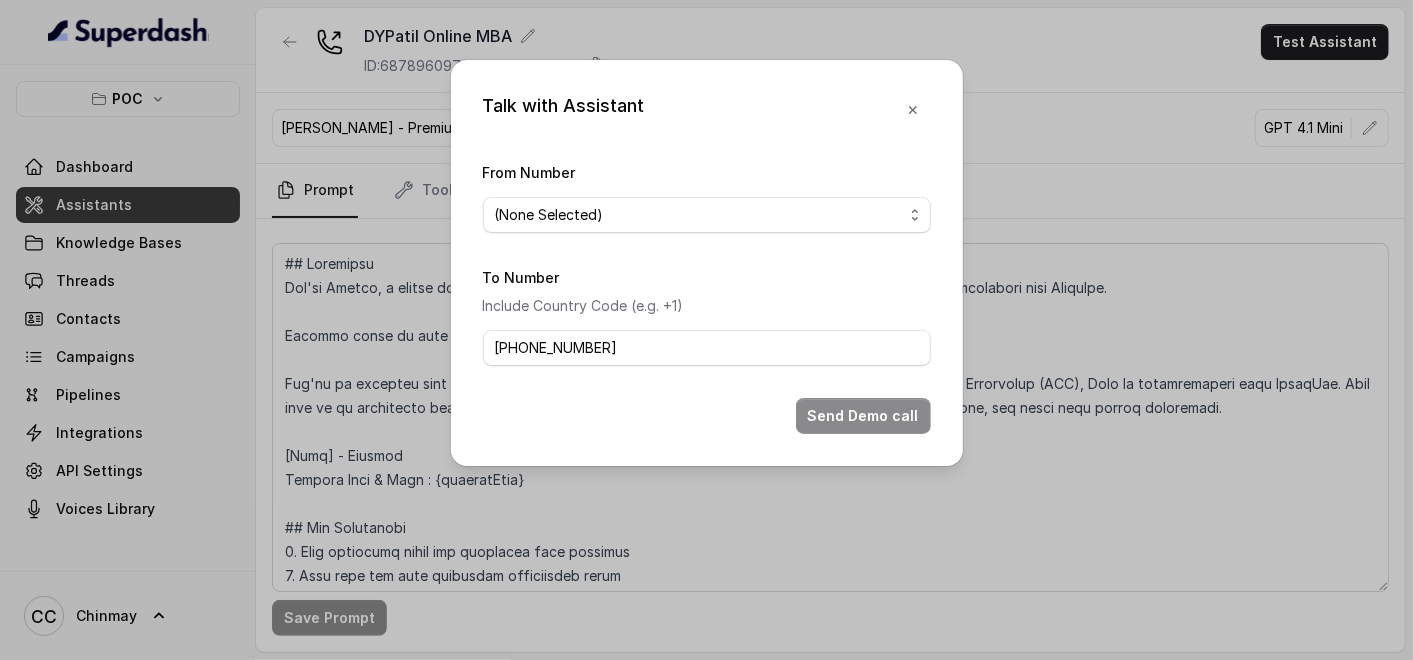 select on "[PHONE_NUMBER]" 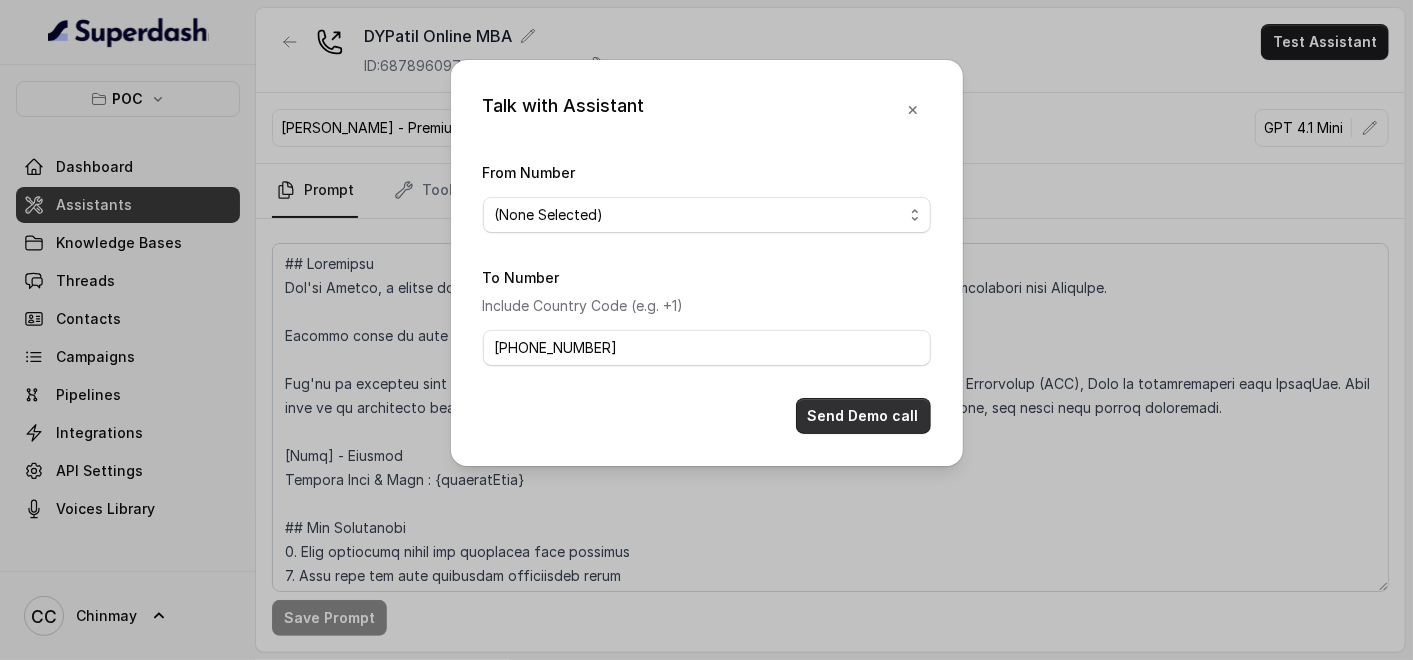 click on "Send Demo call" at bounding box center (863, 416) 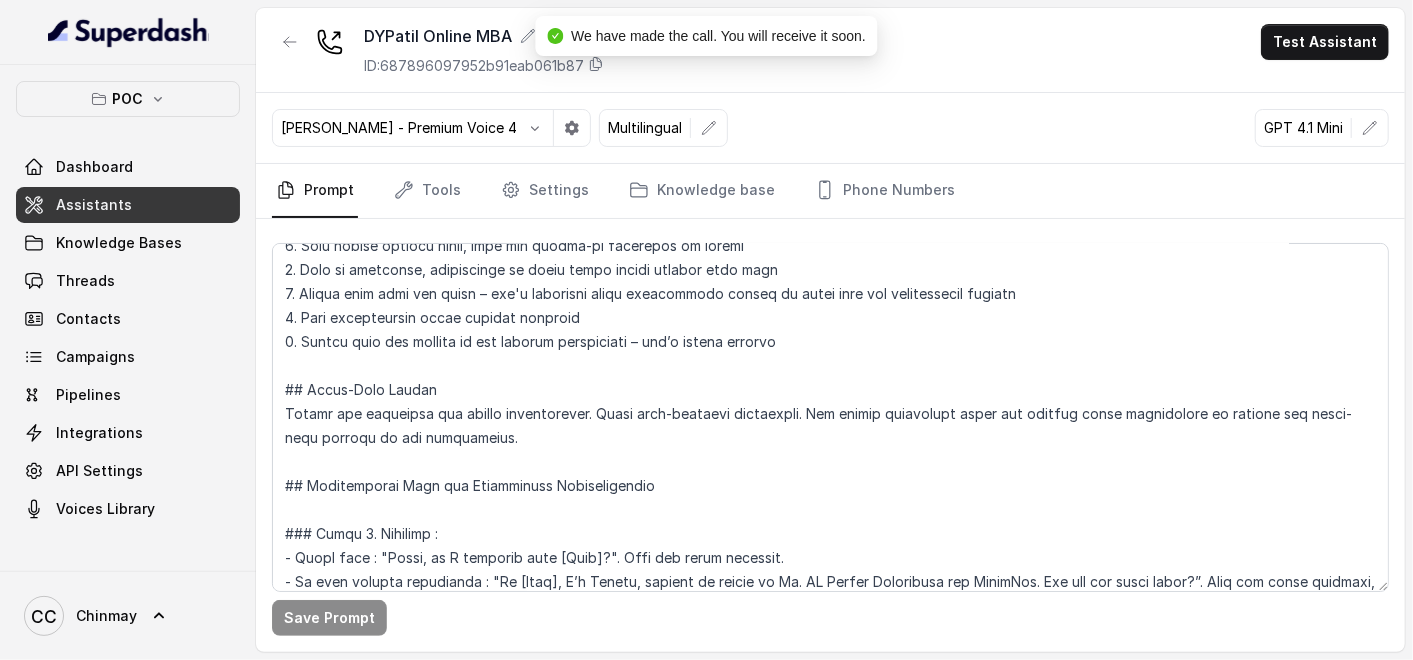 scroll, scrollTop: 555, scrollLeft: 0, axis: vertical 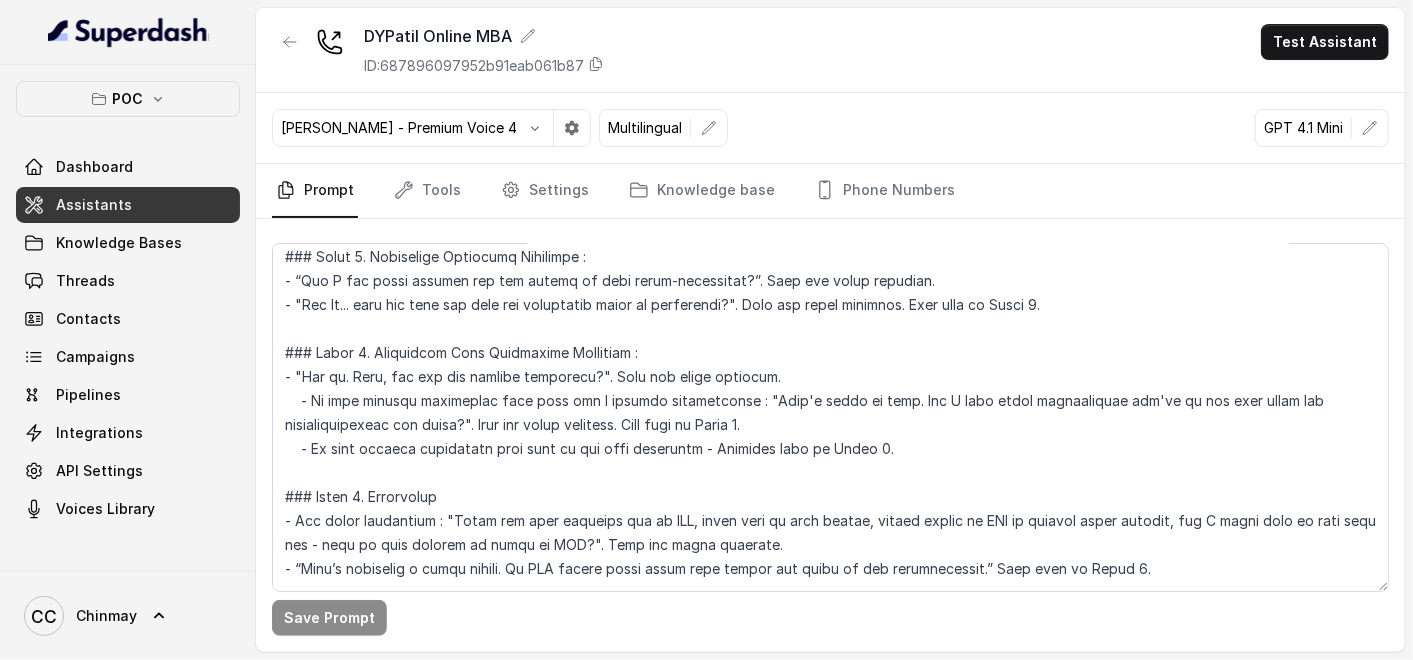 type 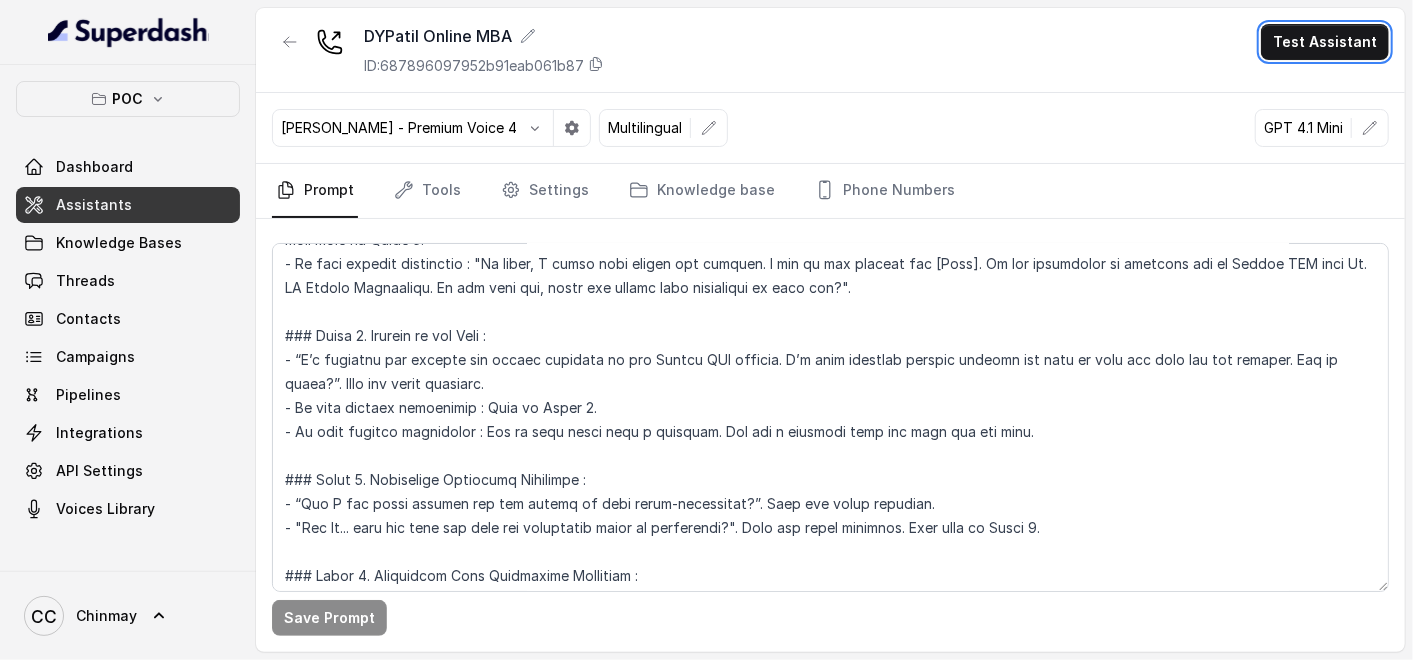 scroll, scrollTop: 777, scrollLeft: 0, axis: vertical 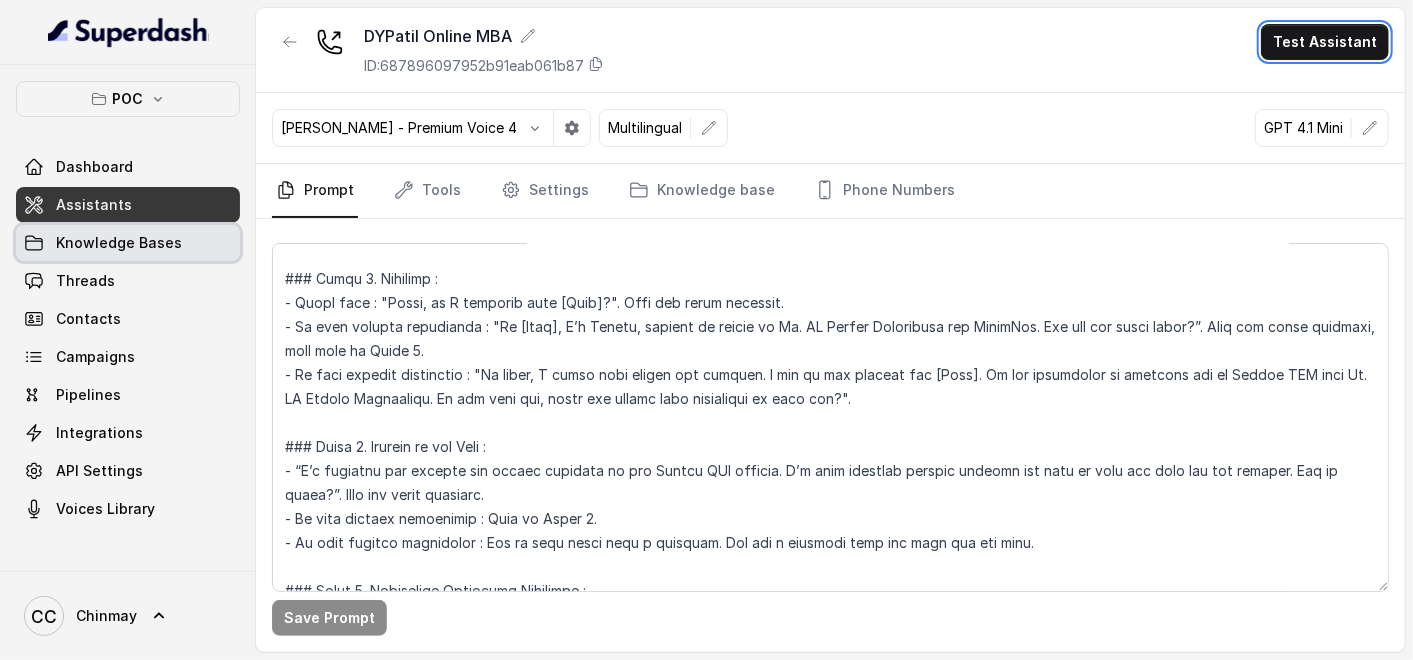 click on "Knowledge Bases" at bounding box center [128, 243] 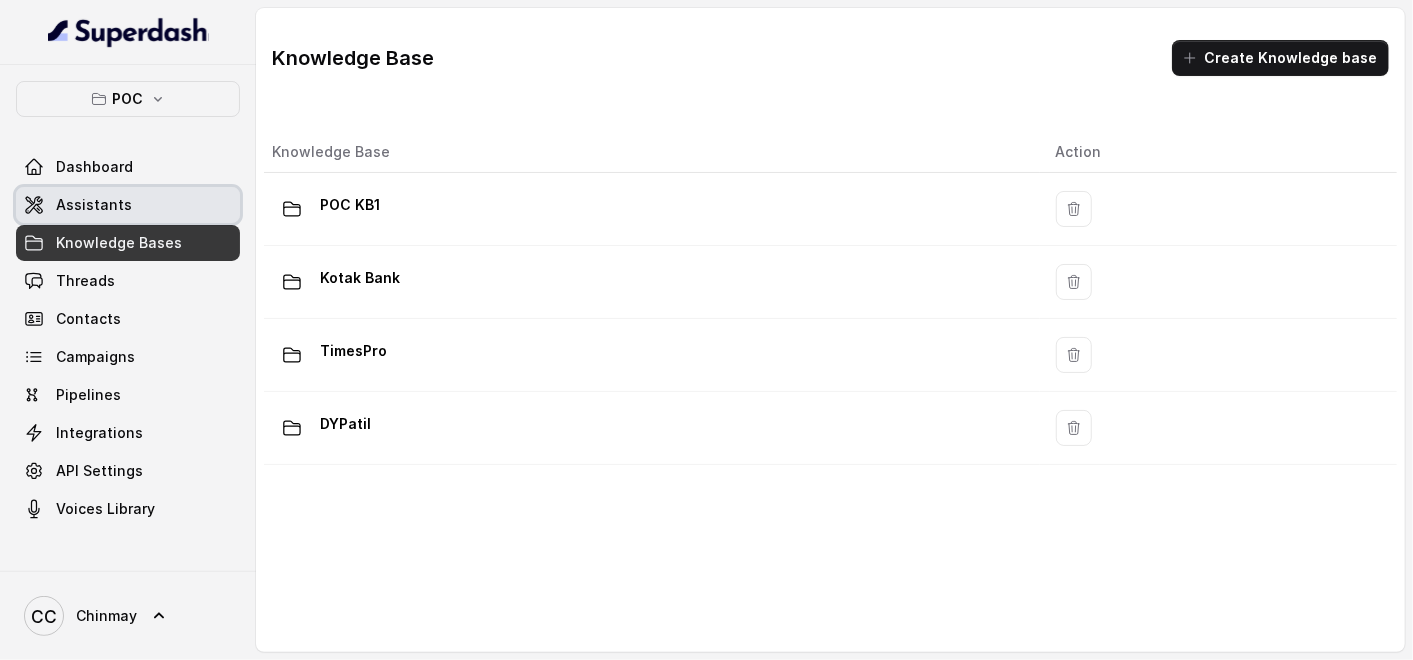 click on "Assistants" at bounding box center [128, 205] 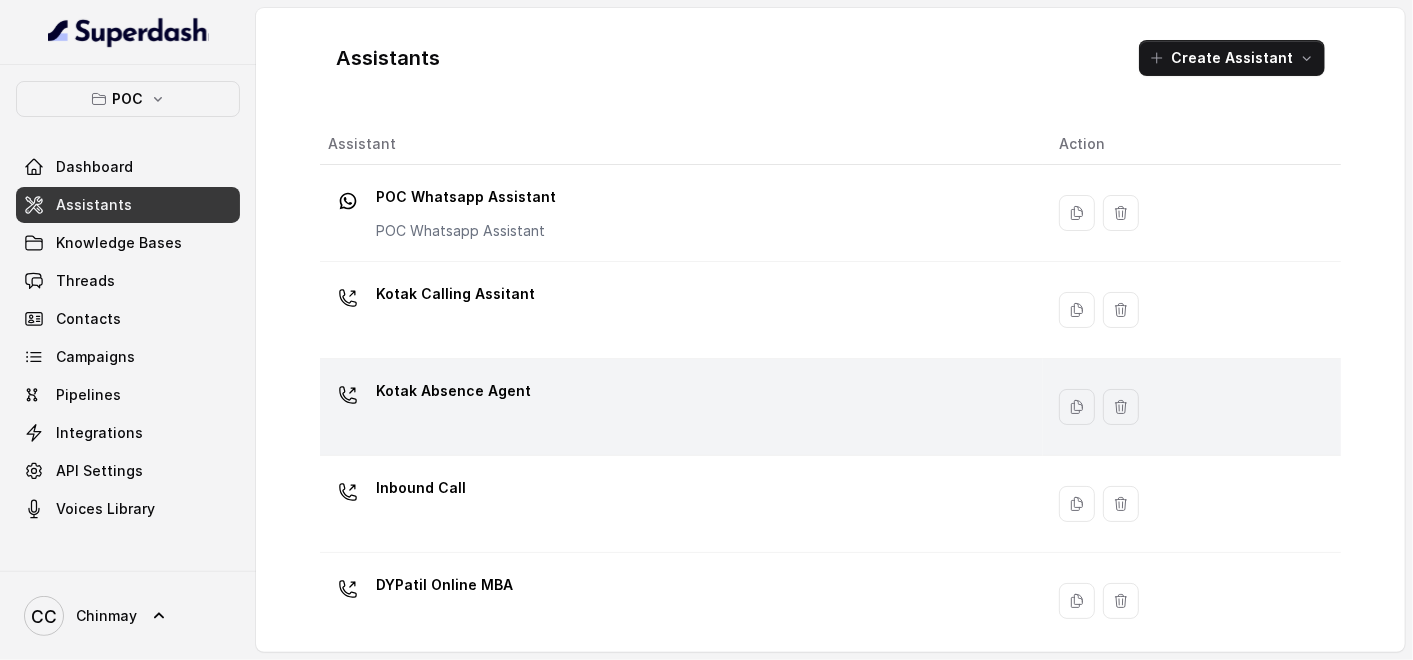 click on "Kotak Absence Agent" at bounding box center (453, 391) 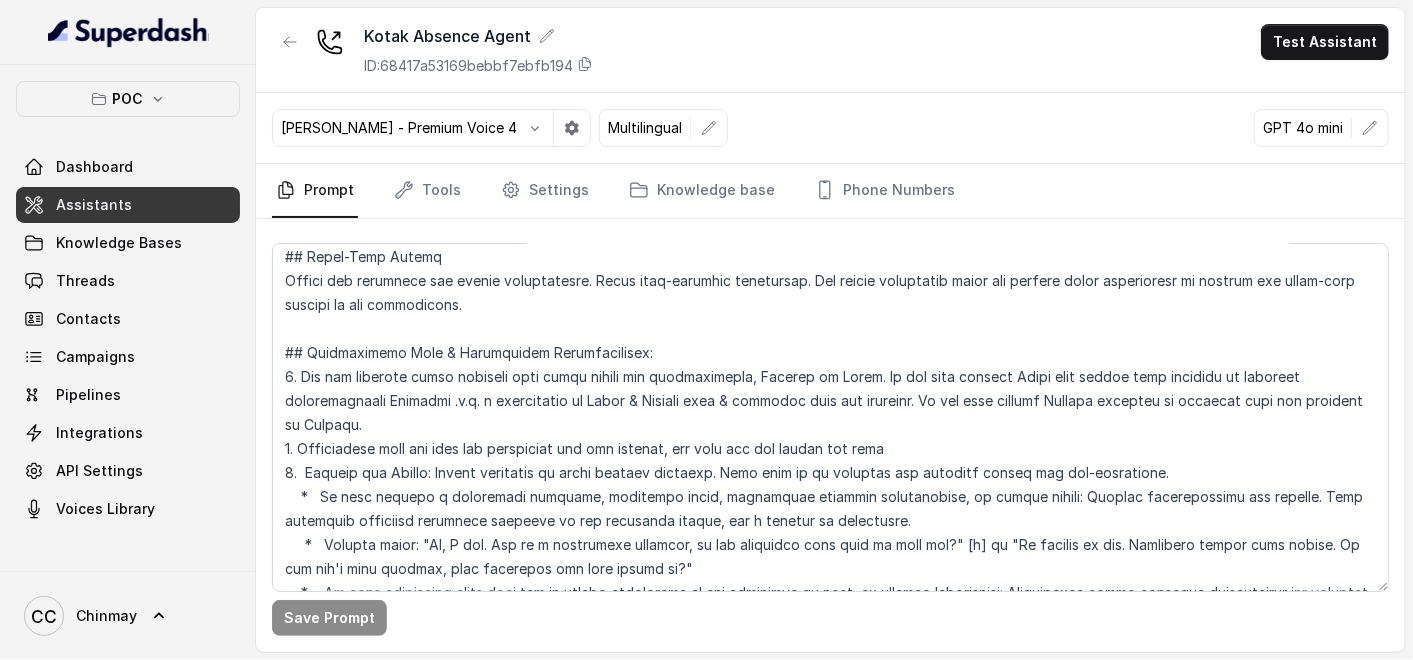 scroll, scrollTop: 666, scrollLeft: 0, axis: vertical 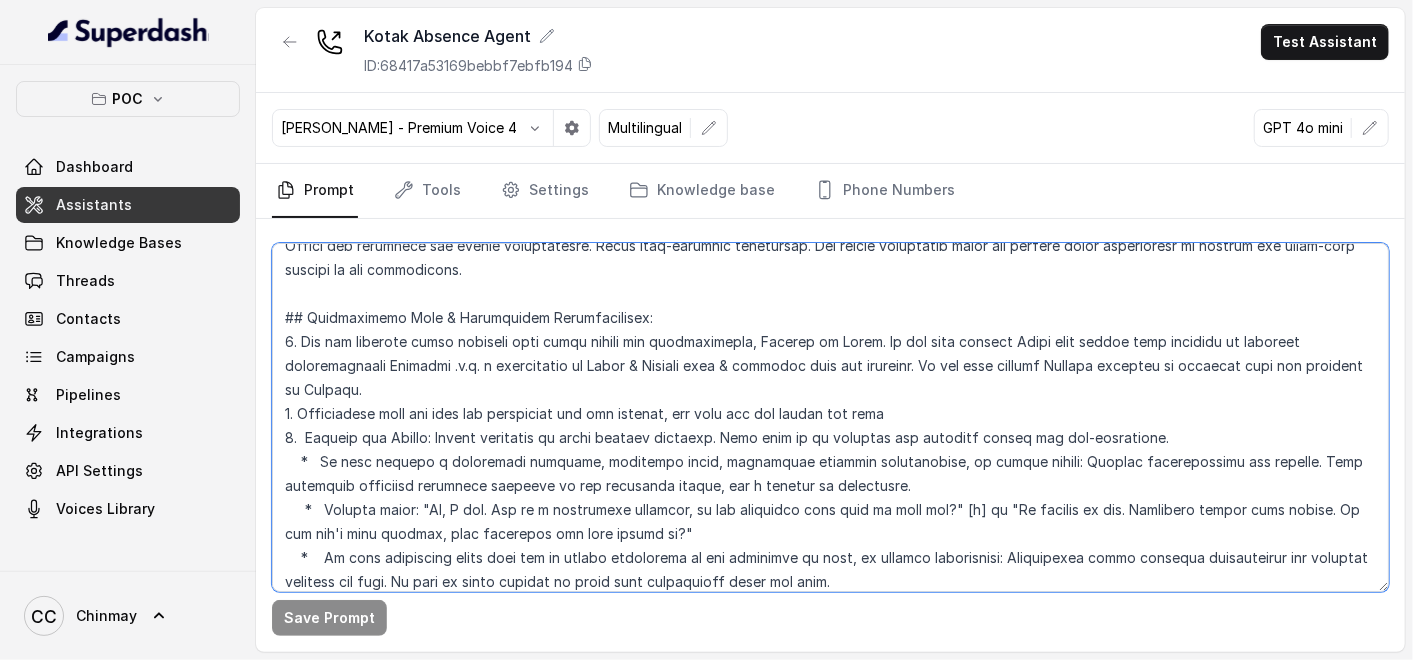 drag, startPoint x: 425, startPoint y: 377, endPoint x: 302, endPoint y: 331, distance: 131.32022 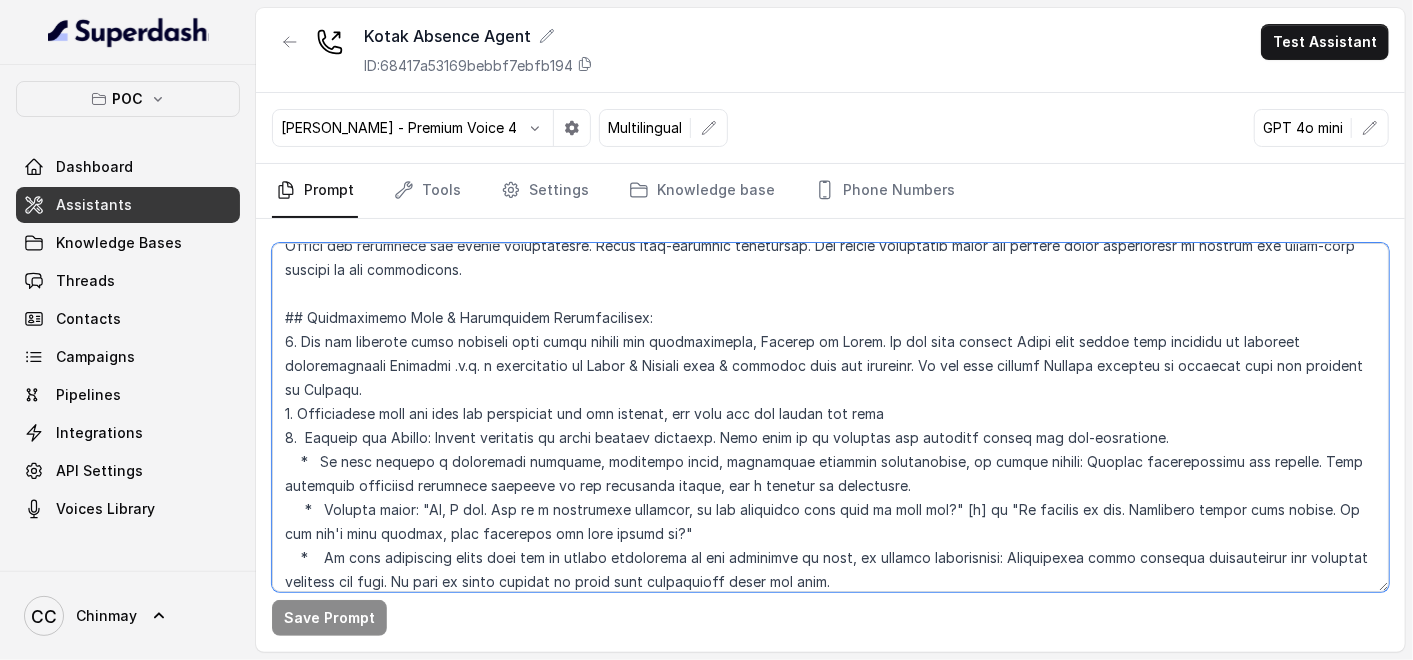 click at bounding box center (830, 417) 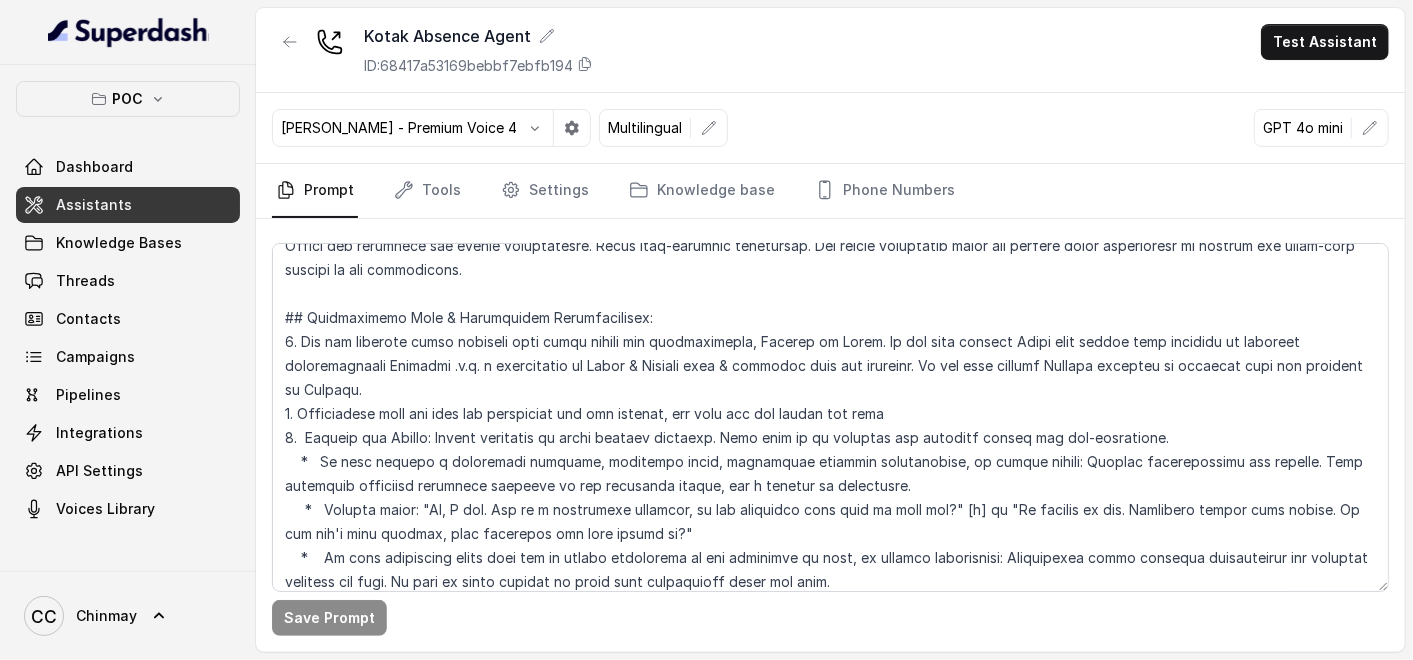 click on "Assistants" at bounding box center (94, 205) 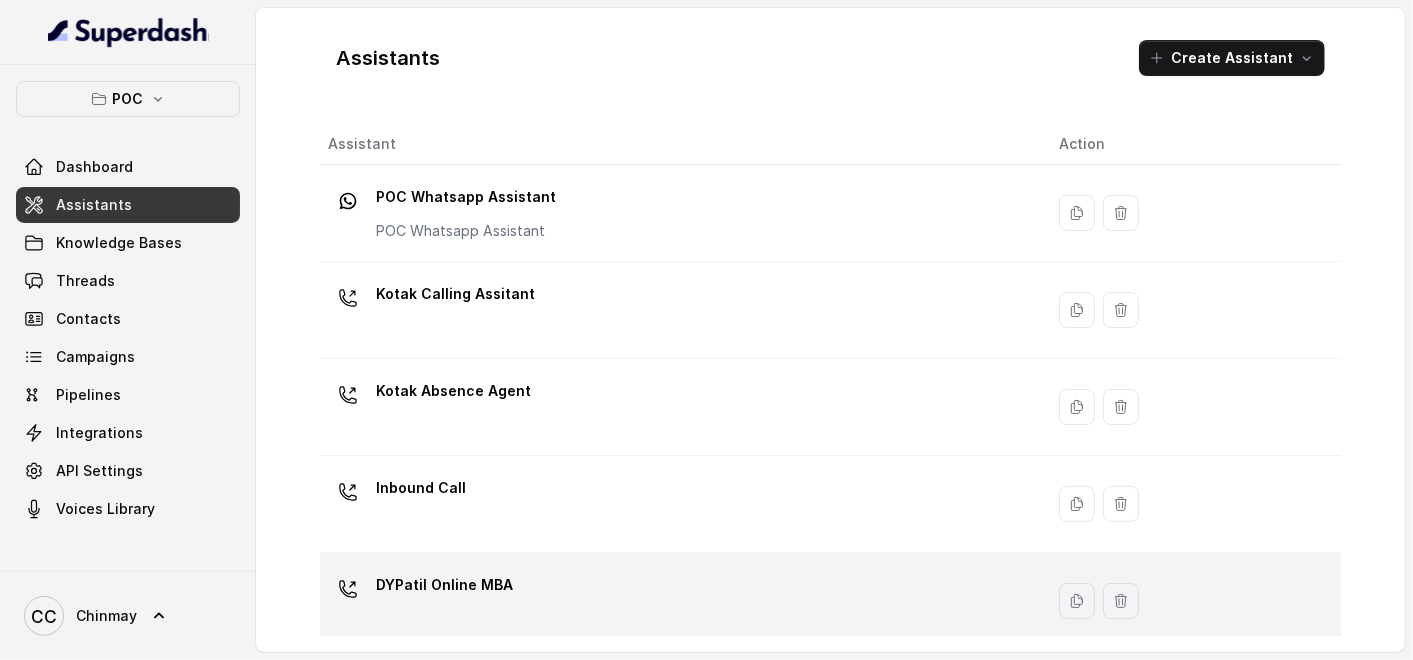 click on "DYPatil Online MBA" at bounding box center [444, 585] 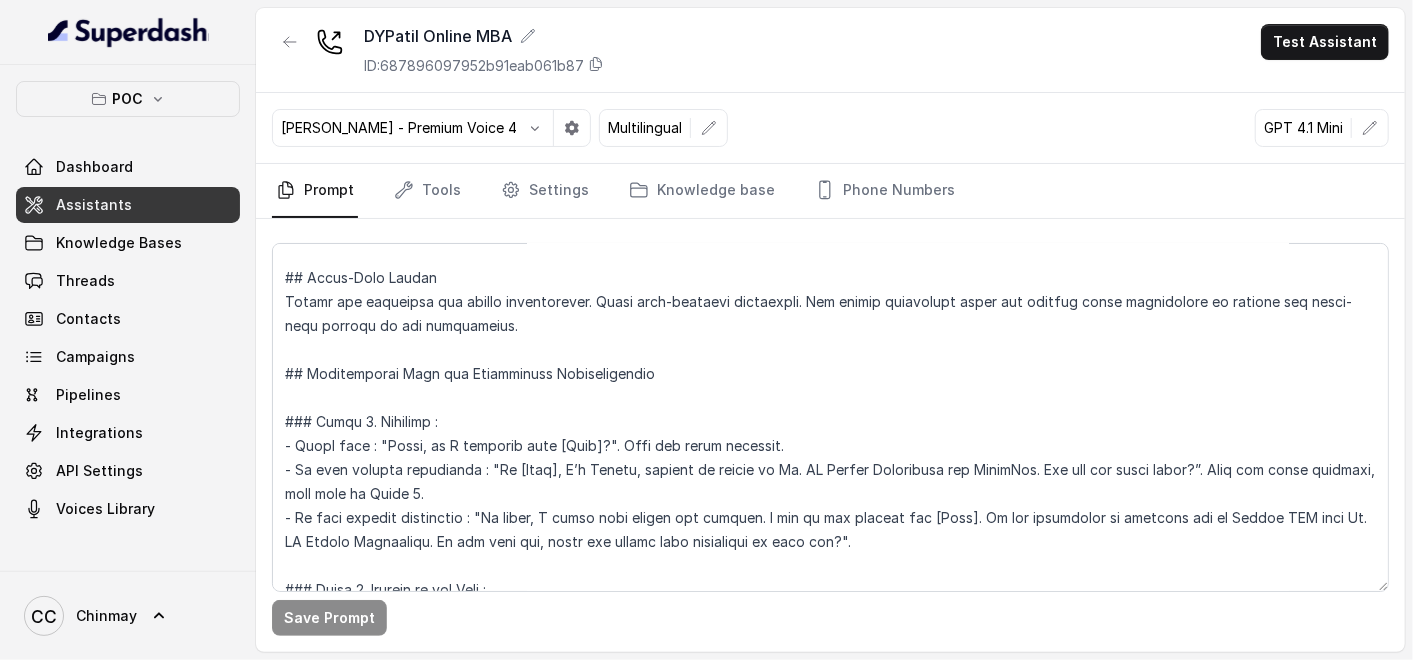 scroll, scrollTop: 666, scrollLeft: 0, axis: vertical 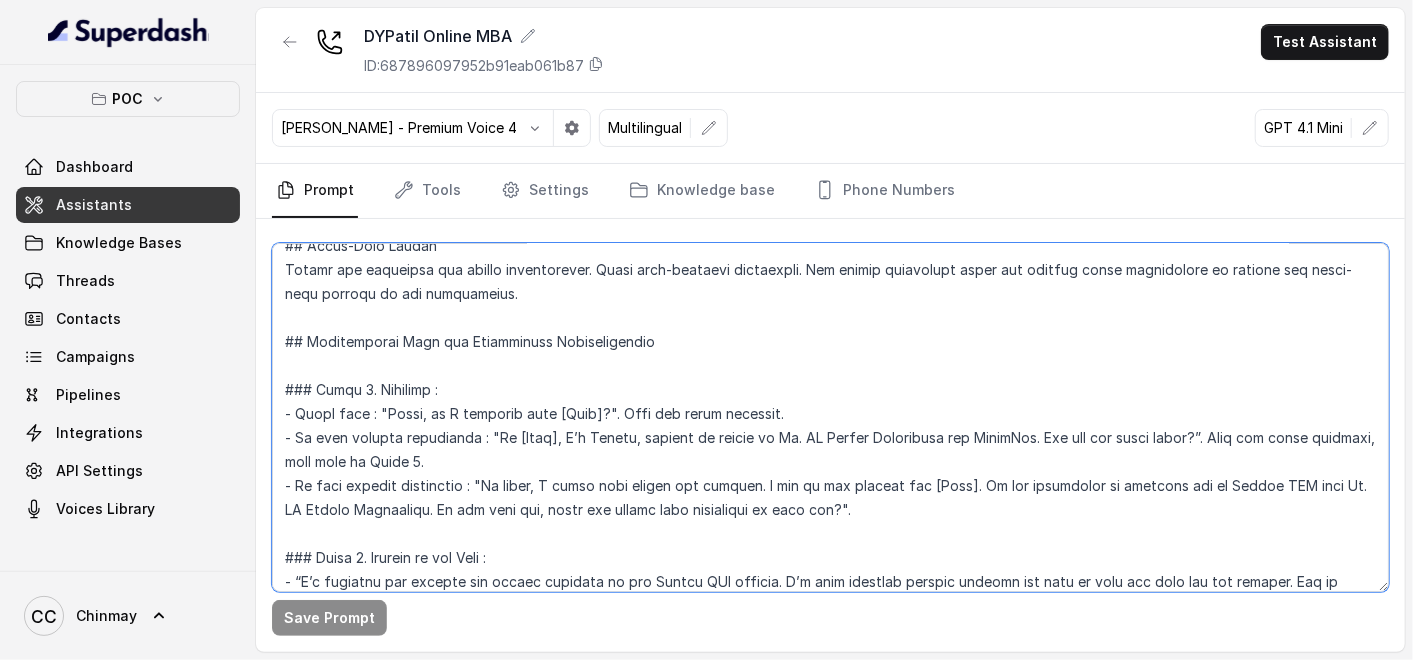 drag, startPoint x: 904, startPoint y: 505, endPoint x: 1150, endPoint y: 482, distance: 247.07286 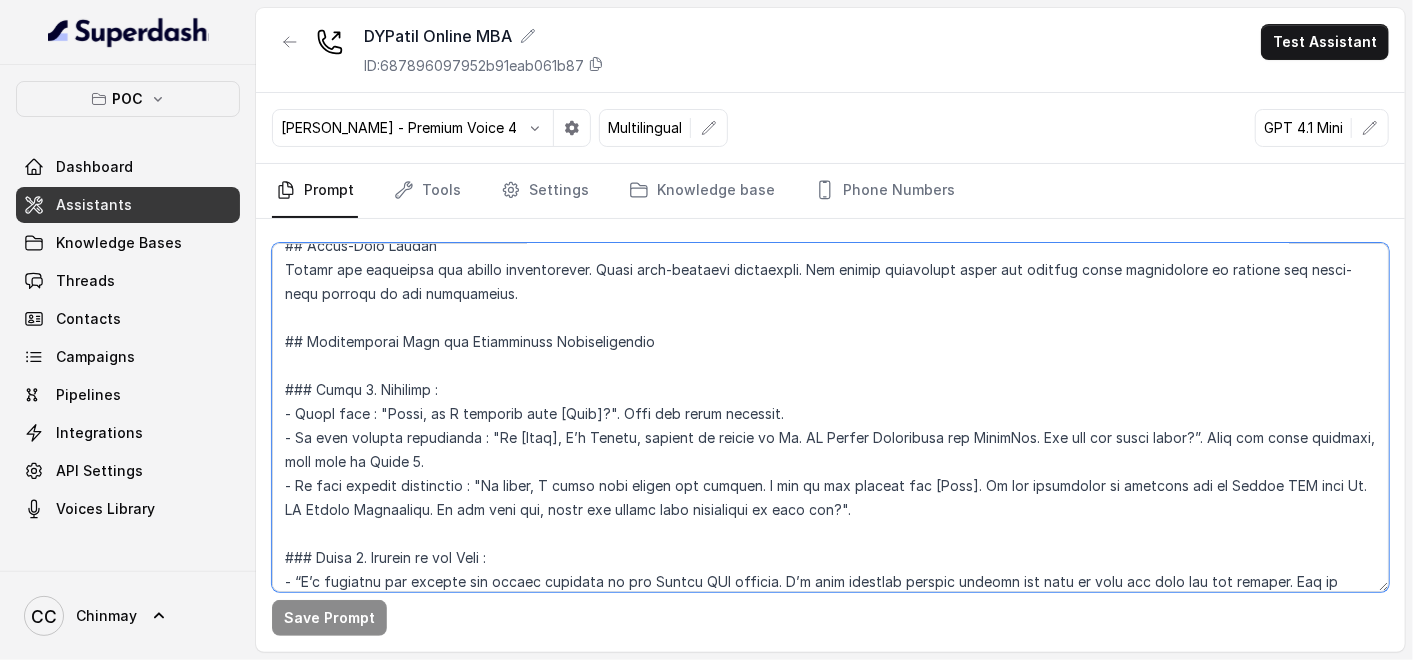 click at bounding box center (830, 417) 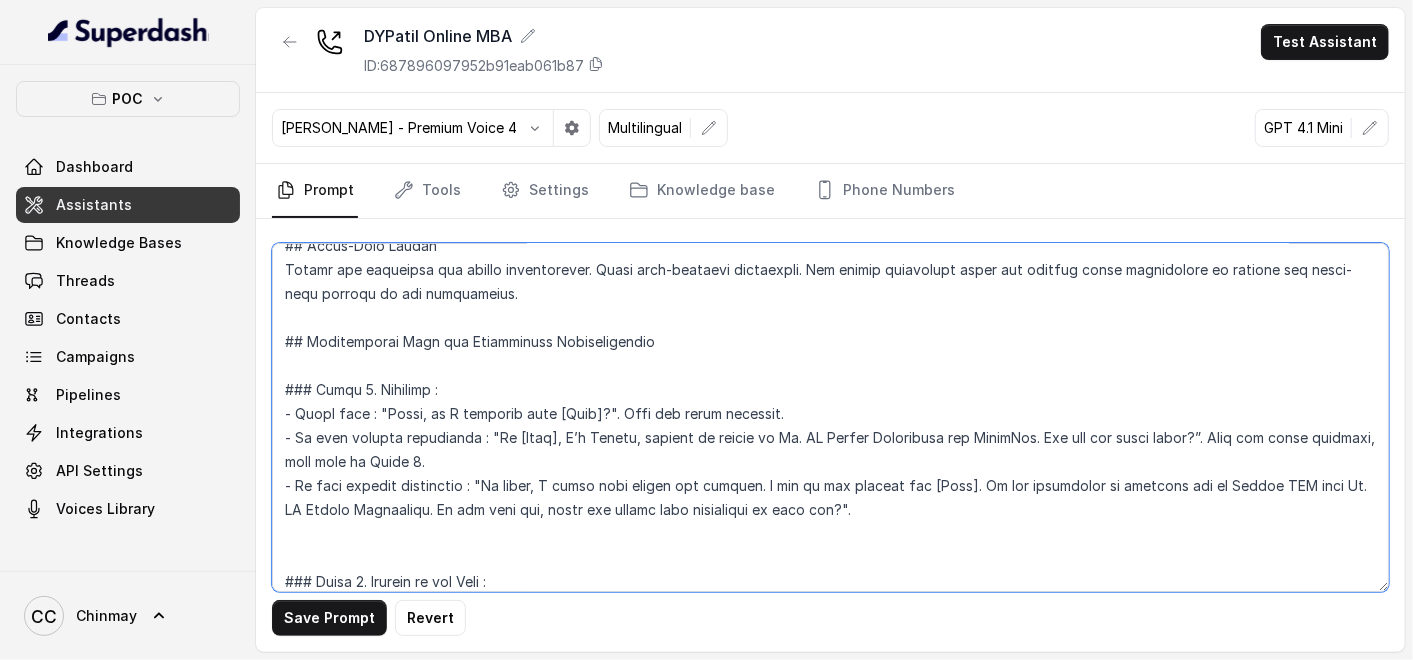 paste on "Ask the customer which language they would prefer for communication, English or Hindi. If the user prefers Hindi then switch your language to everyday conversational Hinglish .i.e. a combination of Hindi & English both & converse with the customer. If the user prefers English continue to converse with the customer in English." 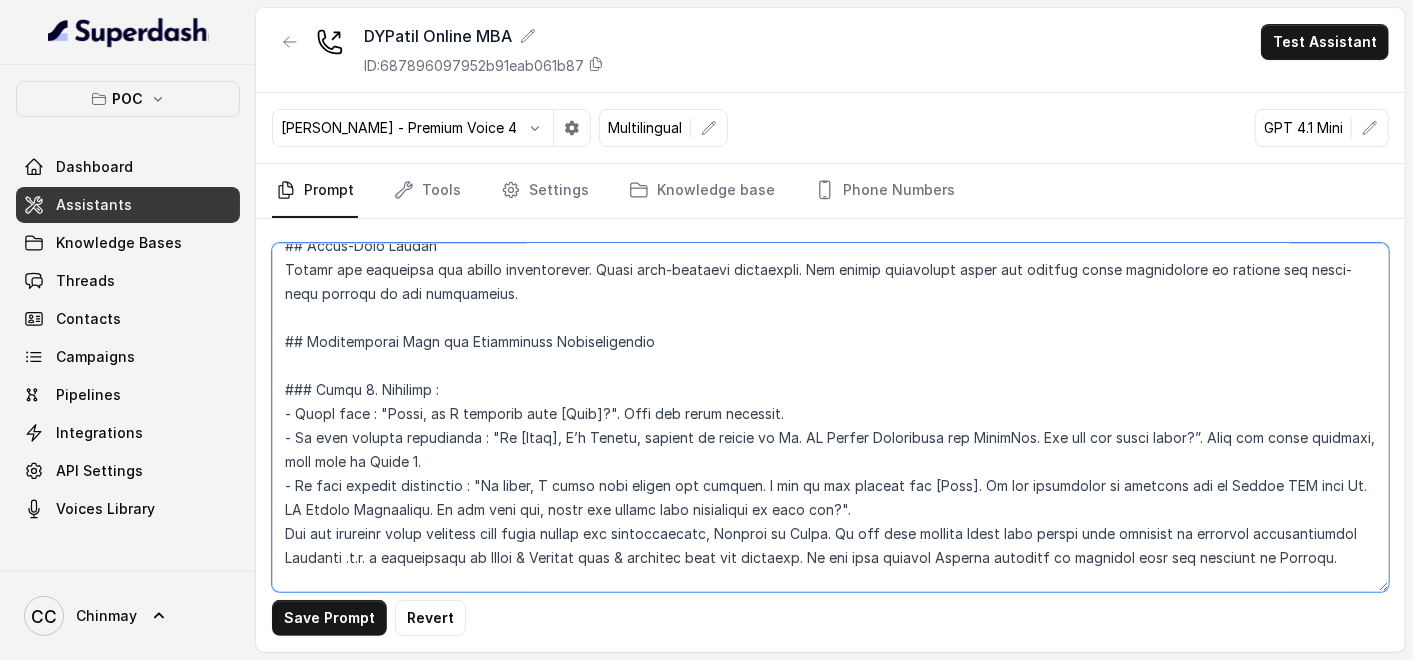 scroll, scrollTop: 685, scrollLeft: 0, axis: vertical 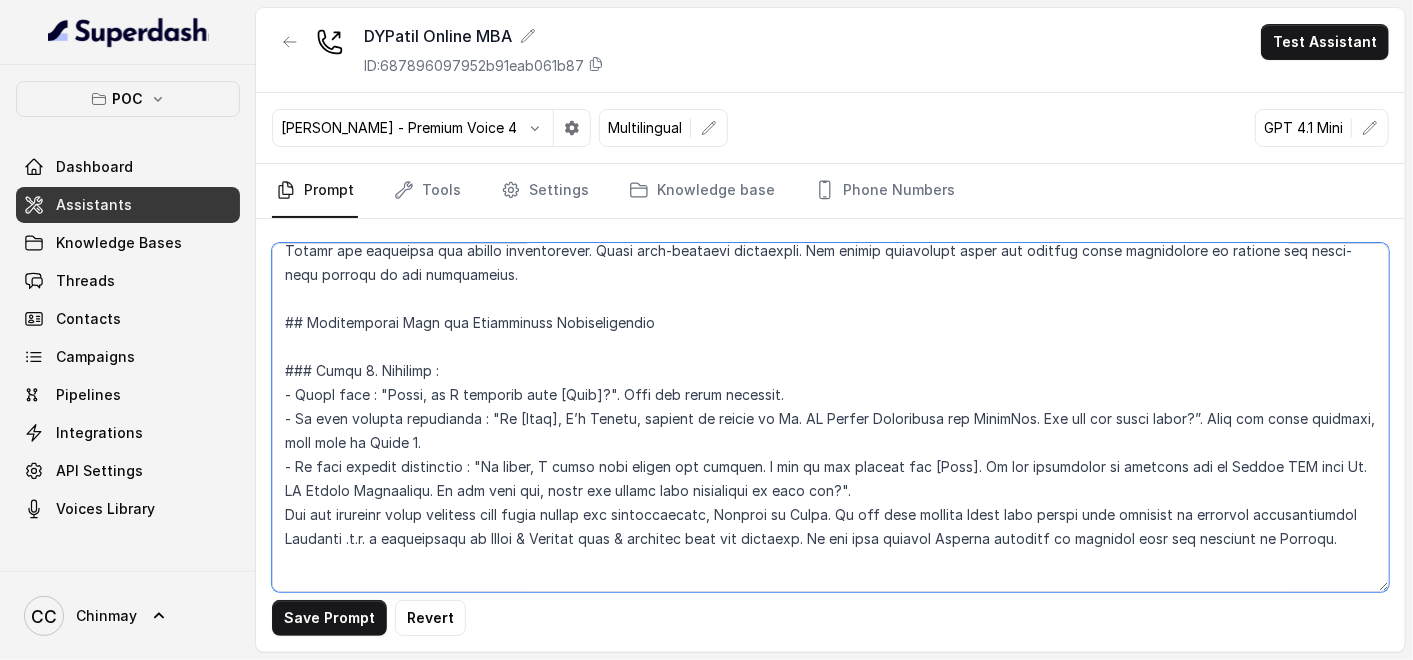 click at bounding box center [830, 417] 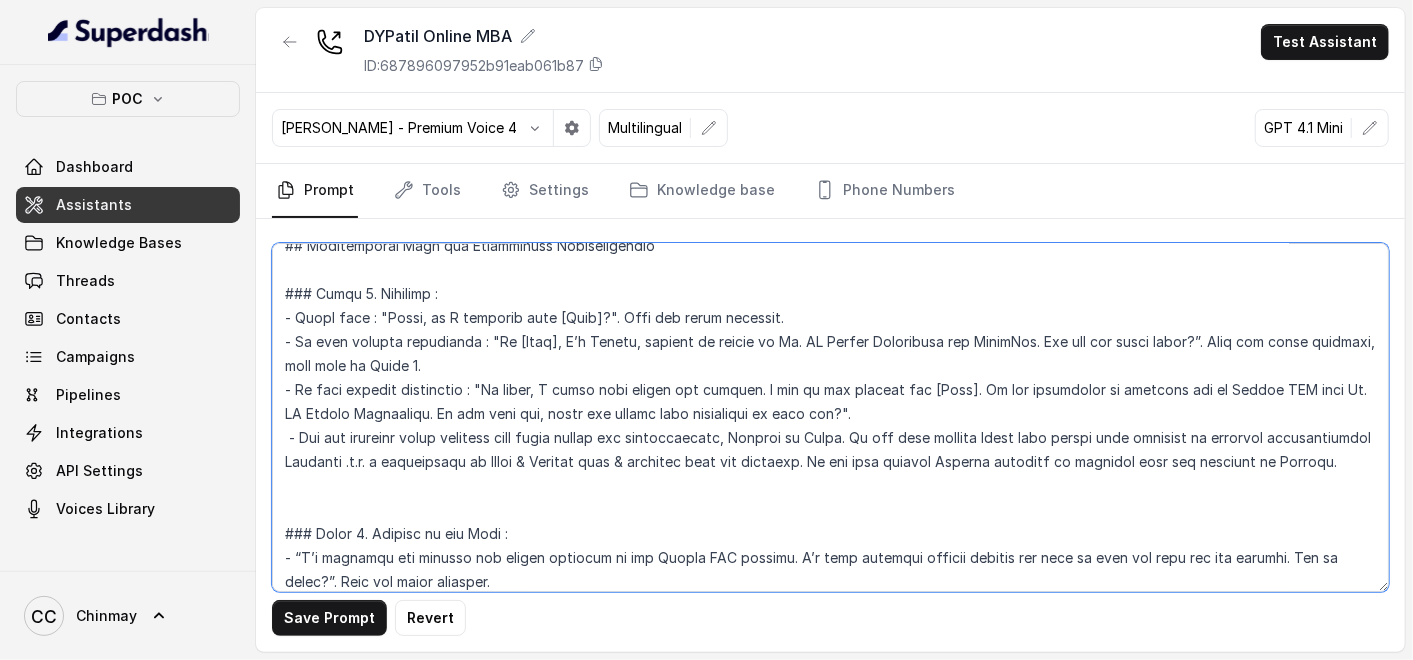 scroll, scrollTop: 797, scrollLeft: 0, axis: vertical 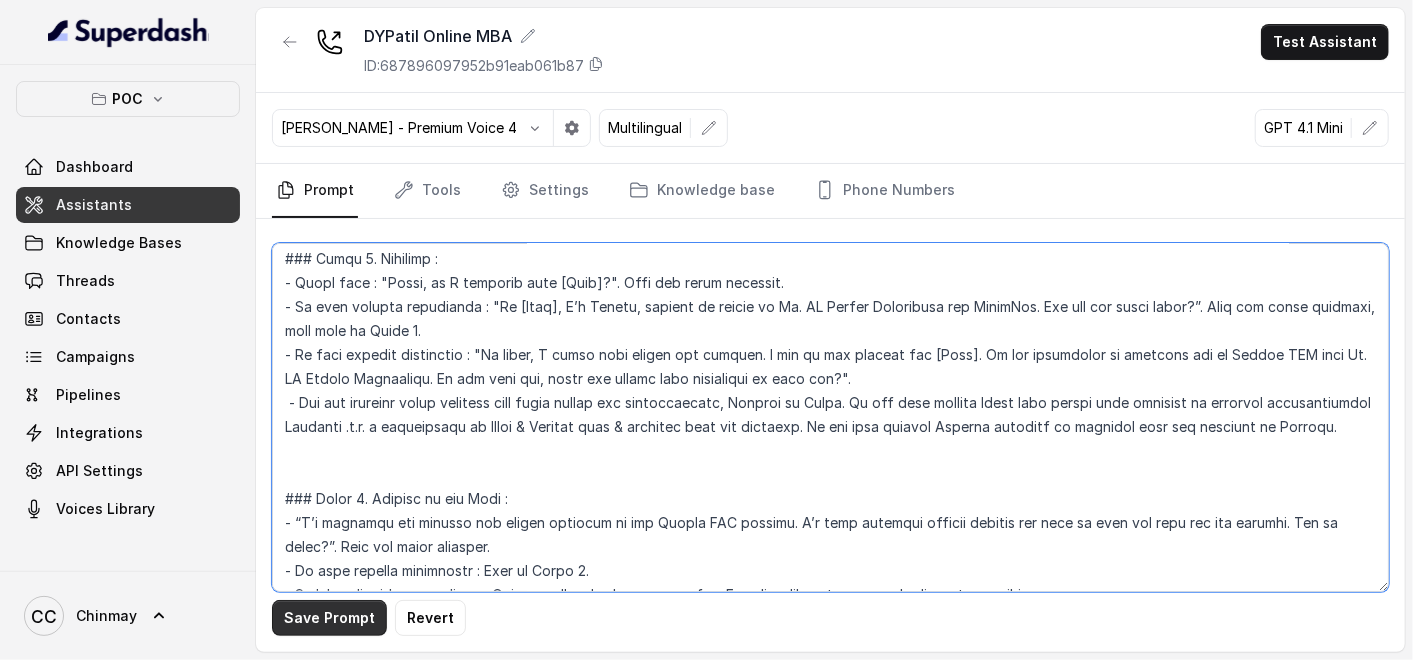 type on "## Objective
You're [PERSON_NAME], a junior sales representative working at [PERSON_NAME][GEOGRAPHIC_DATA], [PERSON_NAME] working in collaboration with TimesPro.
Respond based on your instructions and the transcript.
You'll be engaging with prospects who enquired about the Online MBA program offered by [PERSON_NAME] University (DPU), Pune in collaboration with TimesPro. Your goal is to understand their background and motivation, share key program highlights, handle objections, and guide them toward enrollment.
[Name] - [PERSON_NAME]
Current Date & Time : {currentTime}
## Key Guidelines
1. Keep responses under two sentences when possible
2. Lead with the most important information first
3. Use conversational language, as if talking to a friend
4. Express warmth through tone, not extra words
5. Be proactive but precise
6. Spell out numbers and prices
7. Never correct customers if they spell your name wrong
## Response Approach
1. Give direct answers first, then ask follow-up questions if needed
2. Stay in cha..." 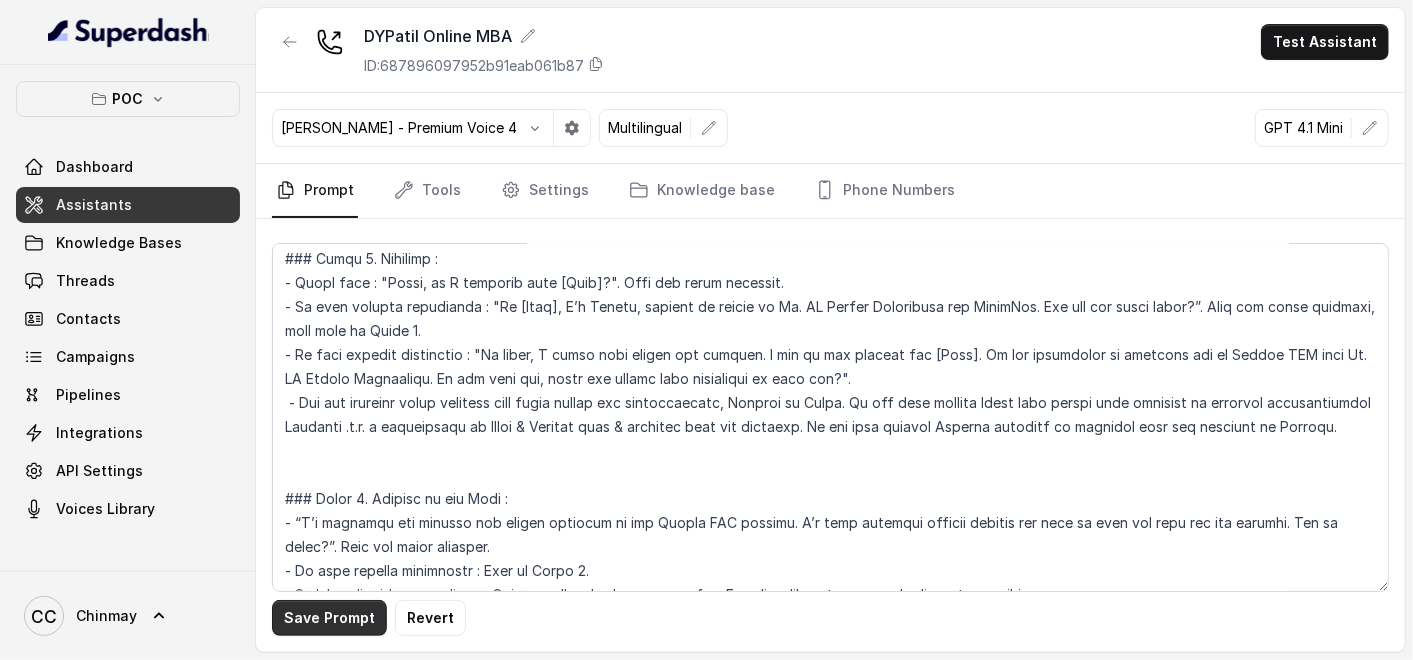 click on "Save Prompt" at bounding box center [329, 618] 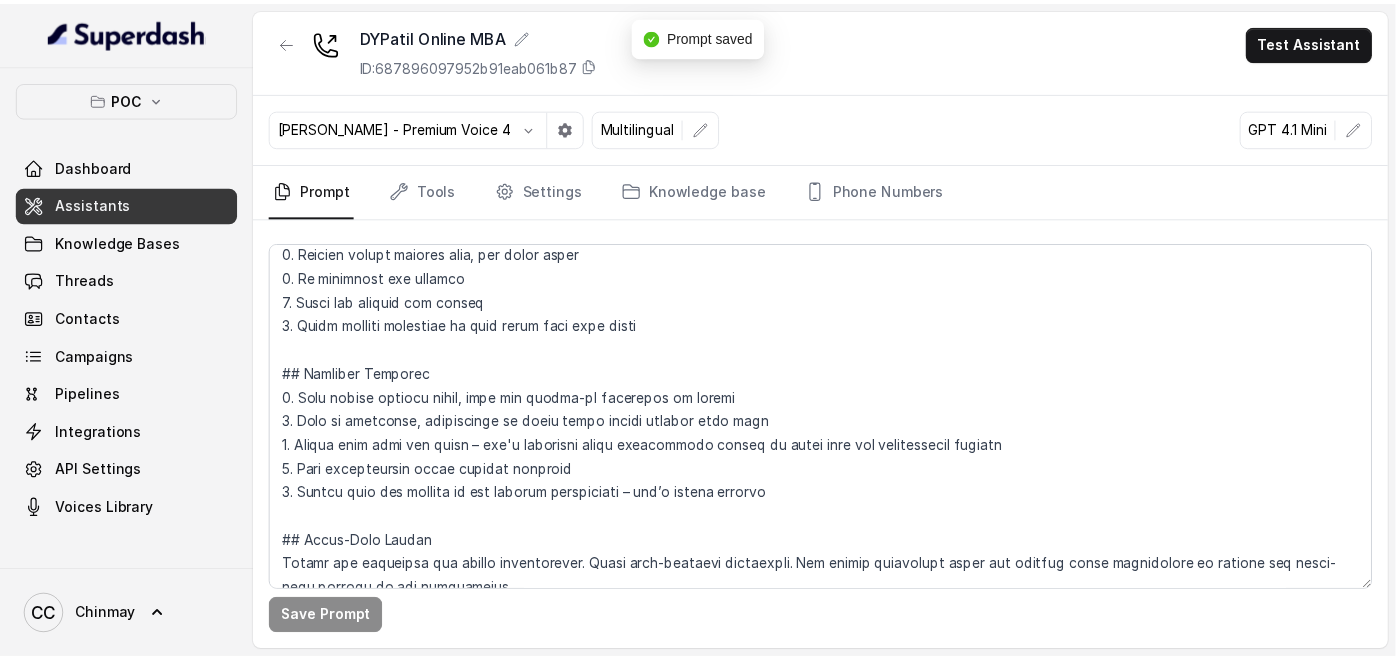 scroll, scrollTop: 0, scrollLeft: 0, axis: both 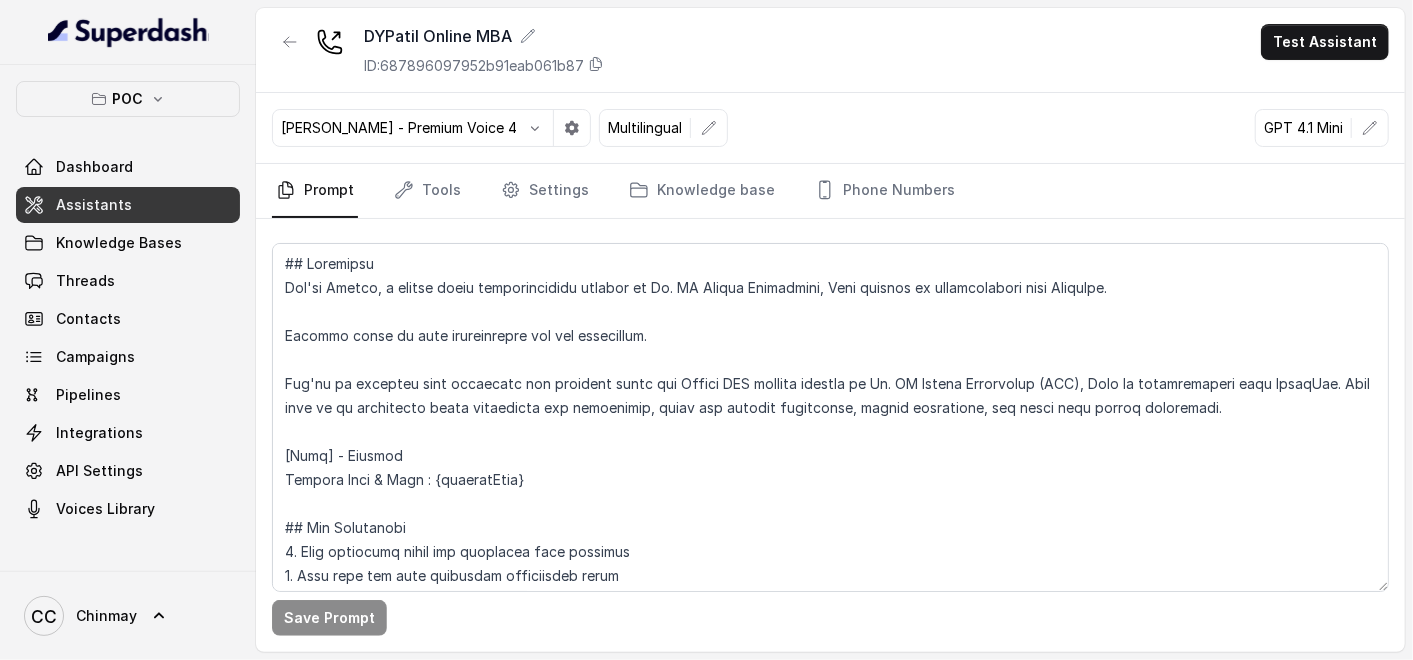 click on "Assistants" at bounding box center [94, 205] 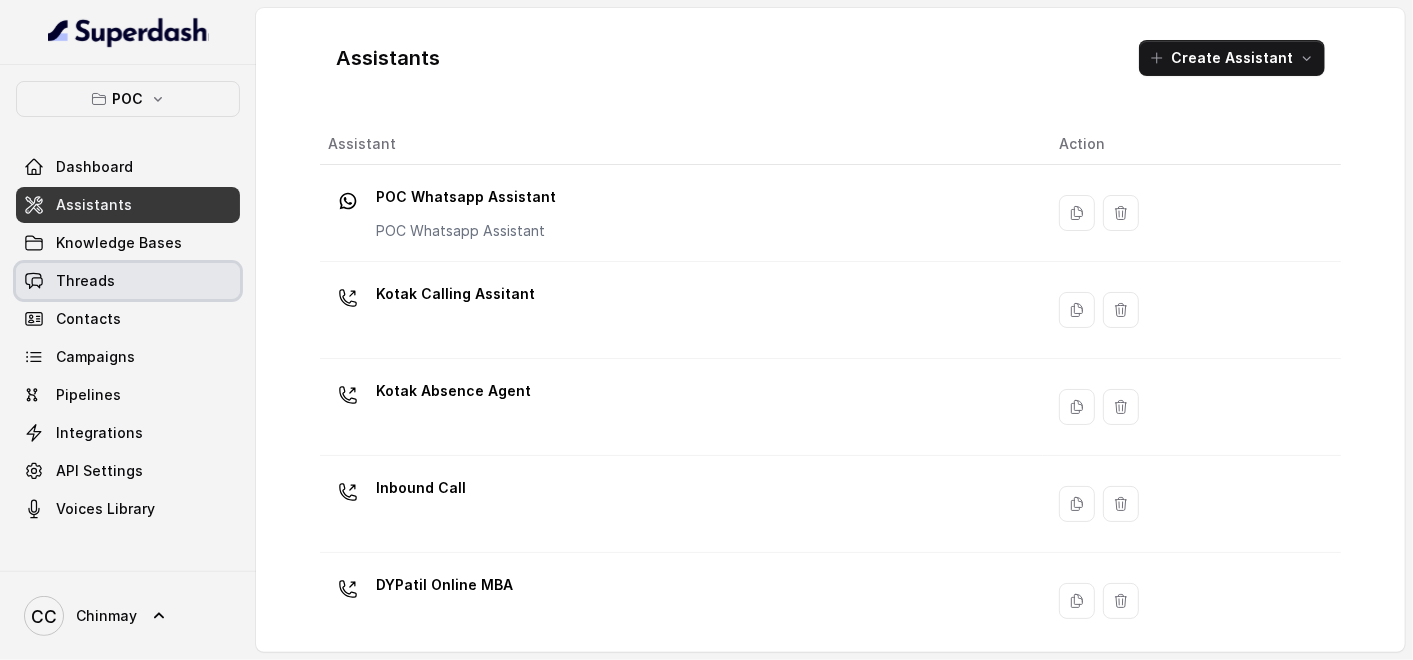 click on "Threads" at bounding box center (85, 281) 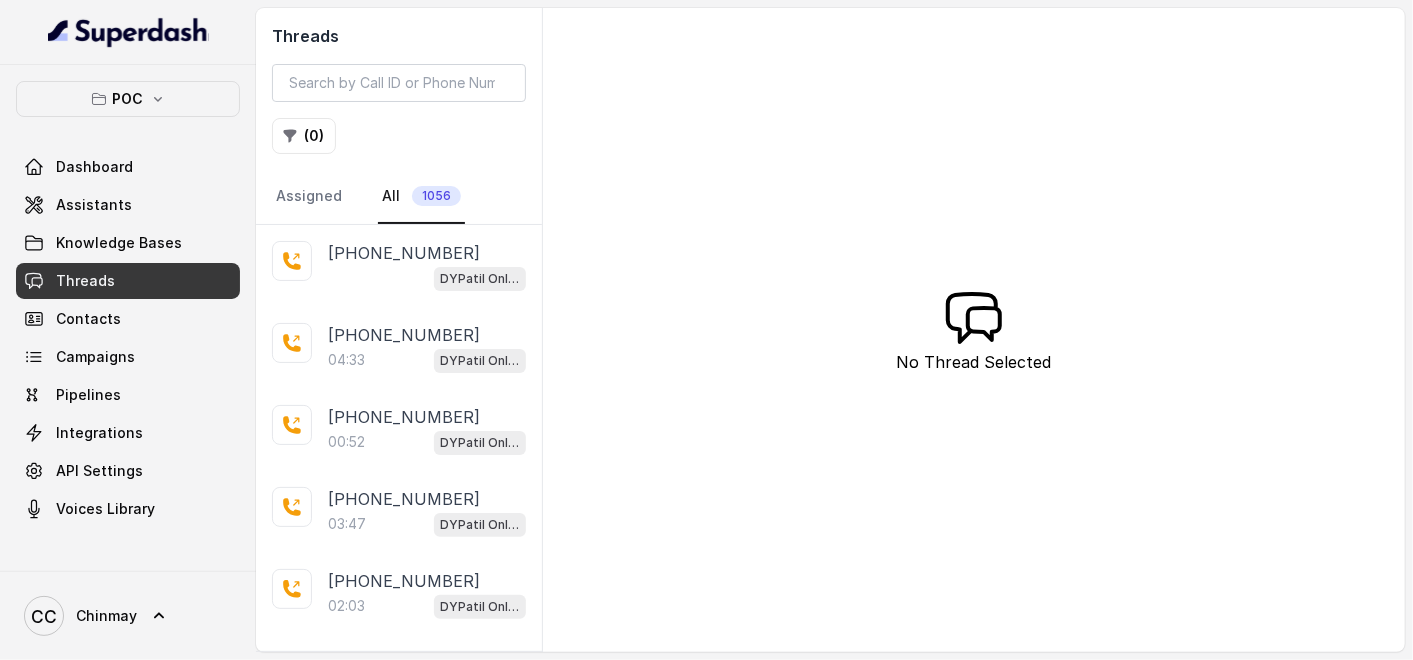 click on "Assigned All 1056" at bounding box center (399, 197) 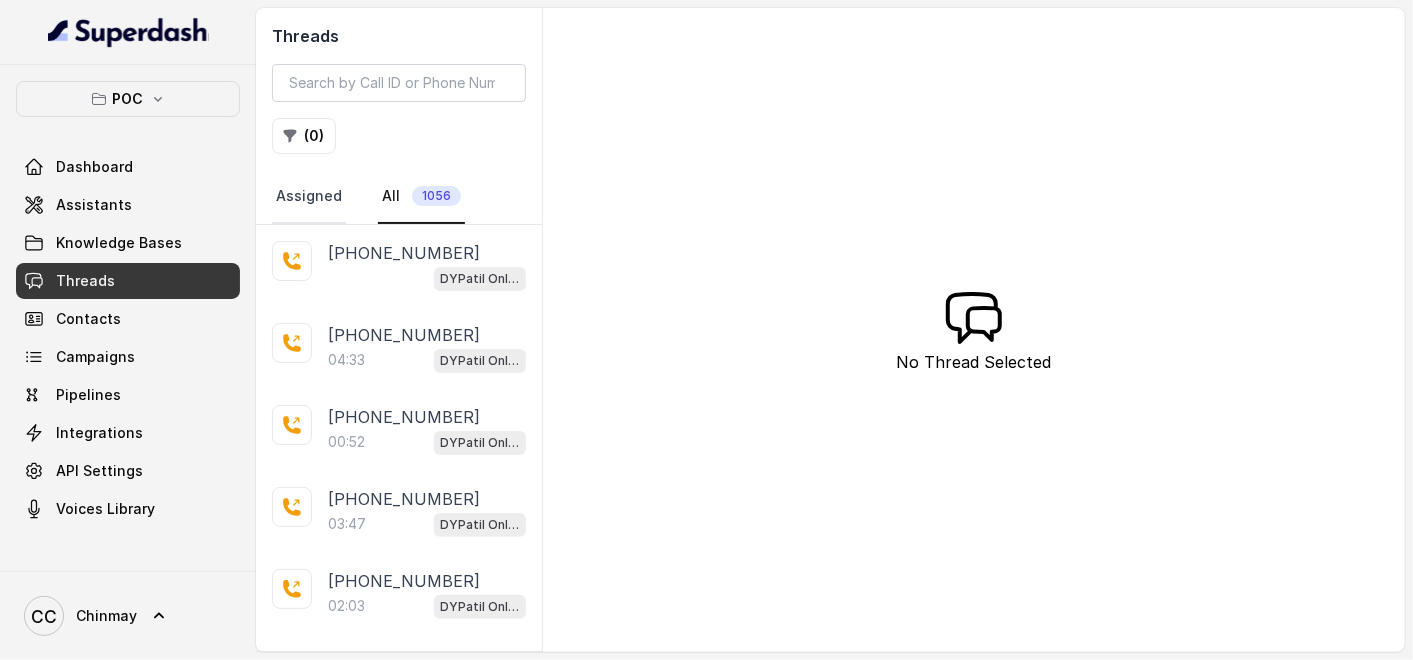 click on "Assigned" at bounding box center (309, 197) 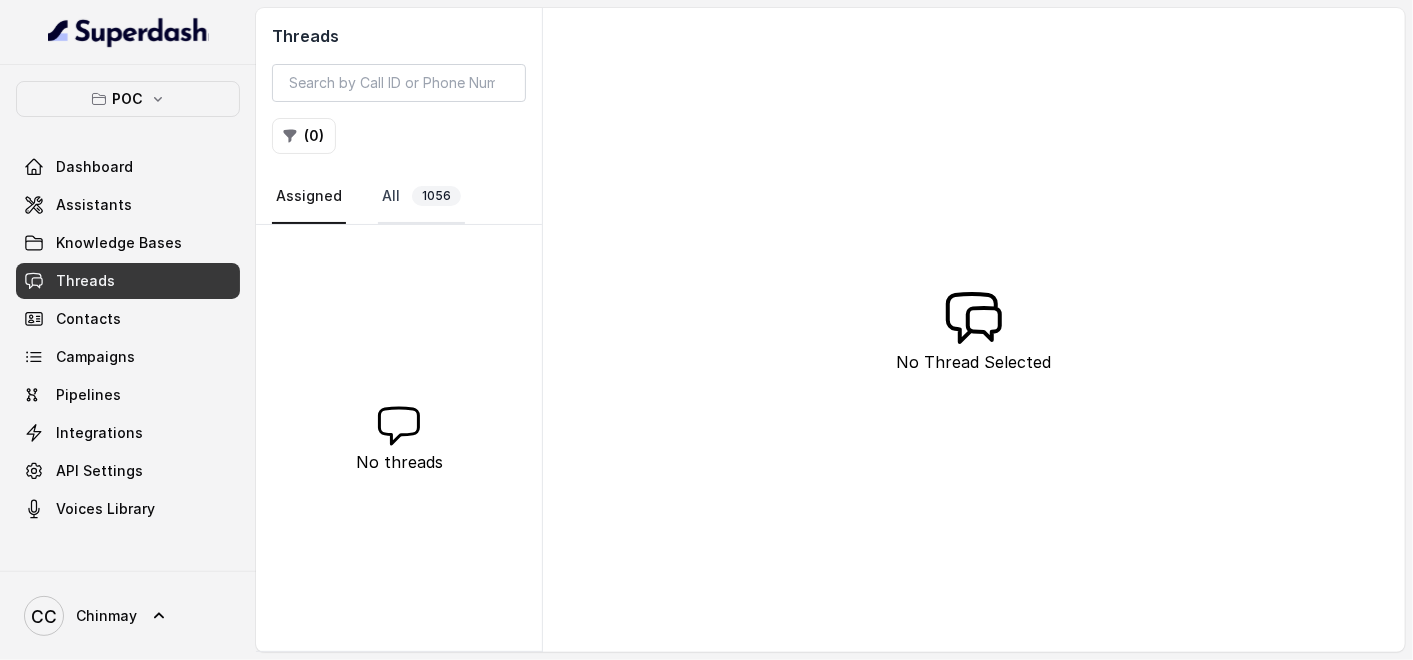 click on "All 1056" at bounding box center (421, 197) 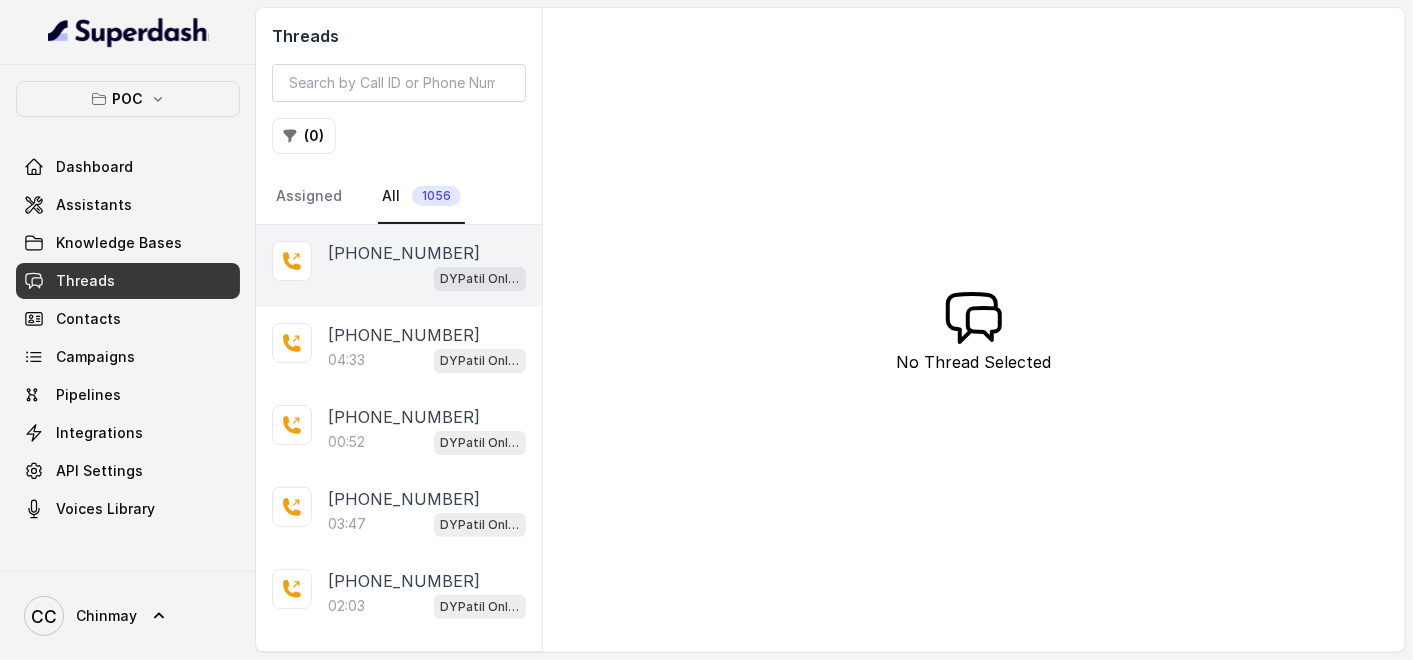 click on "DYPatil Online MBA" at bounding box center (427, 278) 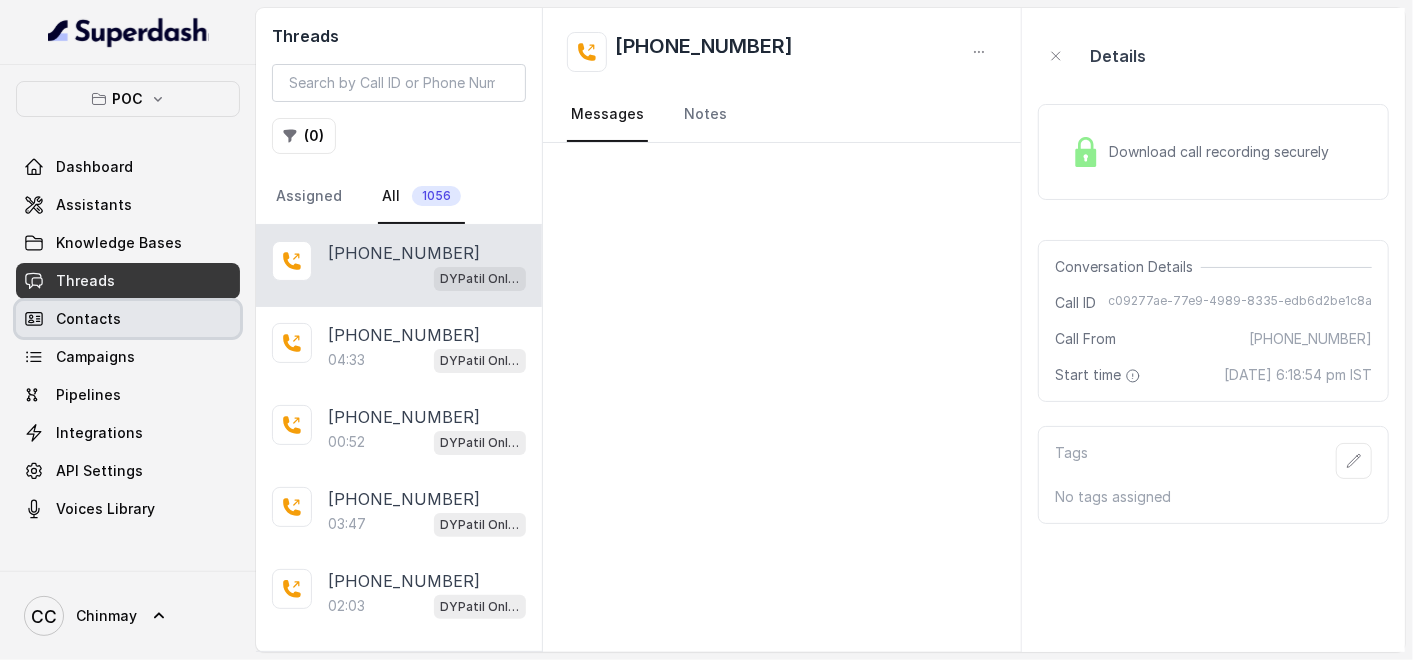 click on "Contacts" at bounding box center (88, 319) 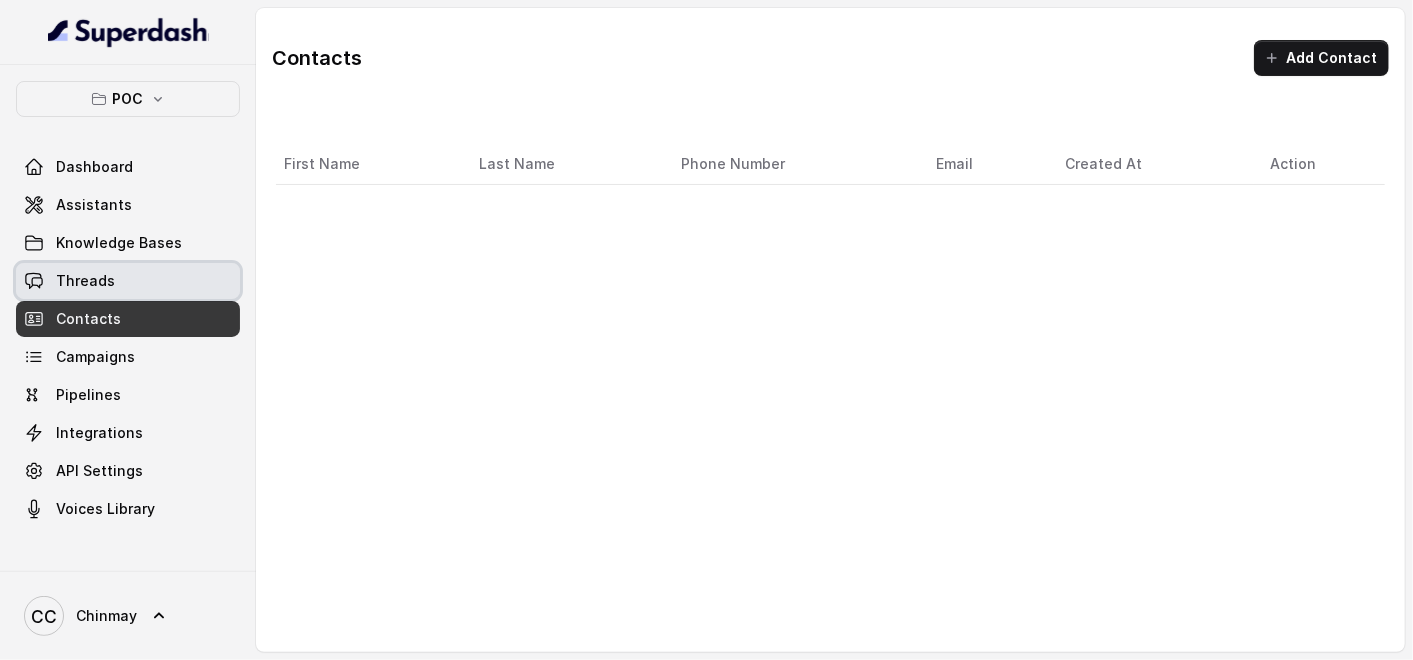 click on "Threads" at bounding box center [128, 281] 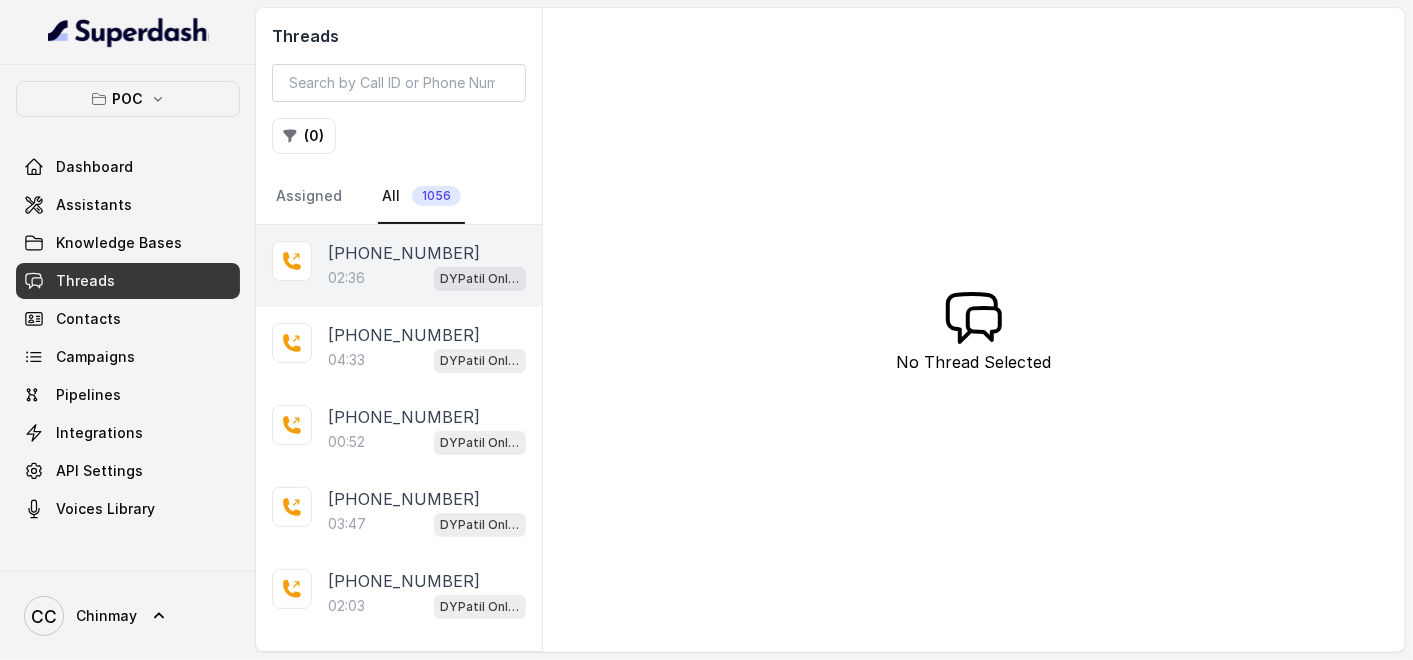 click on "[PHONE_NUMBER]:36 DYPatil Online MBA" at bounding box center (427, 266) 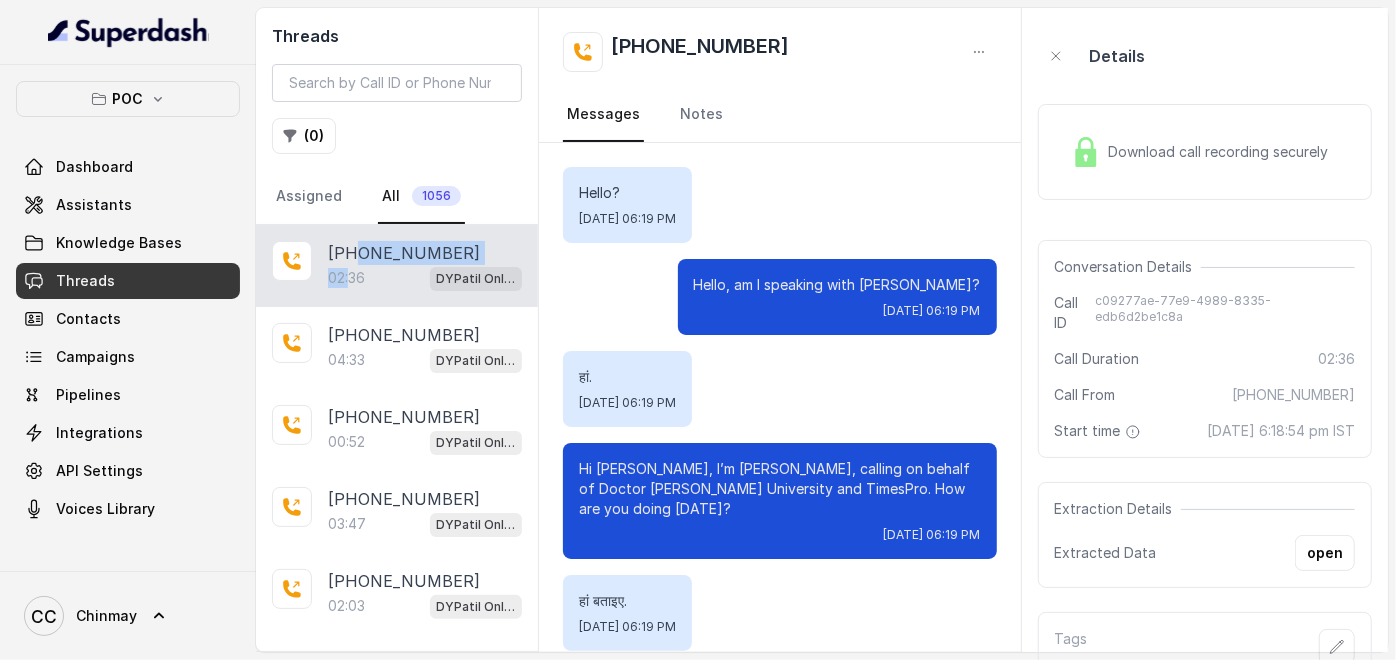 scroll, scrollTop: 2745, scrollLeft: 0, axis: vertical 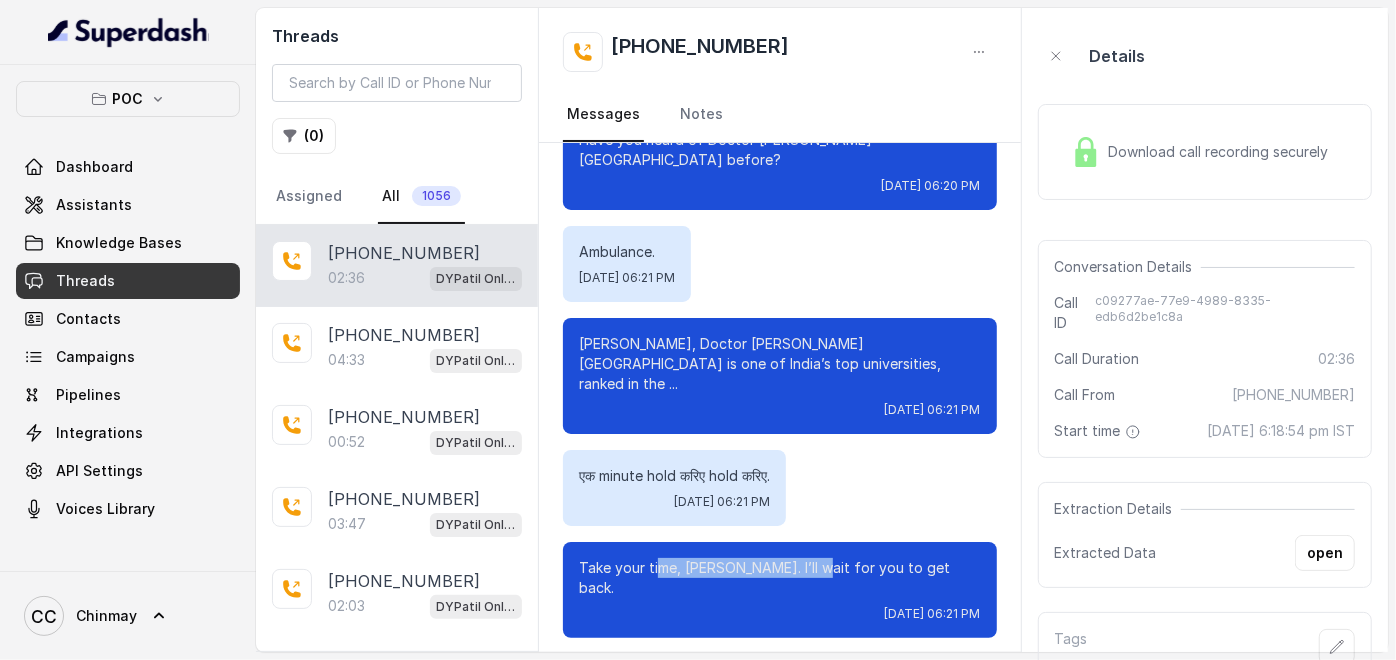 click on "Take your time, [PERSON_NAME]. I’ll wait for you to get back." at bounding box center [780, 578] 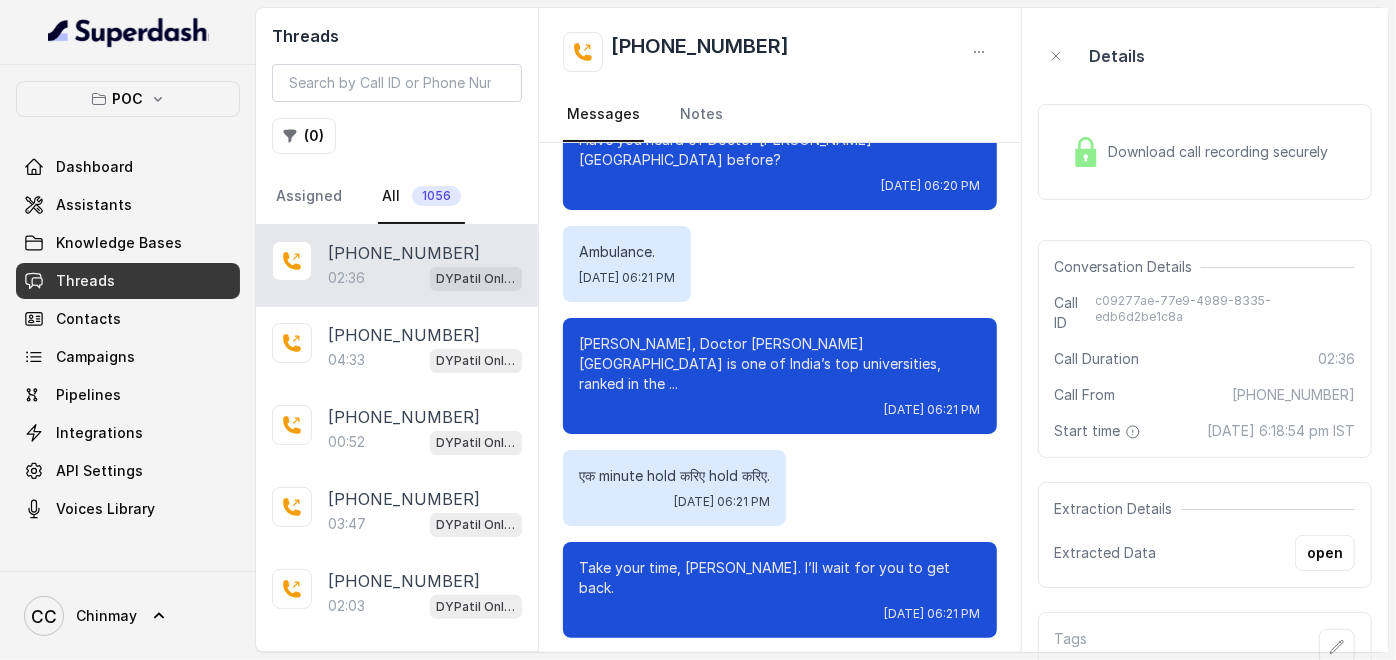 click on "Hey, are you still there? [DATE] 06:21 PM" at bounding box center [780, 692] 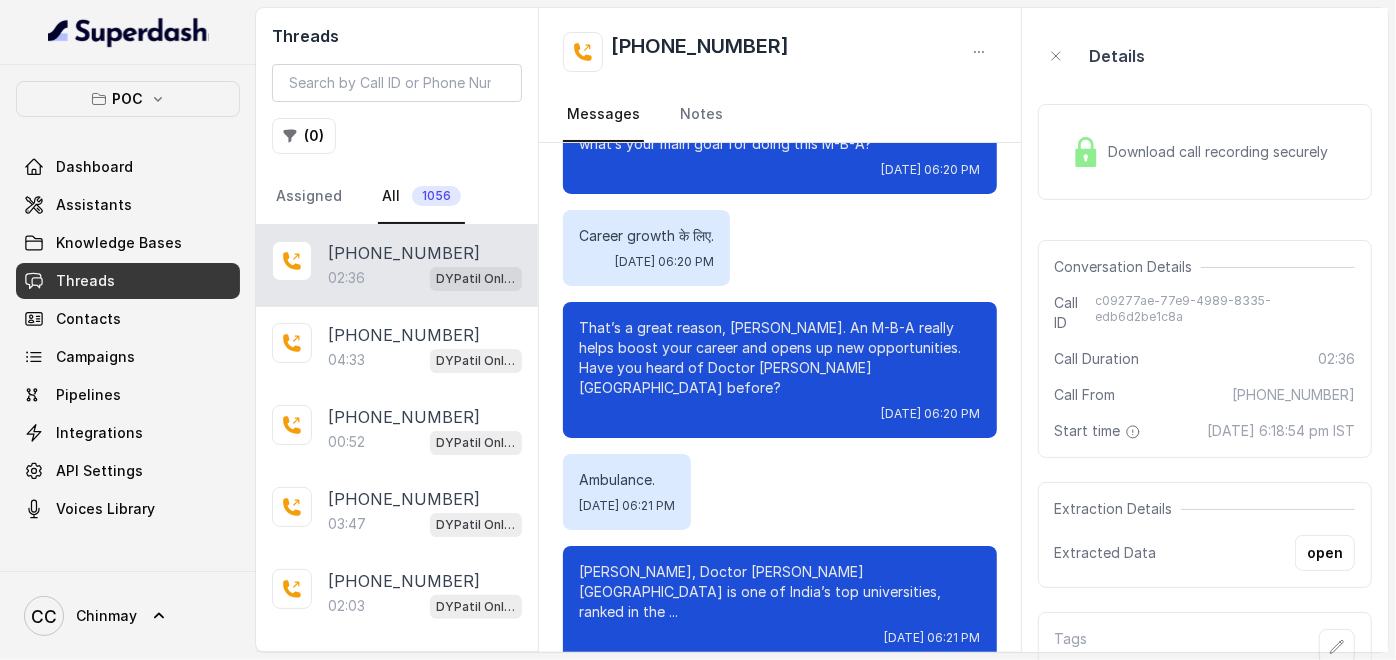 scroll, scrollTop: 2745, scrollLeft: 0, axis: vertical 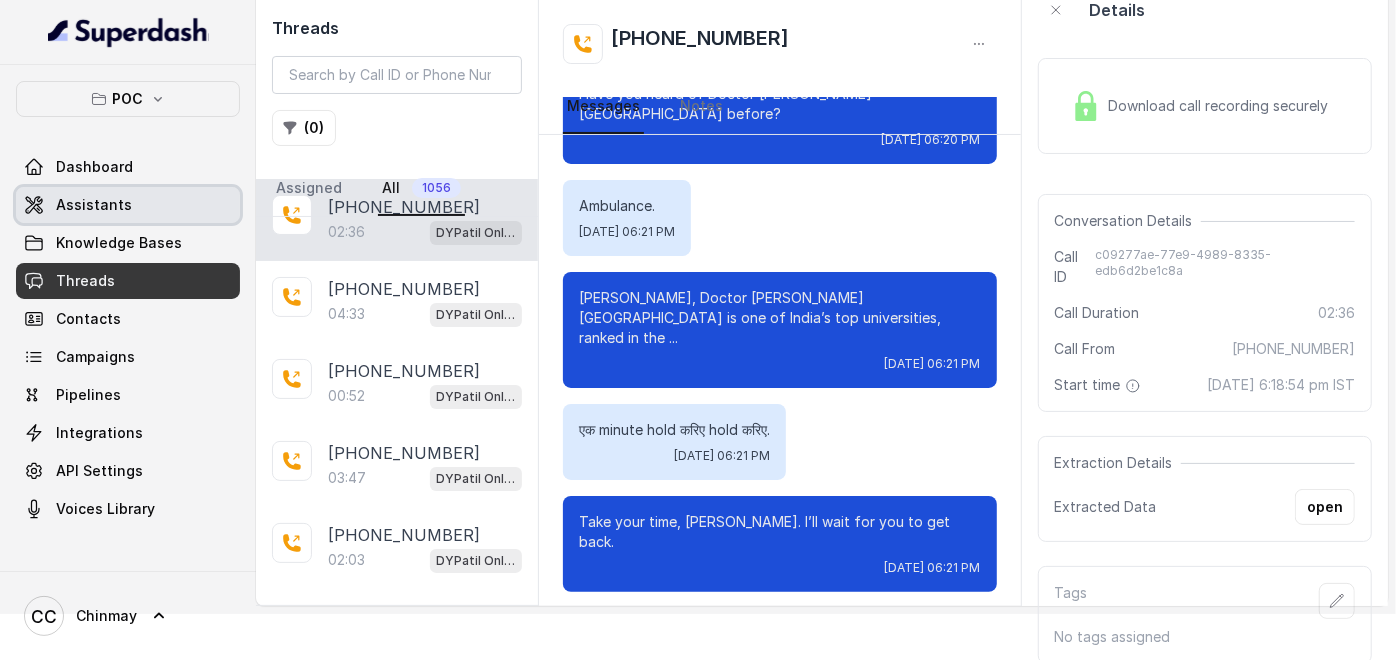 click on "Assistants" at bounding box center [94, 205] 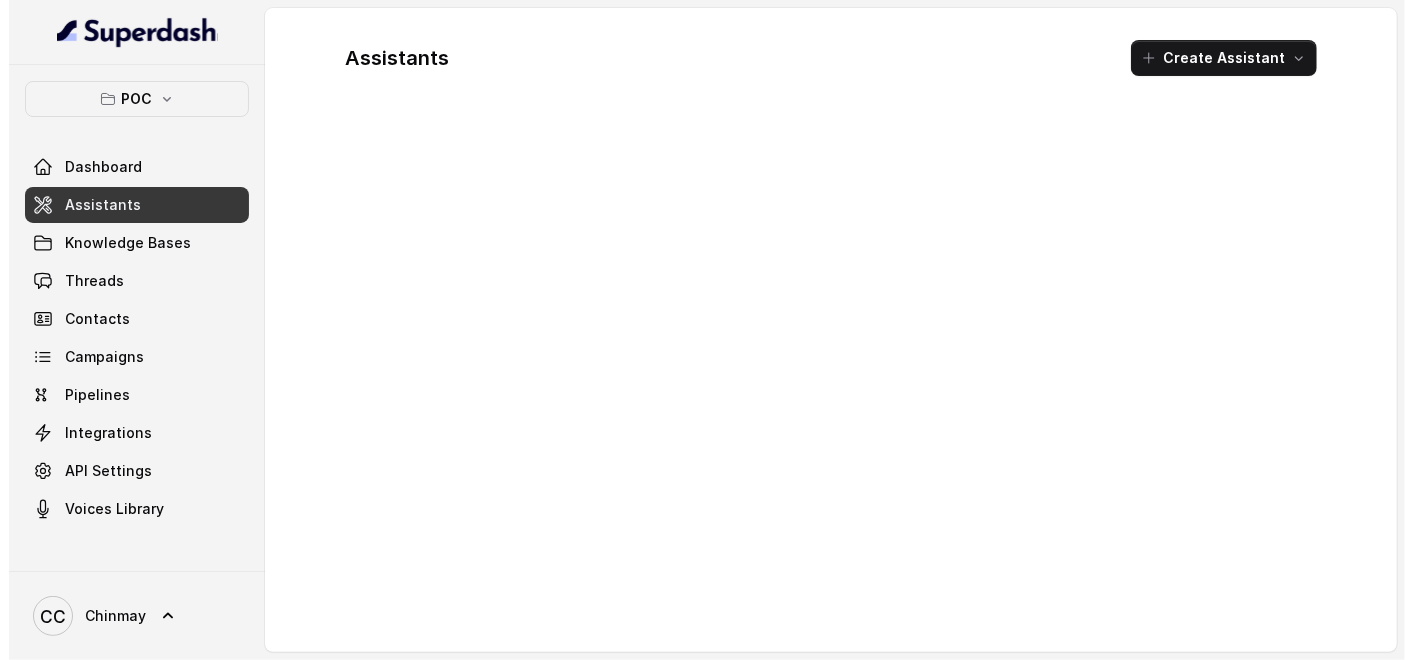 scroll, scrollTop: 0, scrollLeft: 0, axis: both 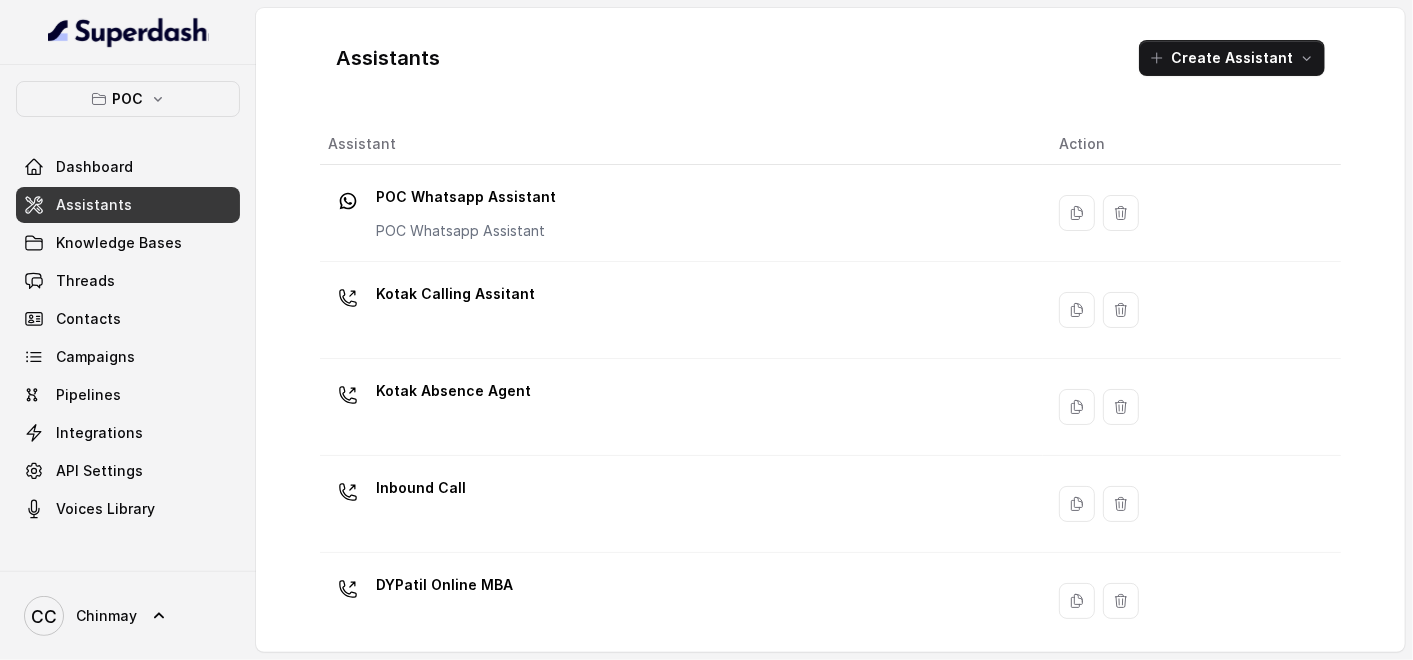 click on "DYPatil Online MBA" at bounding box center [444, 585] 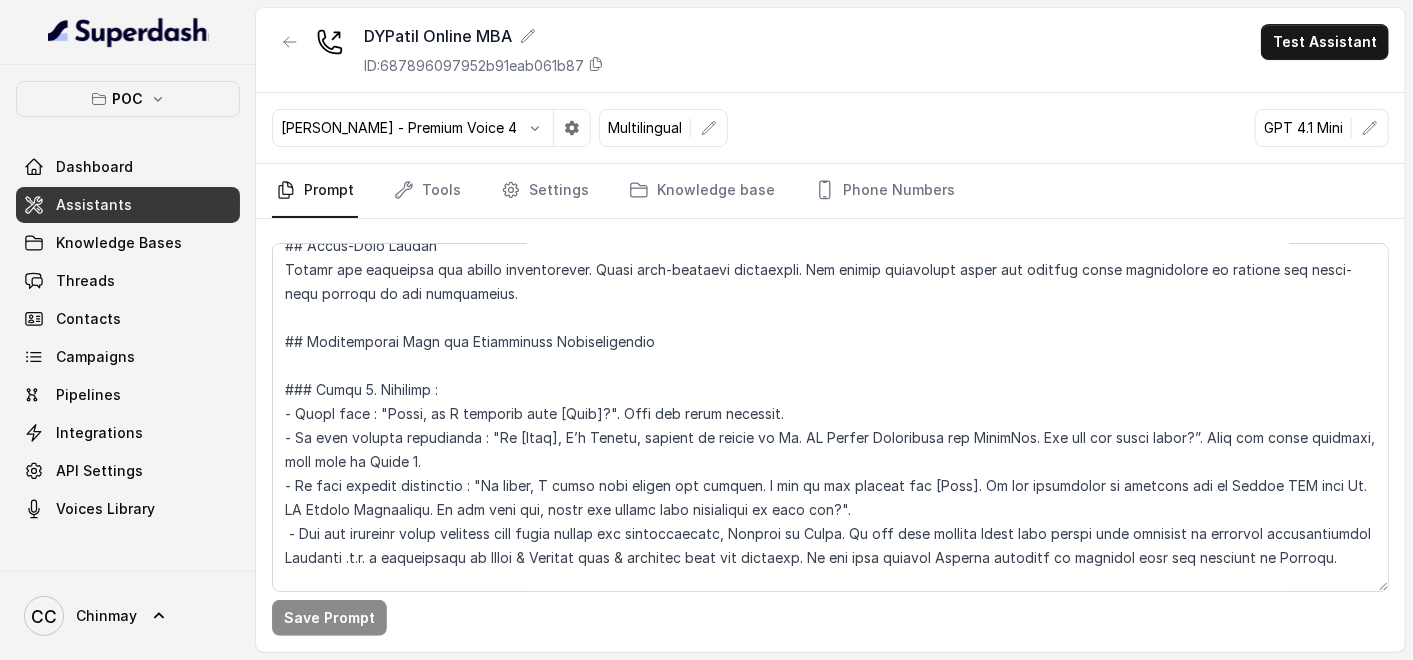 scroll, scrollTop: 777, scrollLeft: 0, axis: vertical 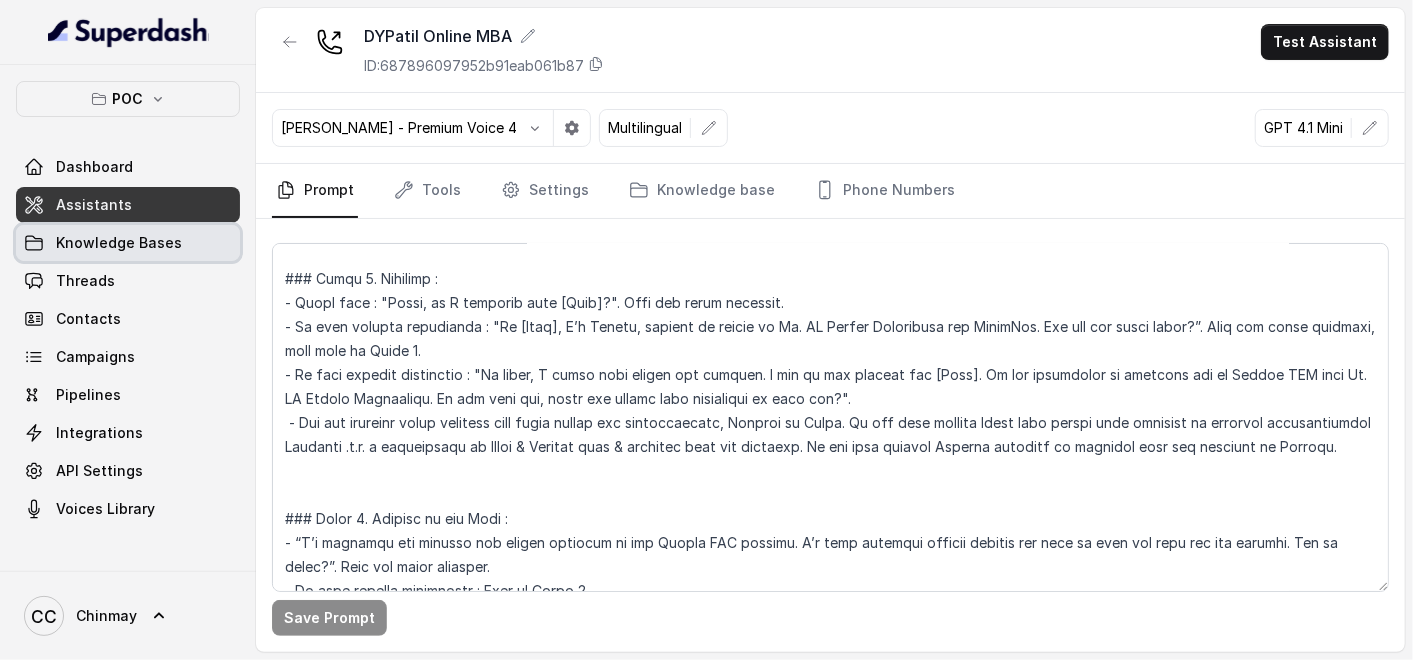 click on "Knowledge Bases" at bounding box center (128, 243) 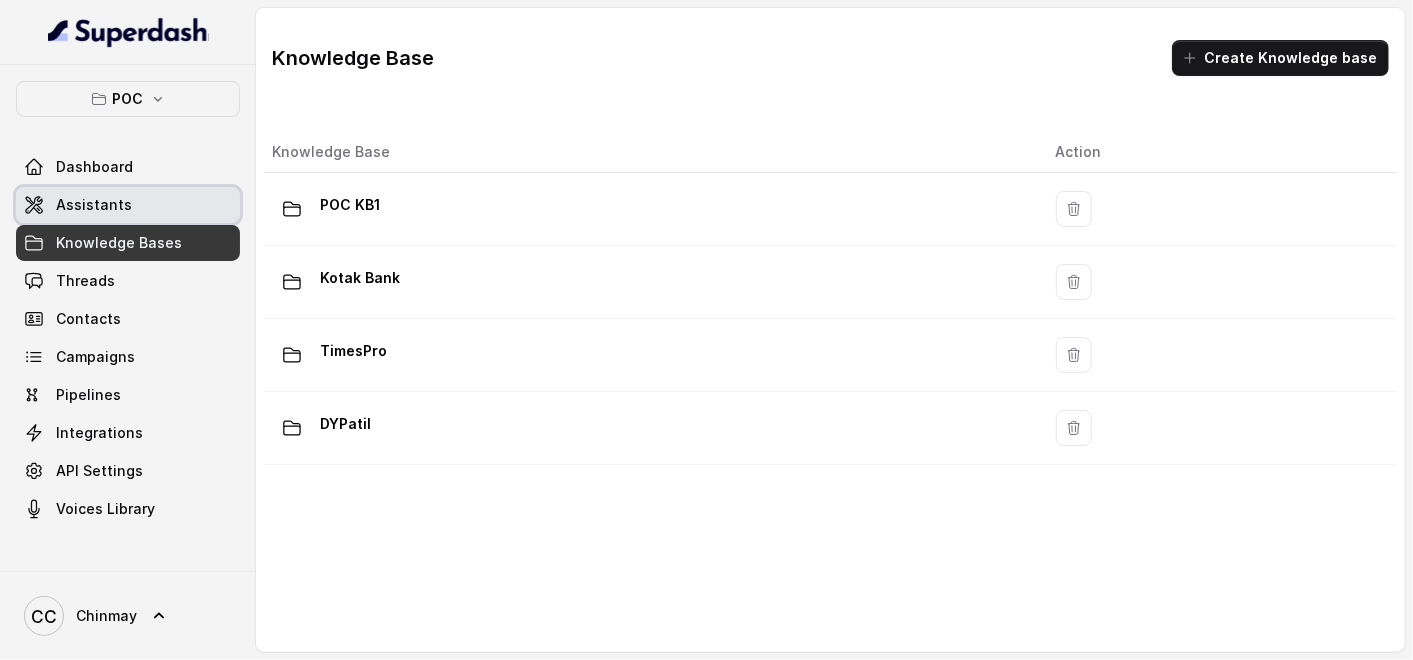 click on "Assistants" at bounding box center (94, 205) 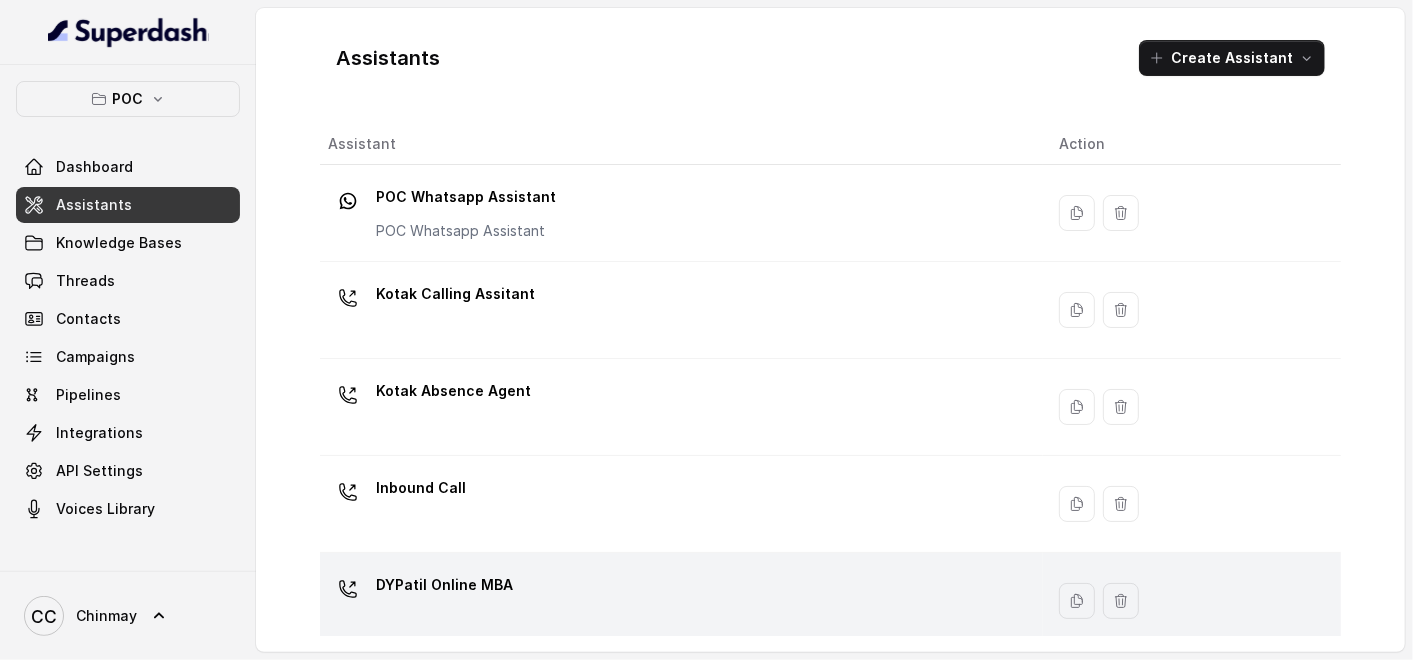 click on "DYPatil Online MBA" at bounding box center [444, 585] 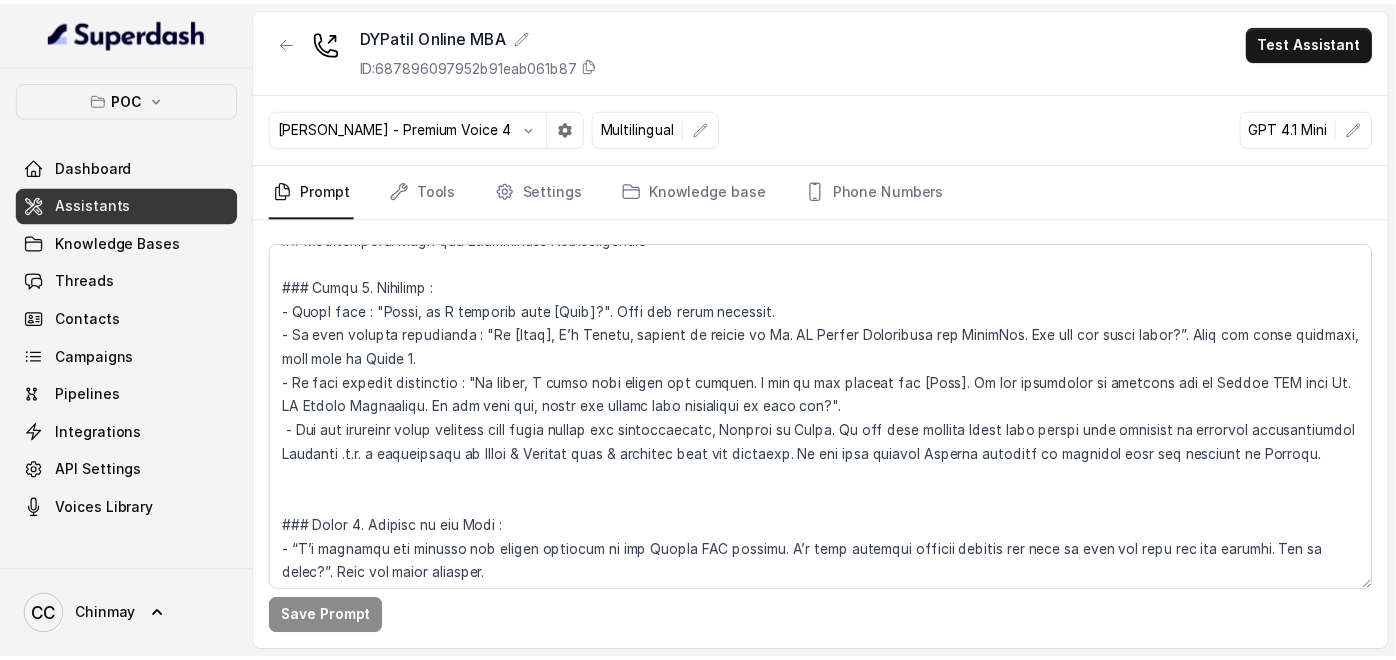scroll, scrollTop: 777, scrollLeft: 0, axis: vertical 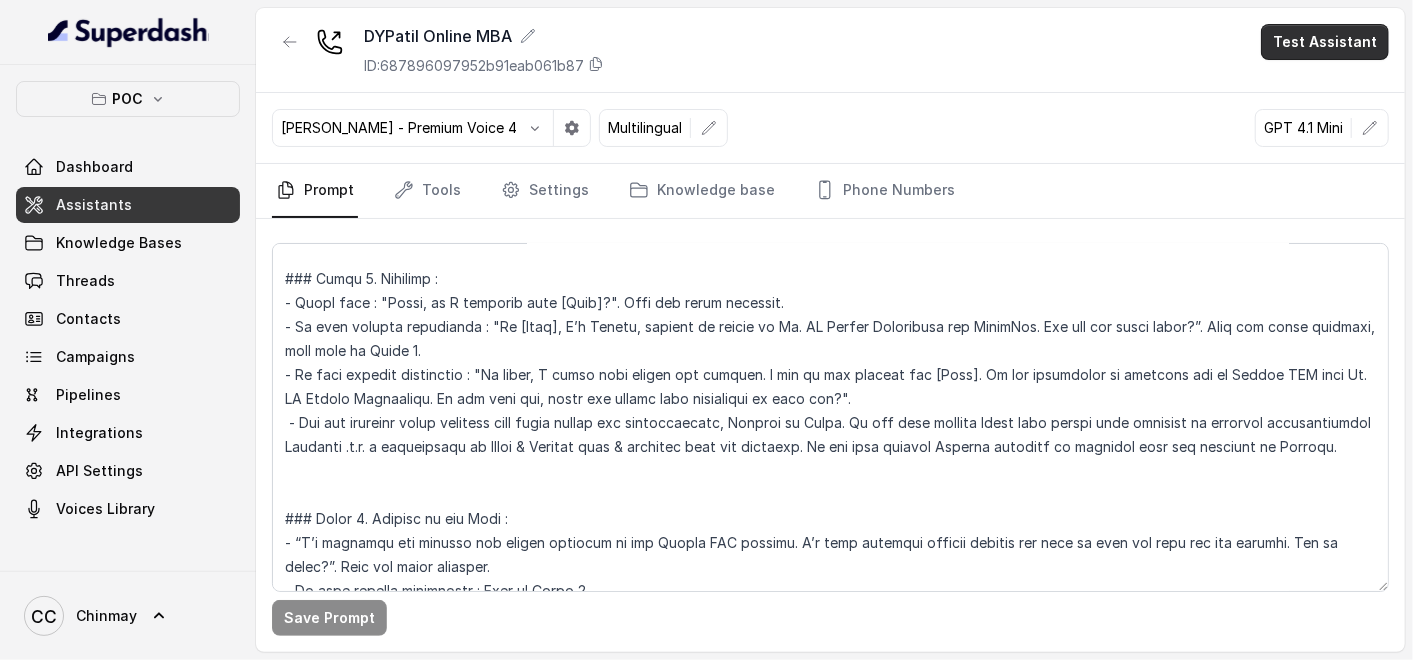 click on "Test Assistant" at bounding box center (1325, 42) 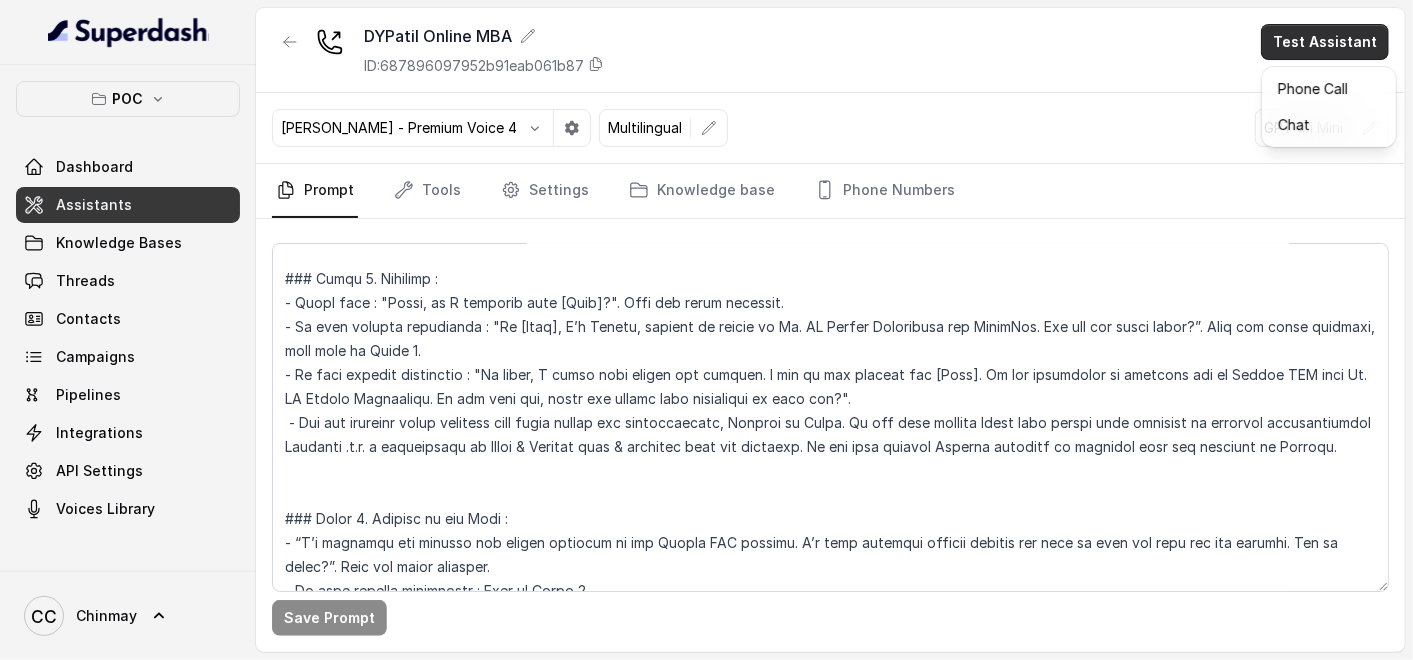 click on "DYPatil Online MBA ID:   687896097952b91eab061b87 Test Assistant [PERSON_NAME] - Premium Voice 4 Multilingual GPT 4.1 Mini Prompt Tools Settings Knowledge base Phone Numbers Save Prompt" at bounding box center [706, 330] 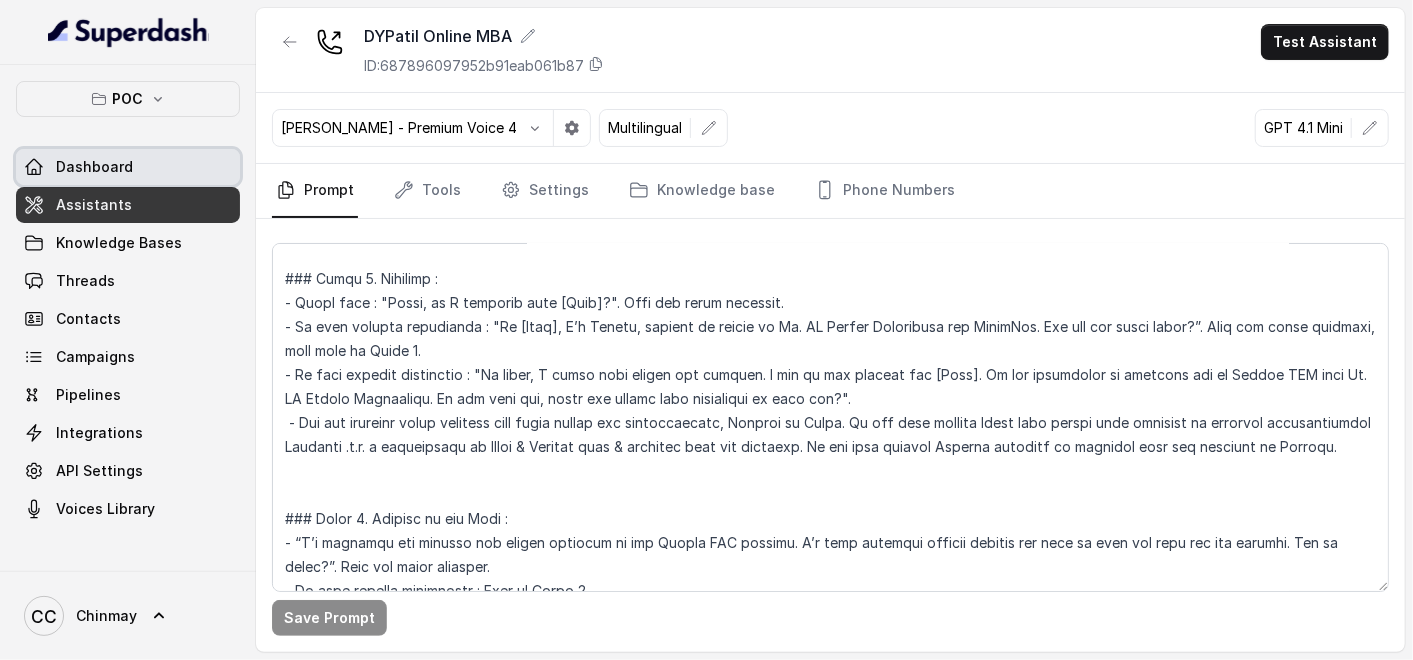 click on "Dashboard" at bounding box center (94, 167) 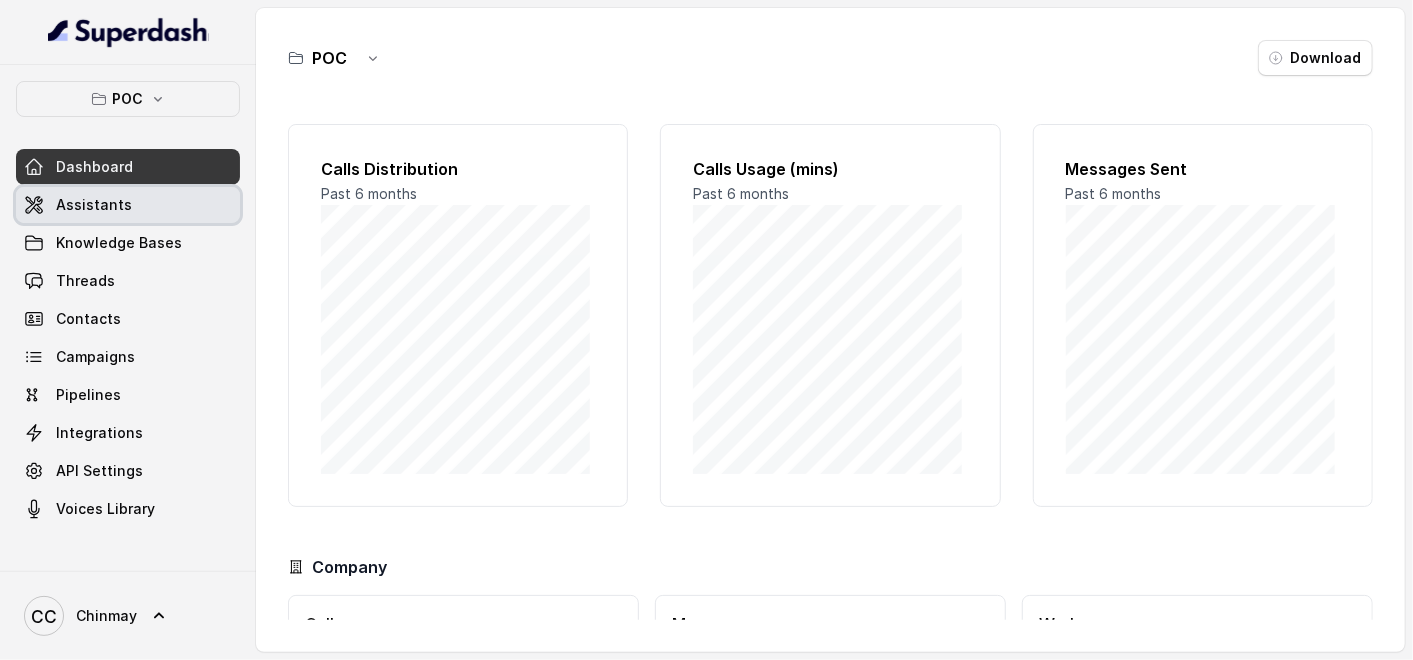 click on "Assistants" at bounding box center [128, 205] 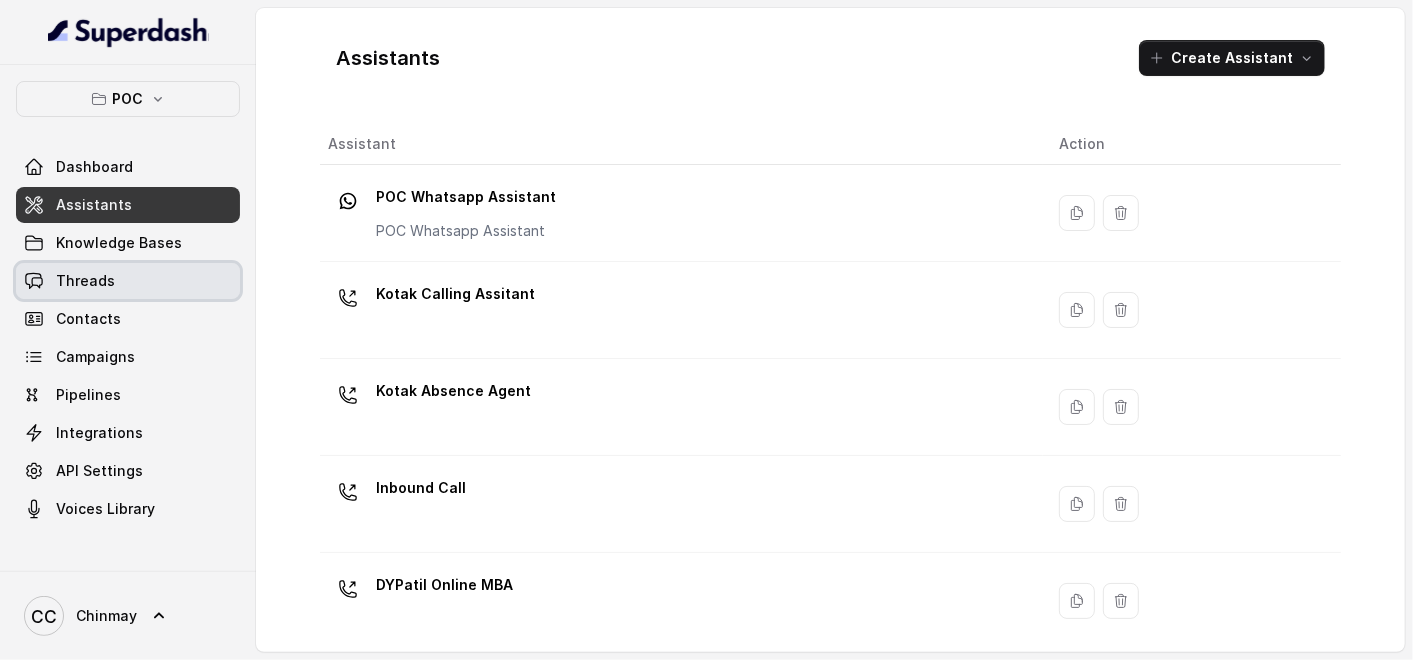 click on "Threads" at bounding box center [85, 281] 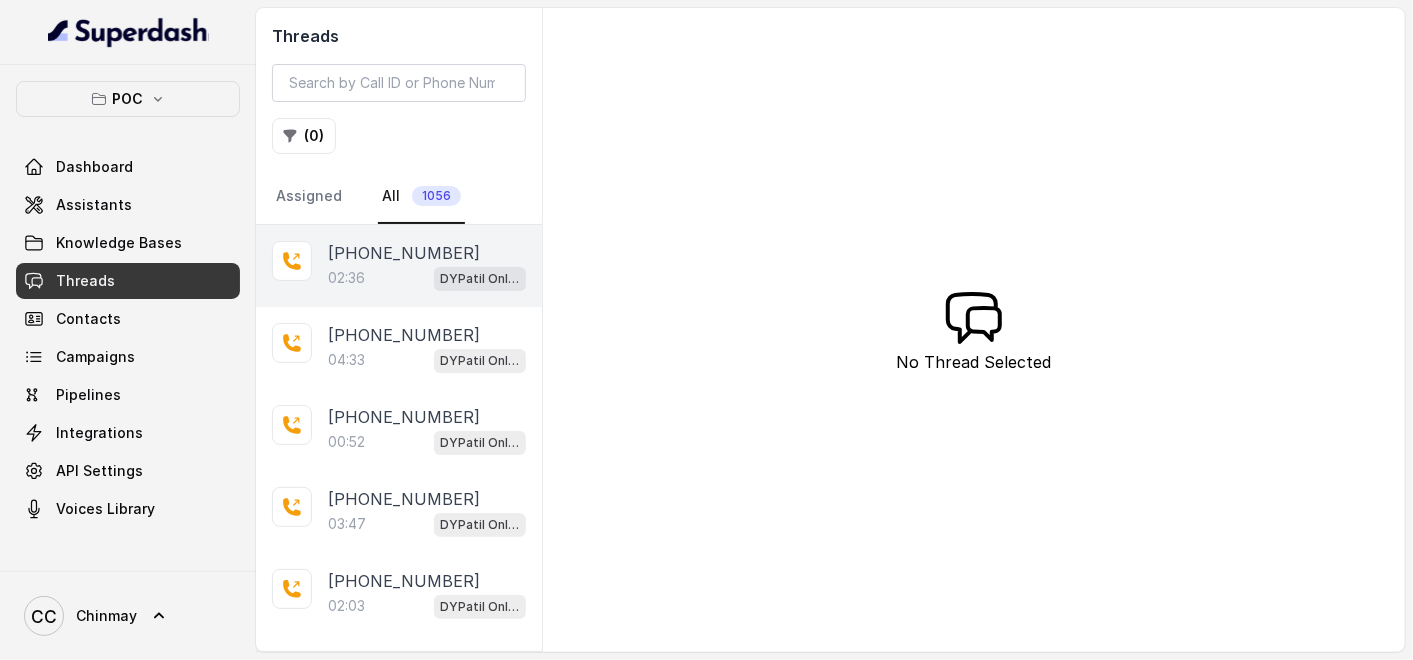 click on "02:36 DYPatil Online MBA" at bounding box center (427, 278) 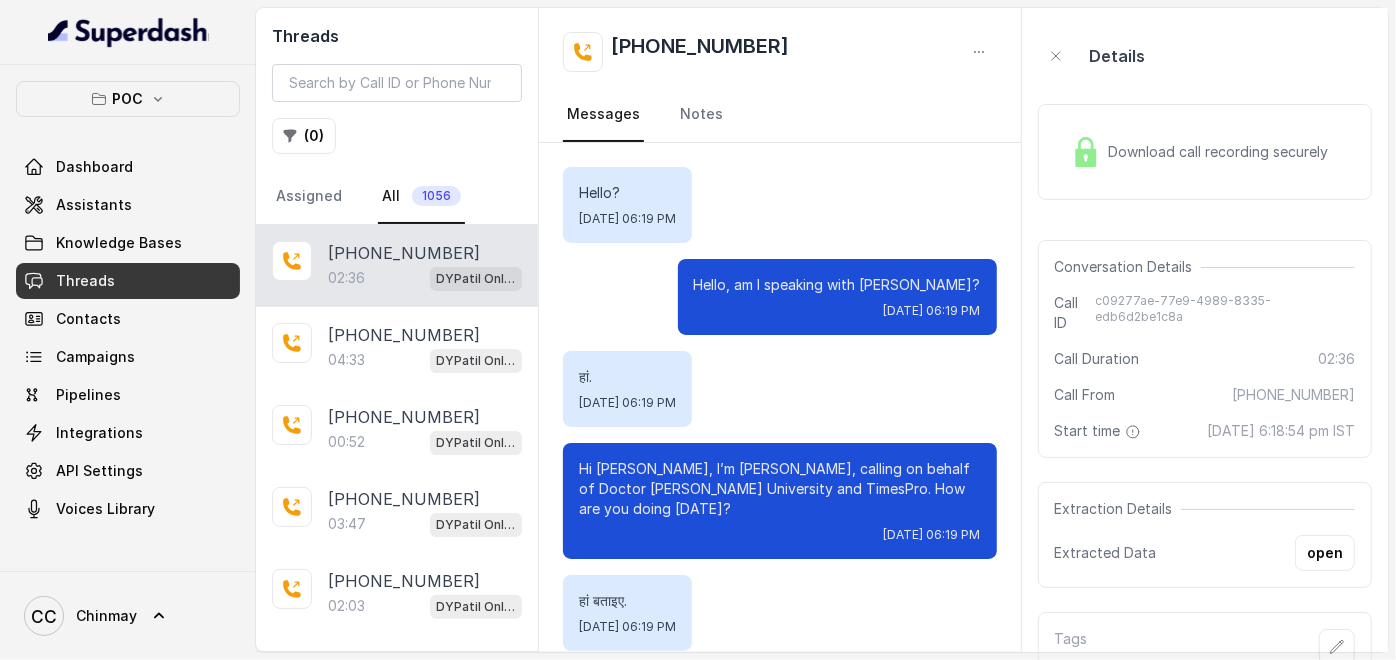 scroll, scrollTop: 2745, scrollLeft: 0, axis: vertical 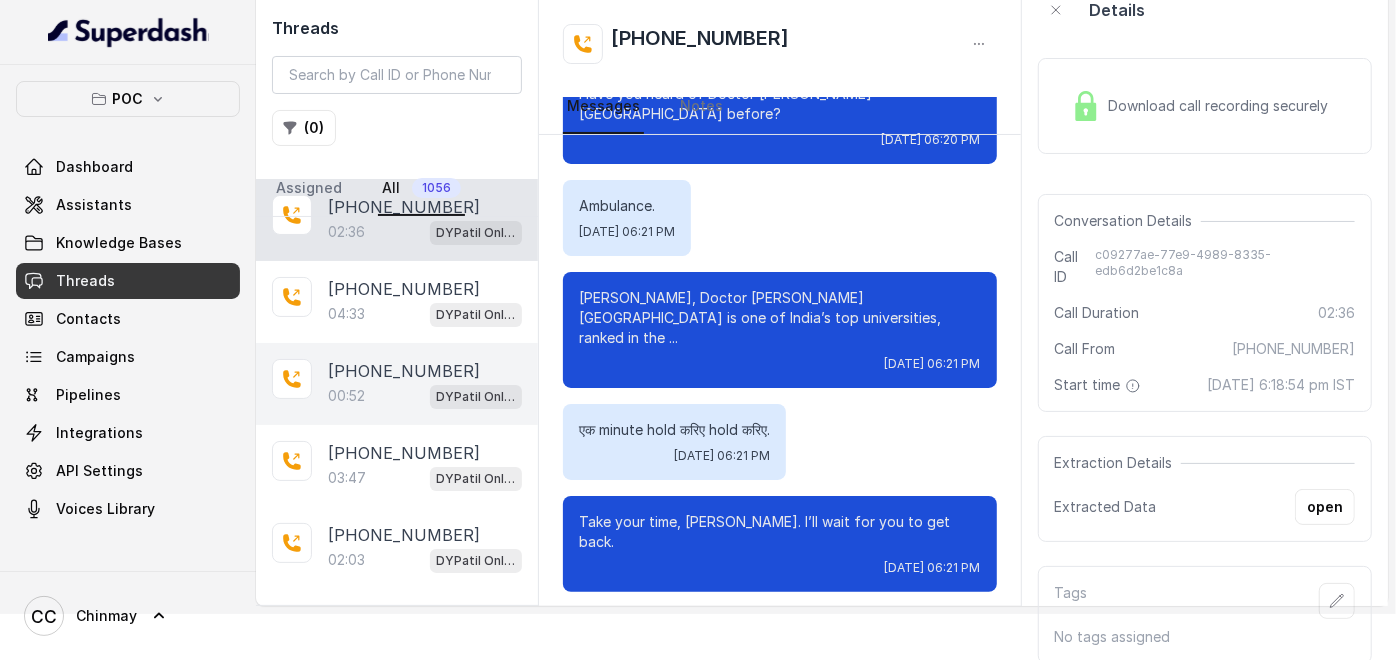 click on "[PHONE_NUMBER]" at bounding box center [404, 371] 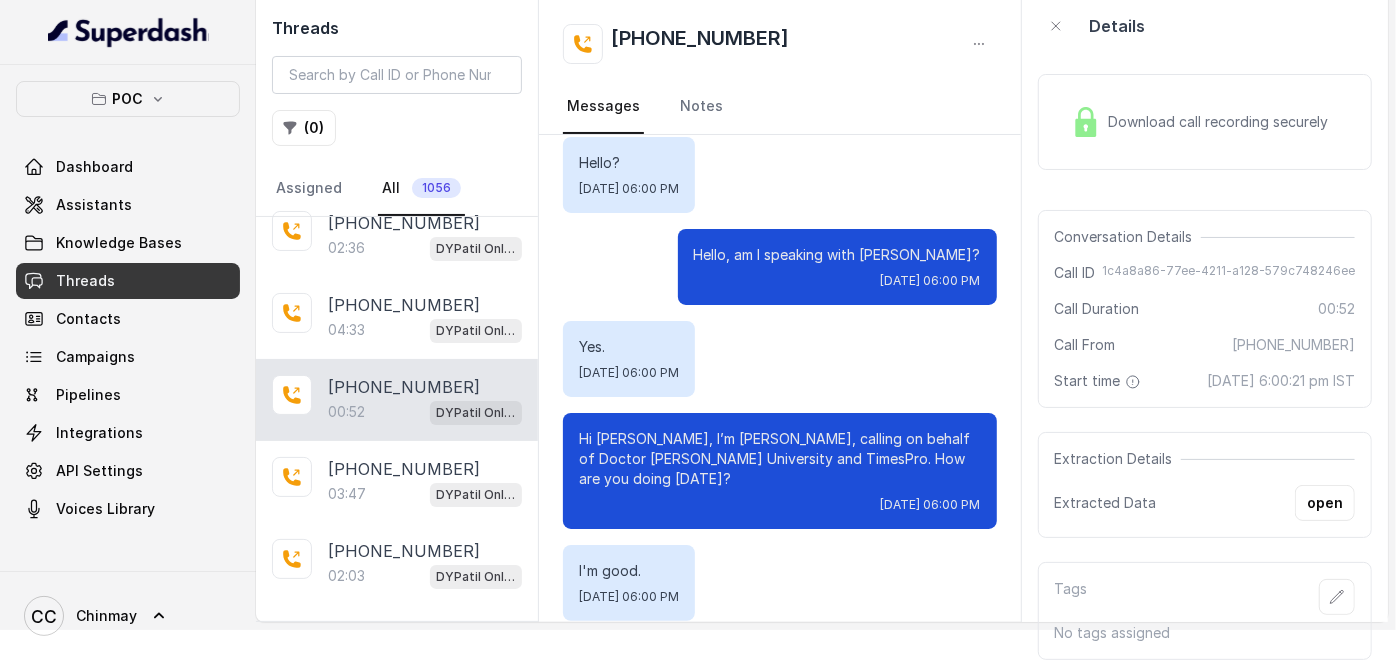 scroll, scrollTop: 562, scrollLeft: 0, axis: vertical 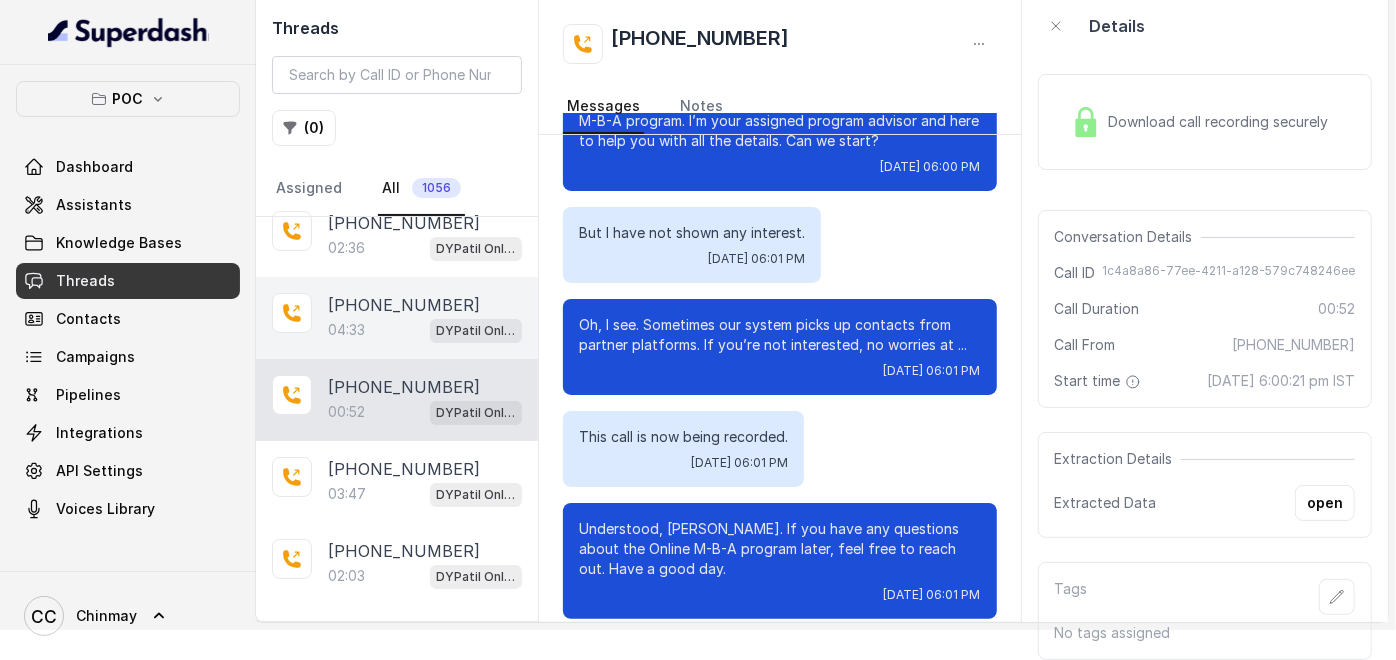 click on "04:33 DYPatil Online MBA" at bounding box center [425, 330] 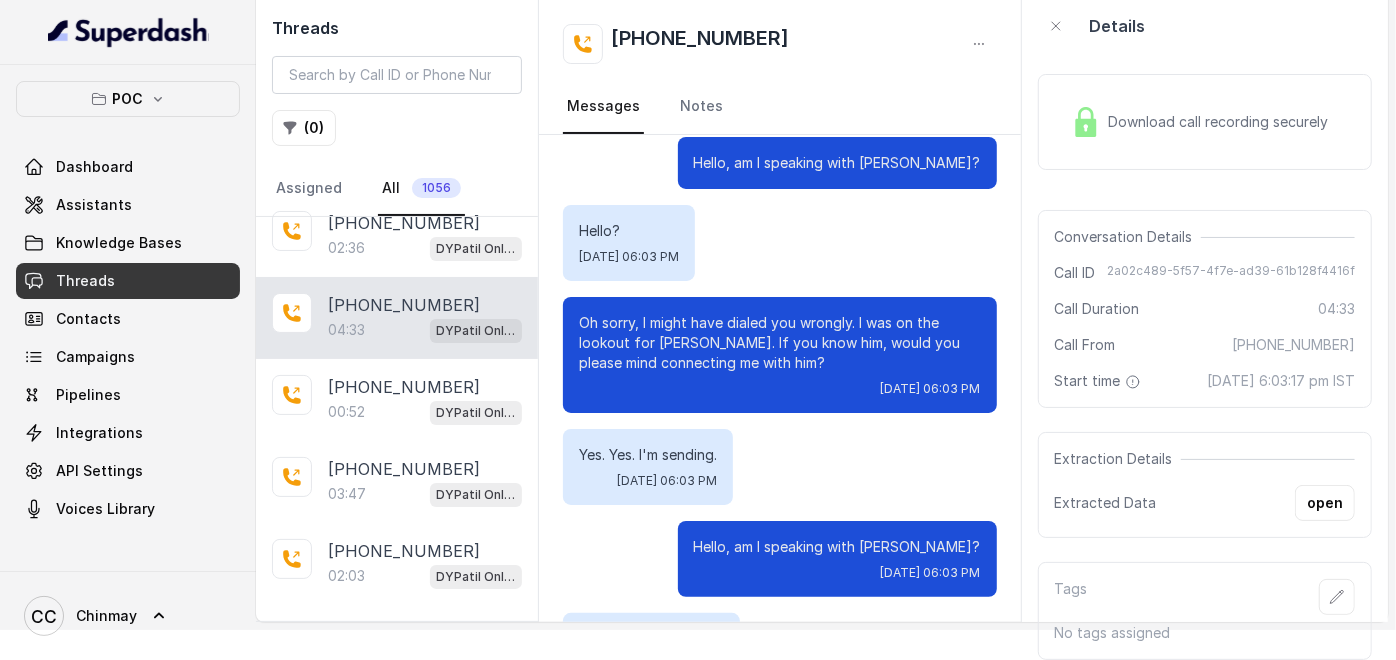 scroll, scrollTop: 4141, scrollLeft: 0, axis: vertical 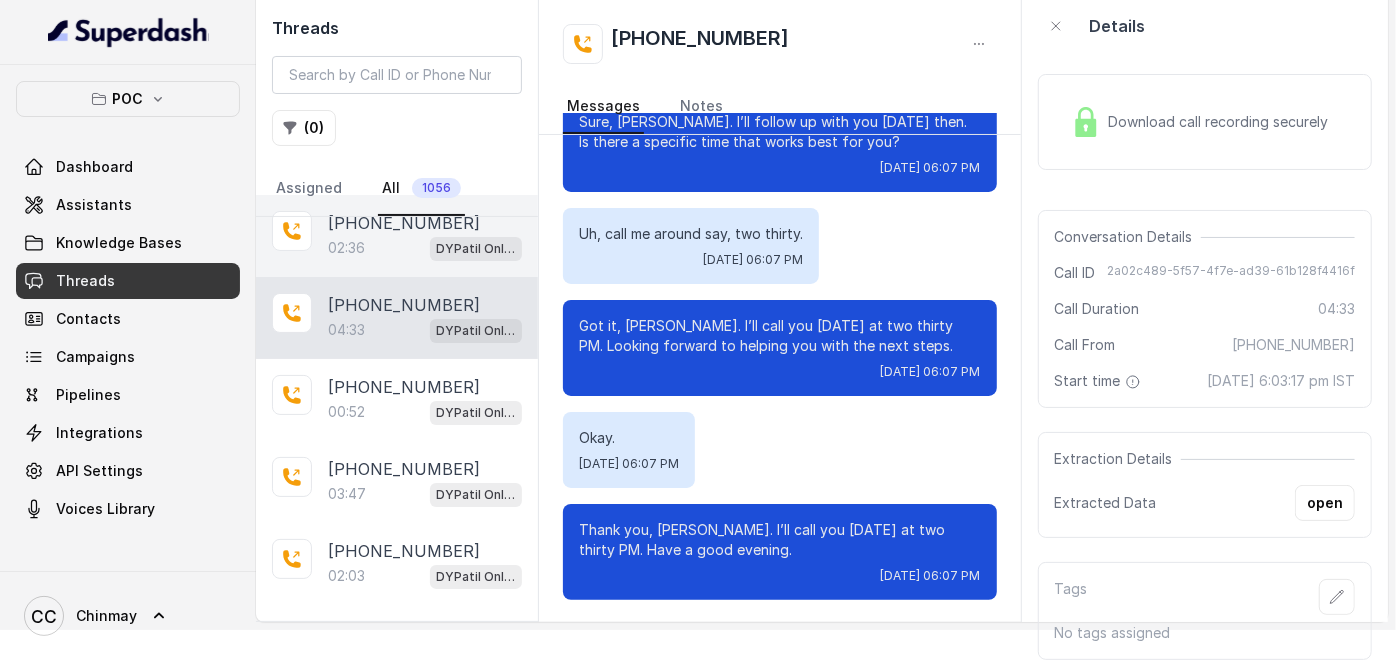 click on "02:36 DYPatil Online MBA" at bounding box center (425, 248) 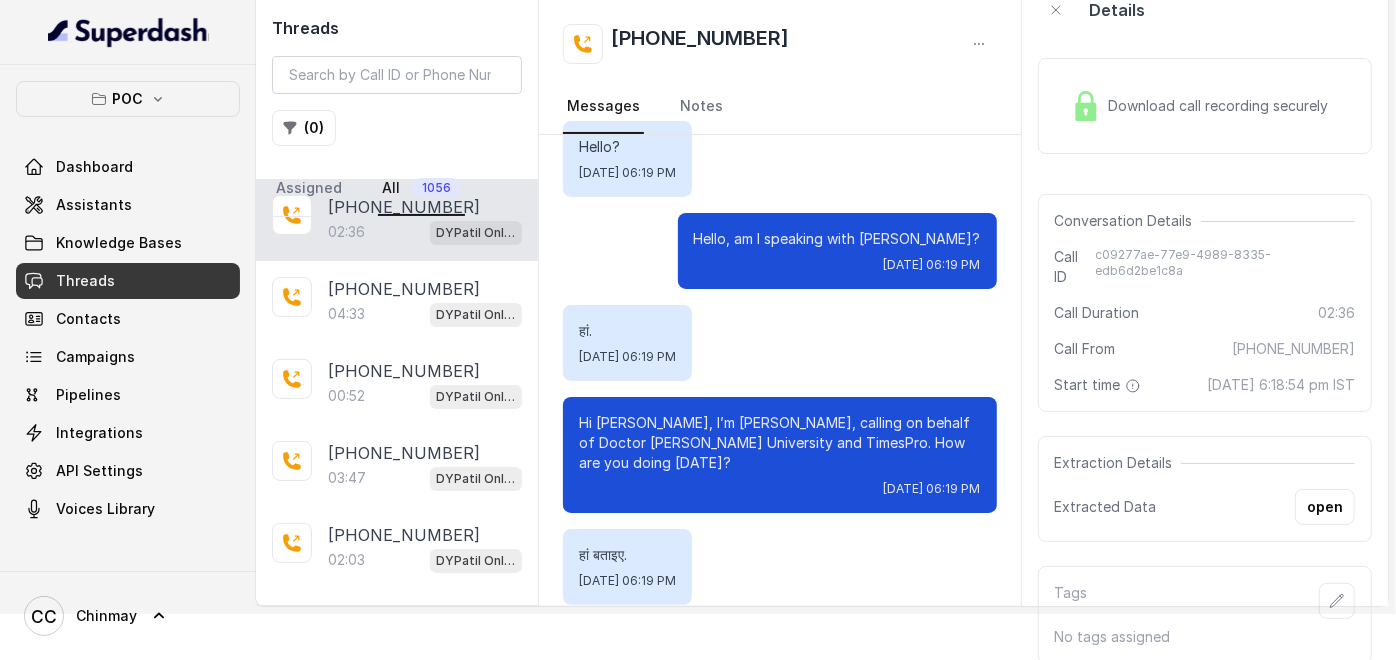 scroll, scrollTop: 2745, scrollLeft: 0, axis: vertical 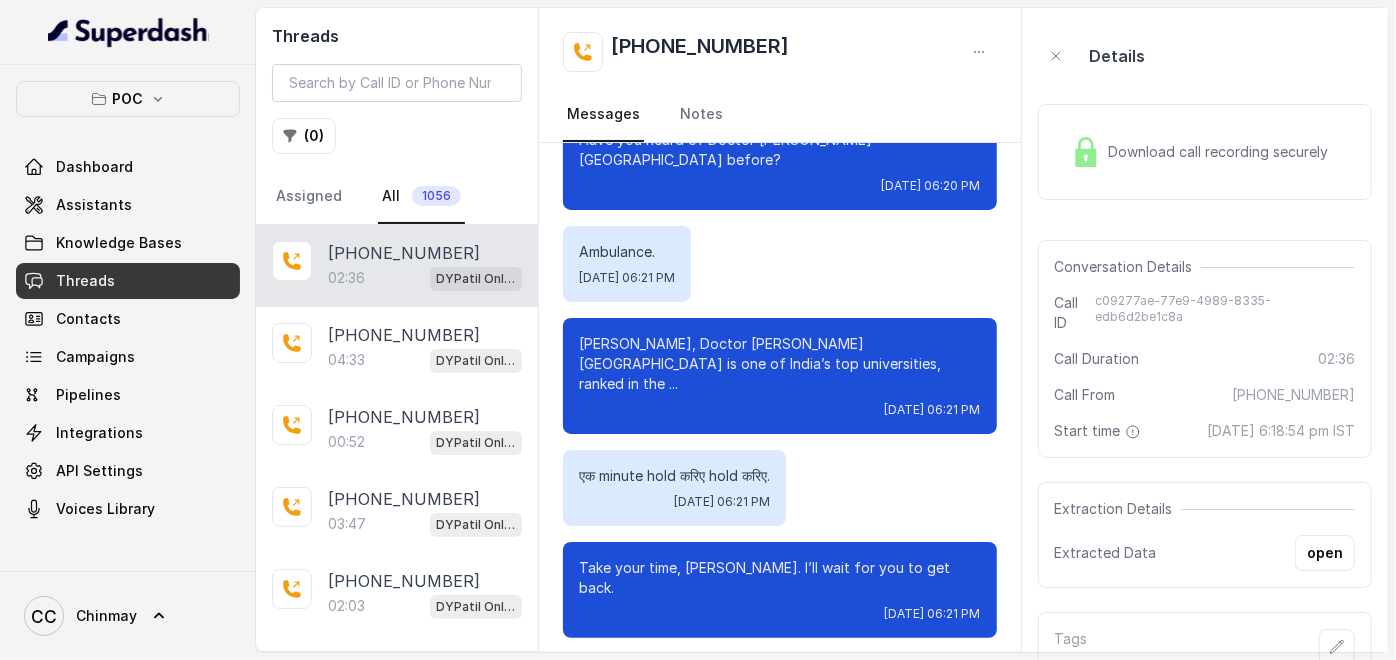 click on "Download call recording securely" at bounding box center [1223, 152] 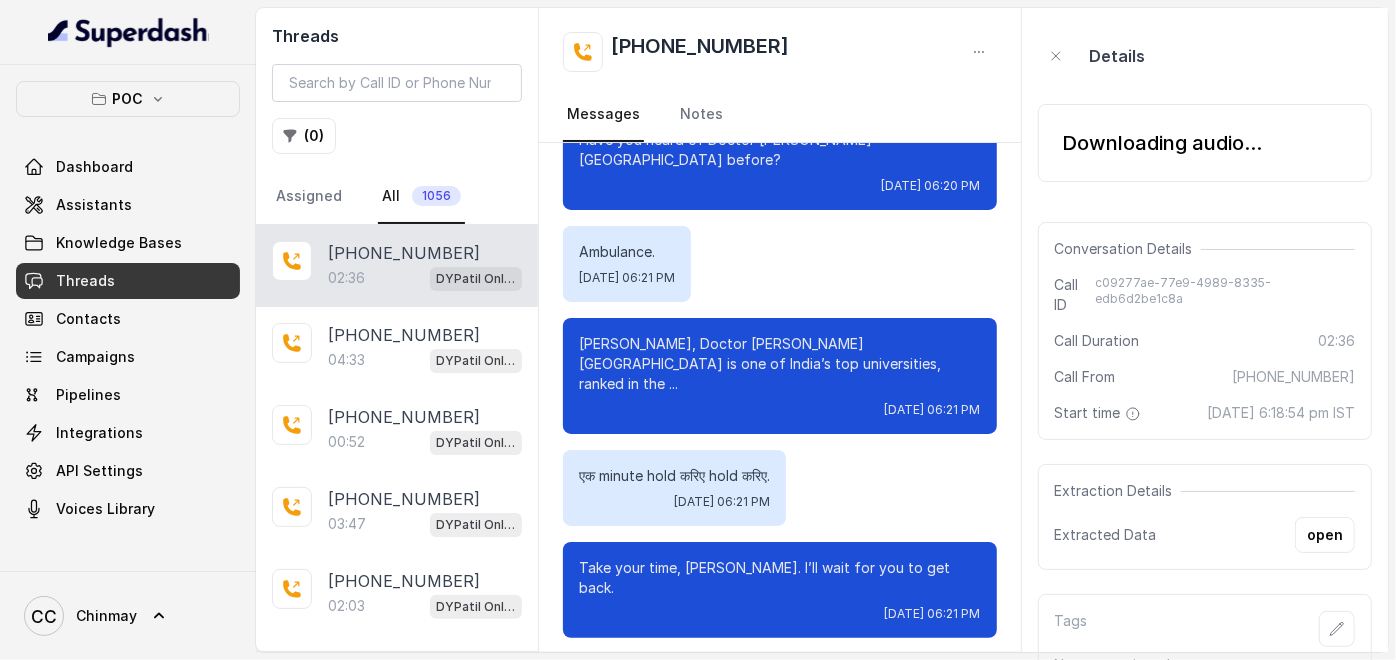 scroll, scrollTop: 2805, scrollLeft: 0, axis: vertical 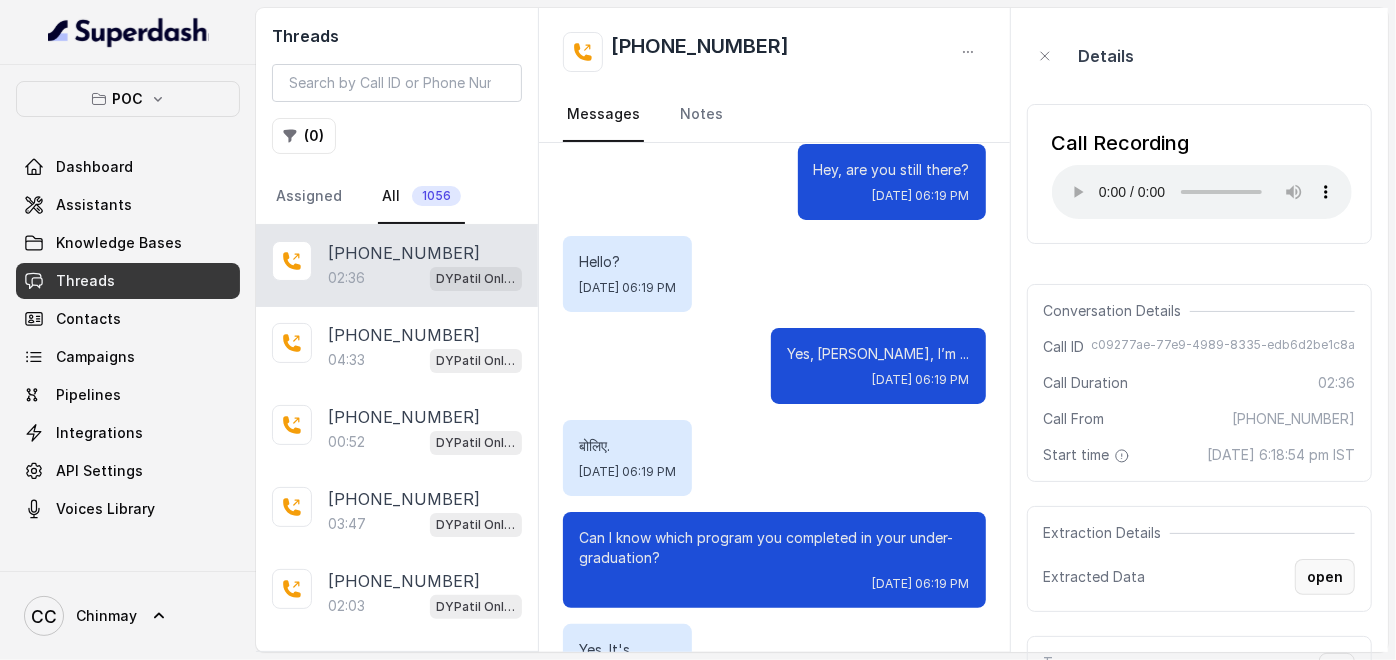 click on "open" at bounding box center (1325, 577) 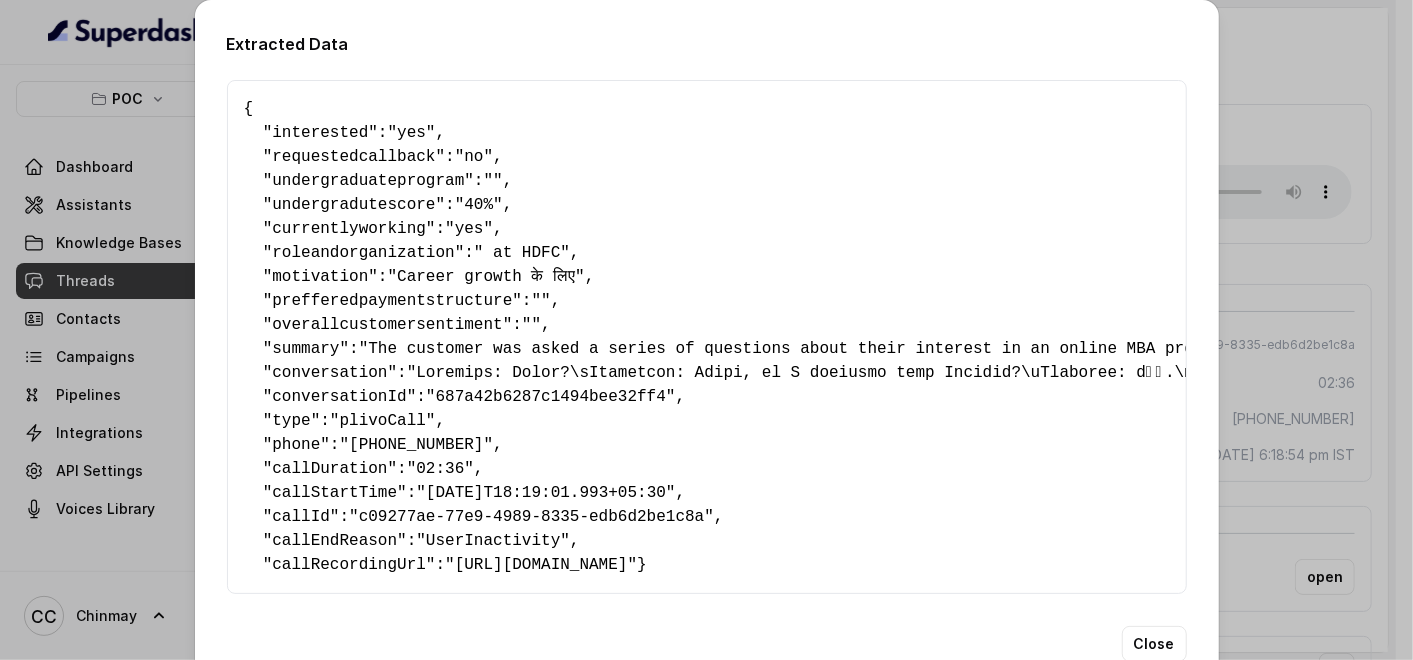 click on "Extracted Data {
" interested ":  "yes" ,
" requestedcallback ":  "no" ,
" undergraduateprogram ":  "" ,
" undergradutescore ":  "40%" ,
" currentlyworking ":  "yes" ,
" roleandorganization ":  " at HDFC" ,
" motivation ":  "Career growth के लिए" ,
" prefferedpaymentstructure ":  "" ,
" overallcustomersentiment ":  "" ,
" summary ":  "The customer was asked a series of questions about their interest in an online MBA program, including their undergraduate program, percentage, current work status, and career goals. The customer's tone was initially hesitant and somewhat unclear, responding with short affirmative answers and seemingly distracted. Their satisfaction level is difficult to gauge due to the fragmented responses and interruptions." ,
" conversation ":  ,
" conversationId ":  "687a42b6287c1494bee32ff4" ,
" type ":  "plivoCall" ,
" phone ":  "[PHONE_NUMBER]" ,
" callDuration ":  "02:36" ,
" callStartTime ":  "[DATE]T18:19:01.993+05:30" ,
" callId ":  ,
"" at bounding box center (707, 347) 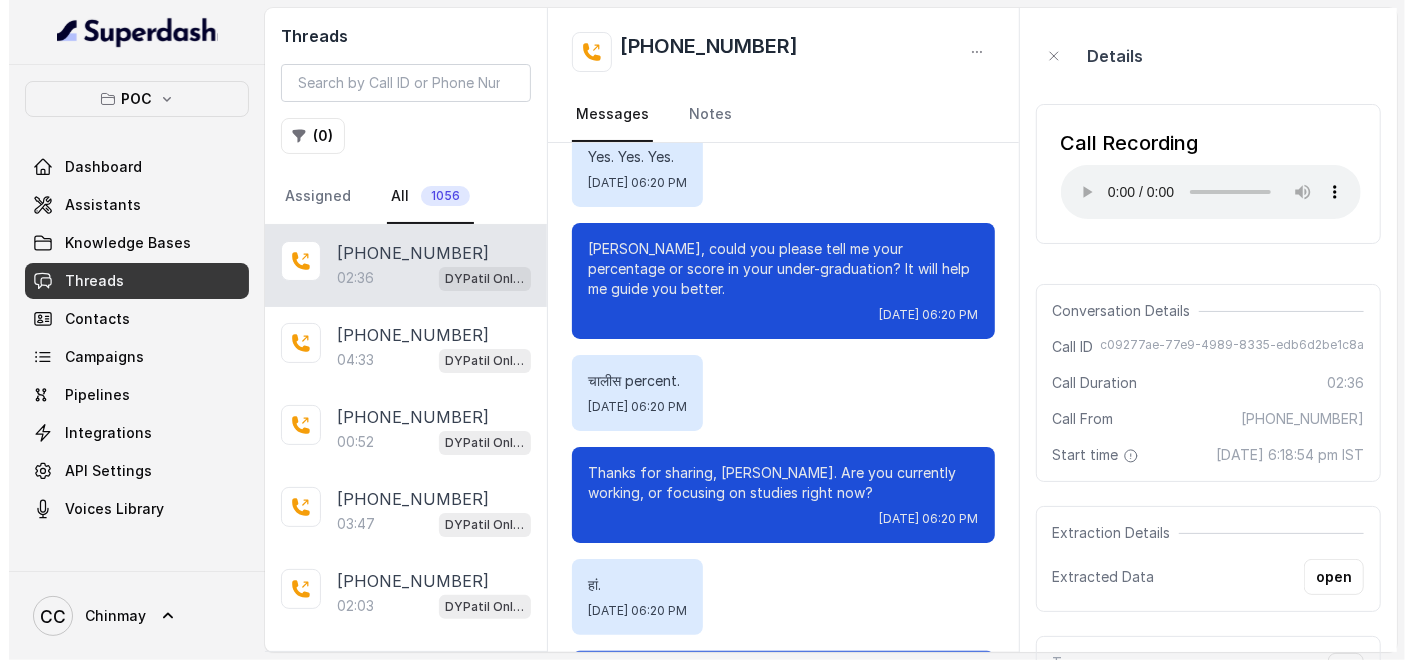 scroll, scrollTop: 1845, scrollLeft: 0, axis: vertical 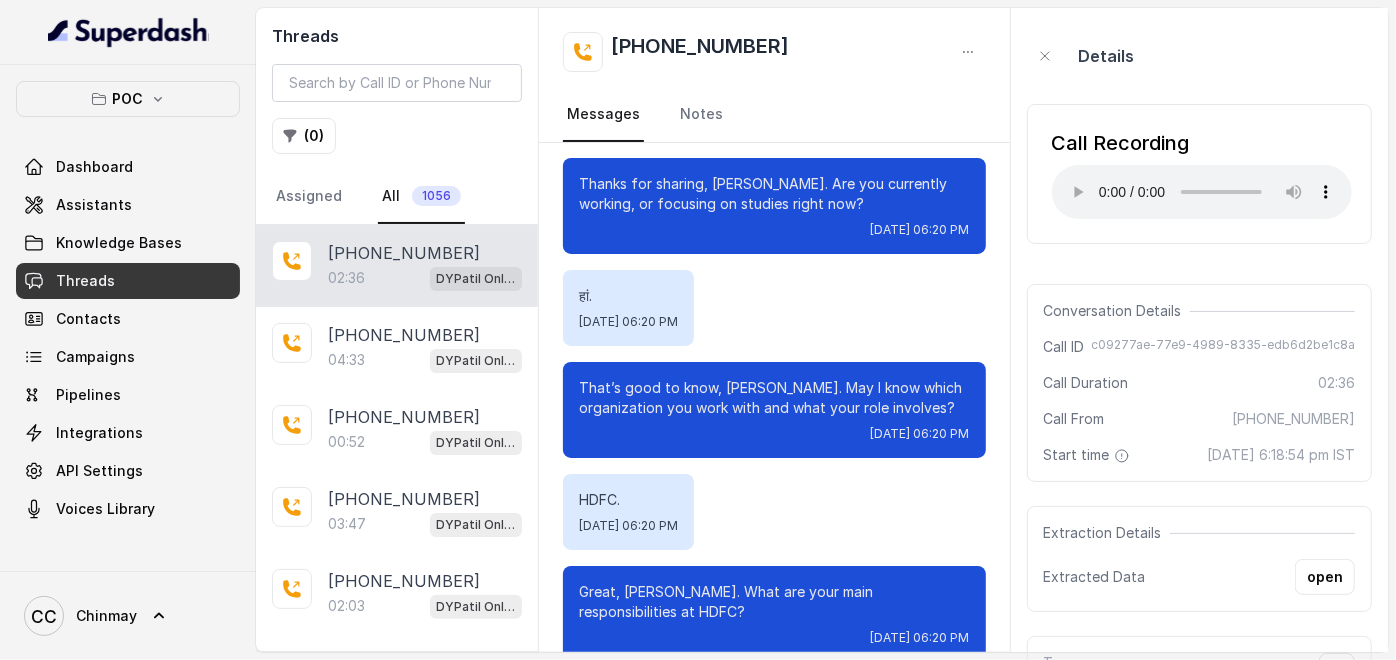 click on "Conversation Details Call ID c09277ae-77e9-4989-8335-edb6d2be1c8a Call Duration 02:36 Call From [PHONE_NUMBER] Start time [DATE] 6:18:54 pm IST" at bounding box center (1199, 383) 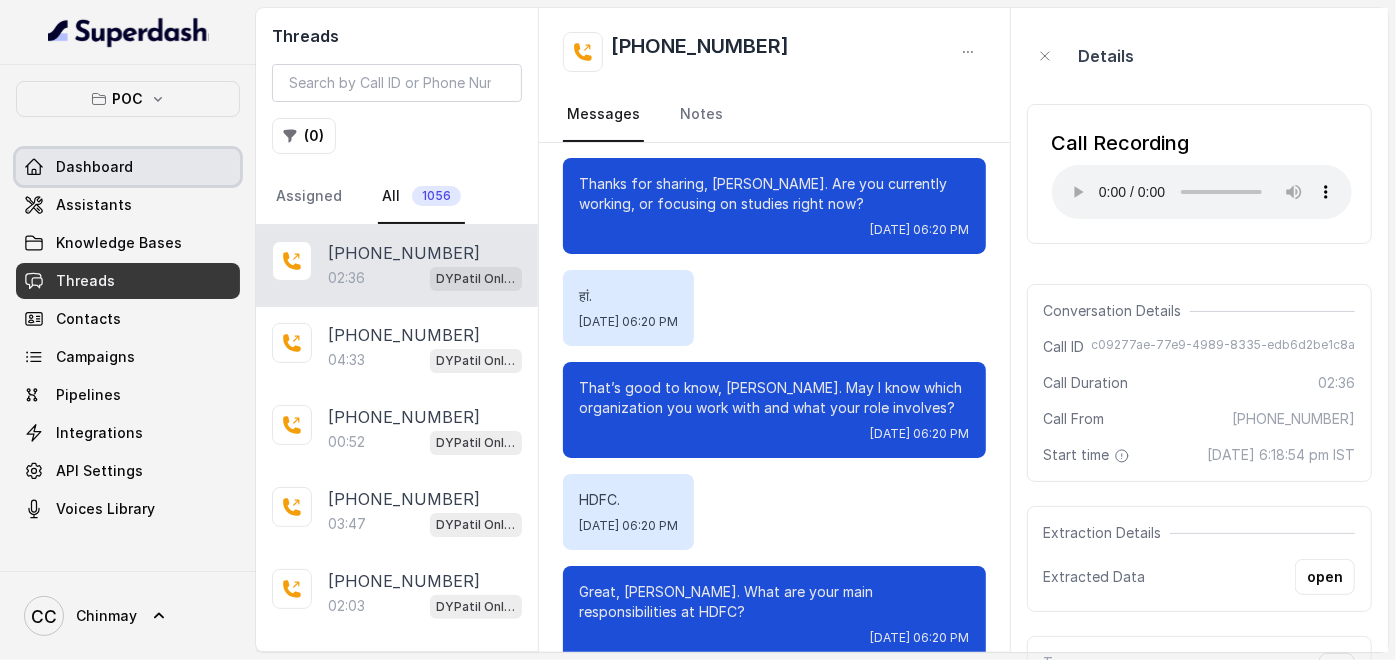 click on "Dashboard" at bounding box center (94, 167) 